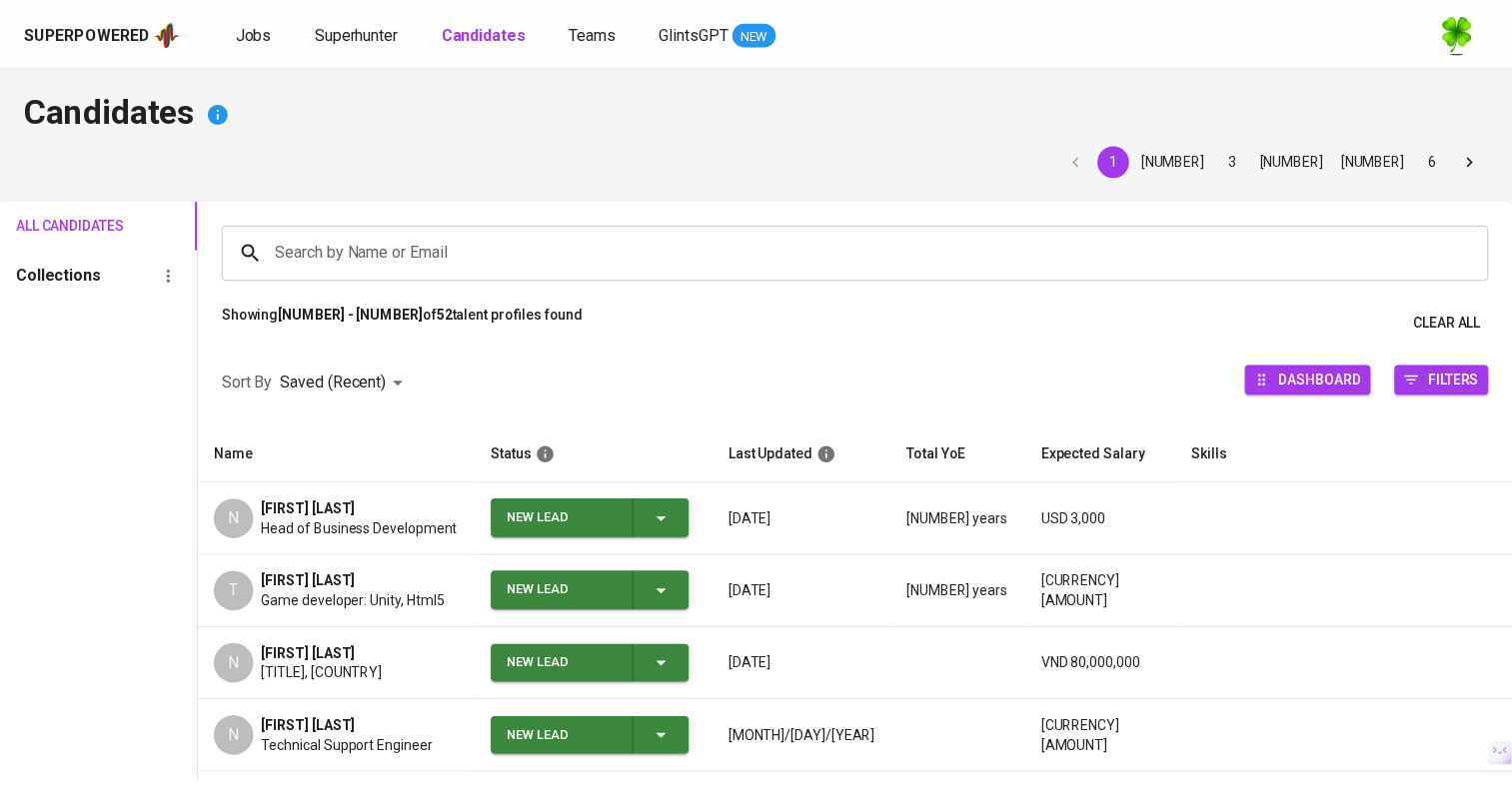 scroll, scrollTop: 0, scrollLeft: 0, axis: both 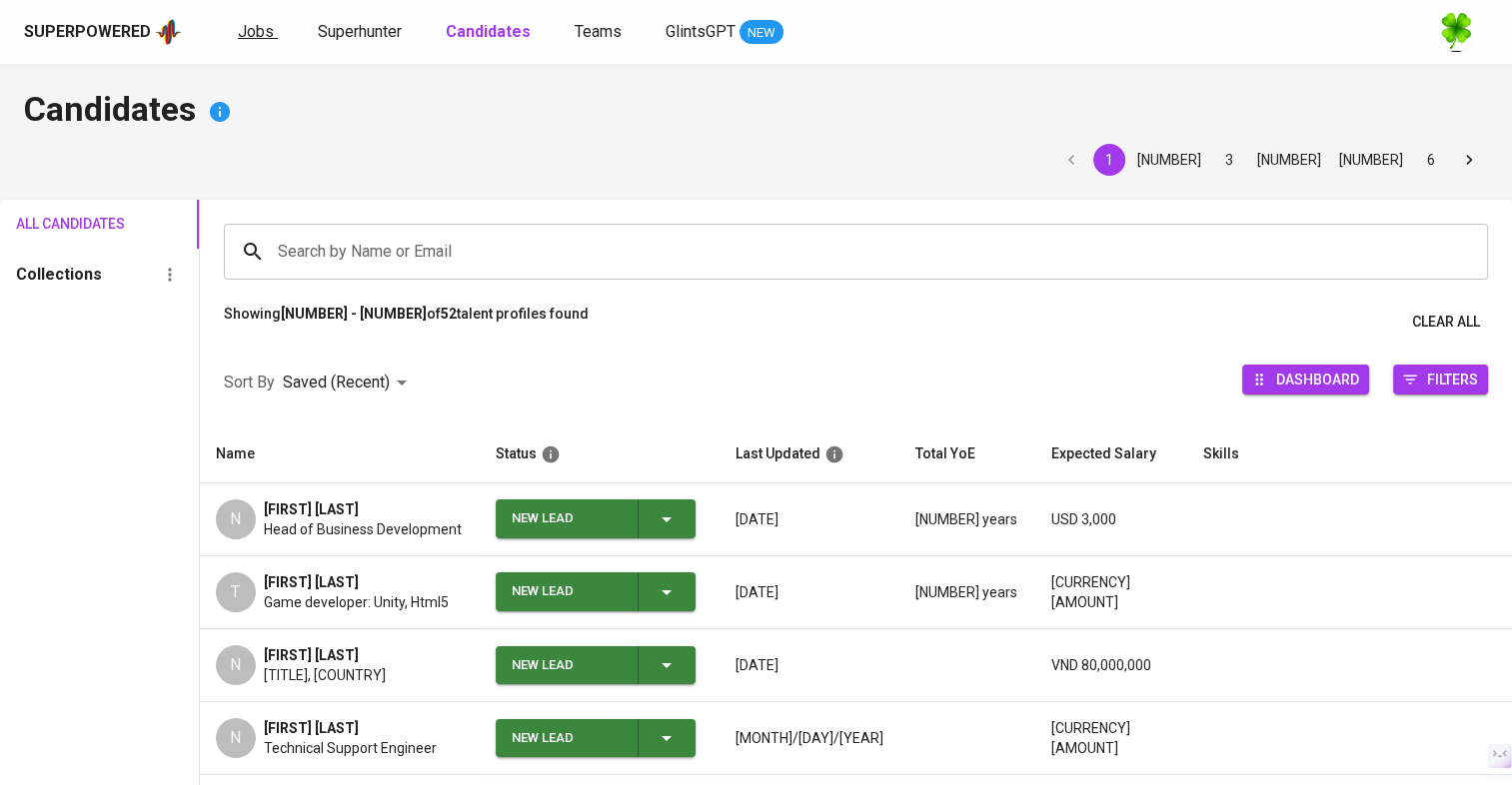 click on "Jobs" at bounding box center (256, 31) 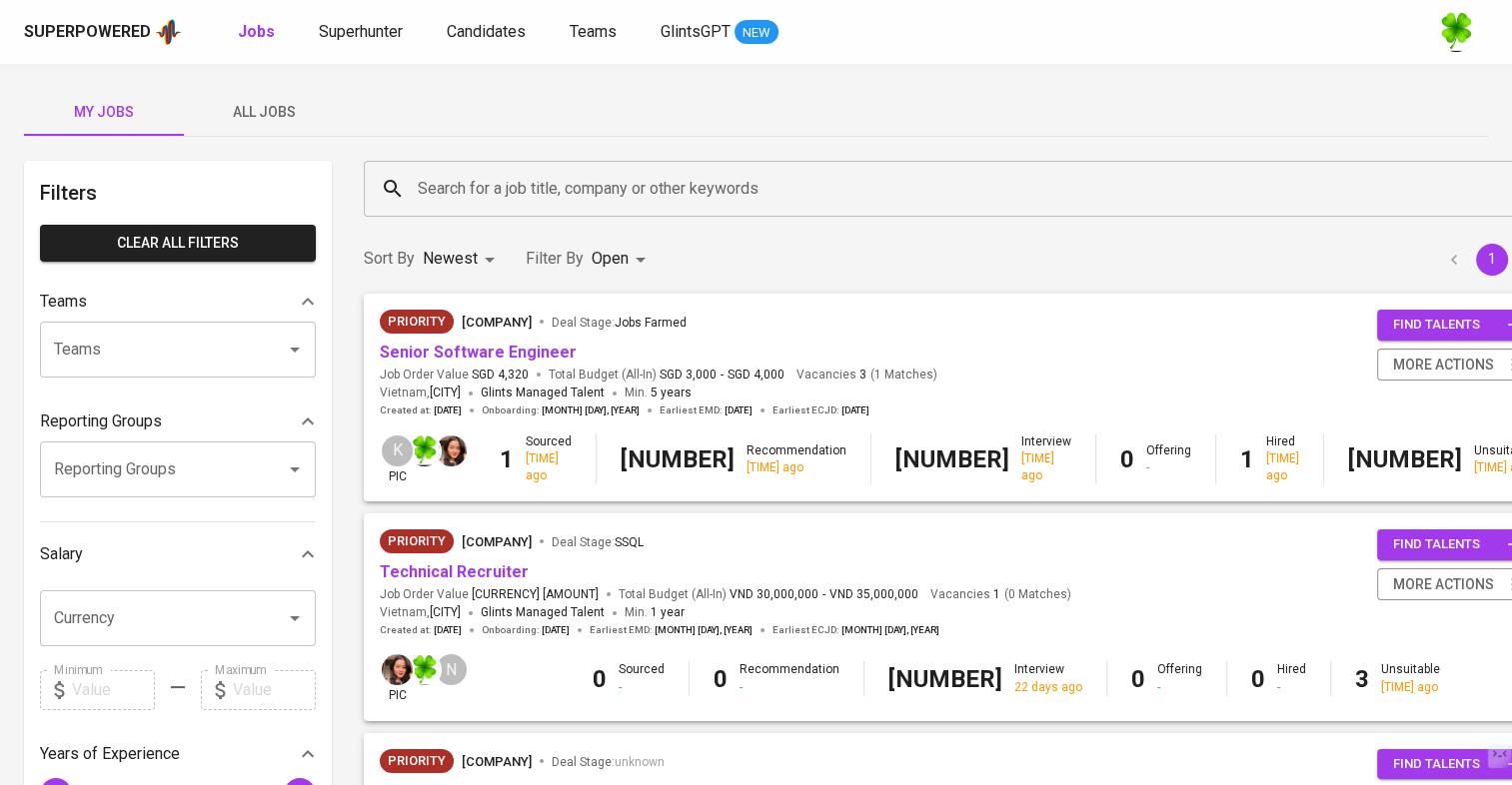 click on "All Jobs" at bounding box center (104, 112) 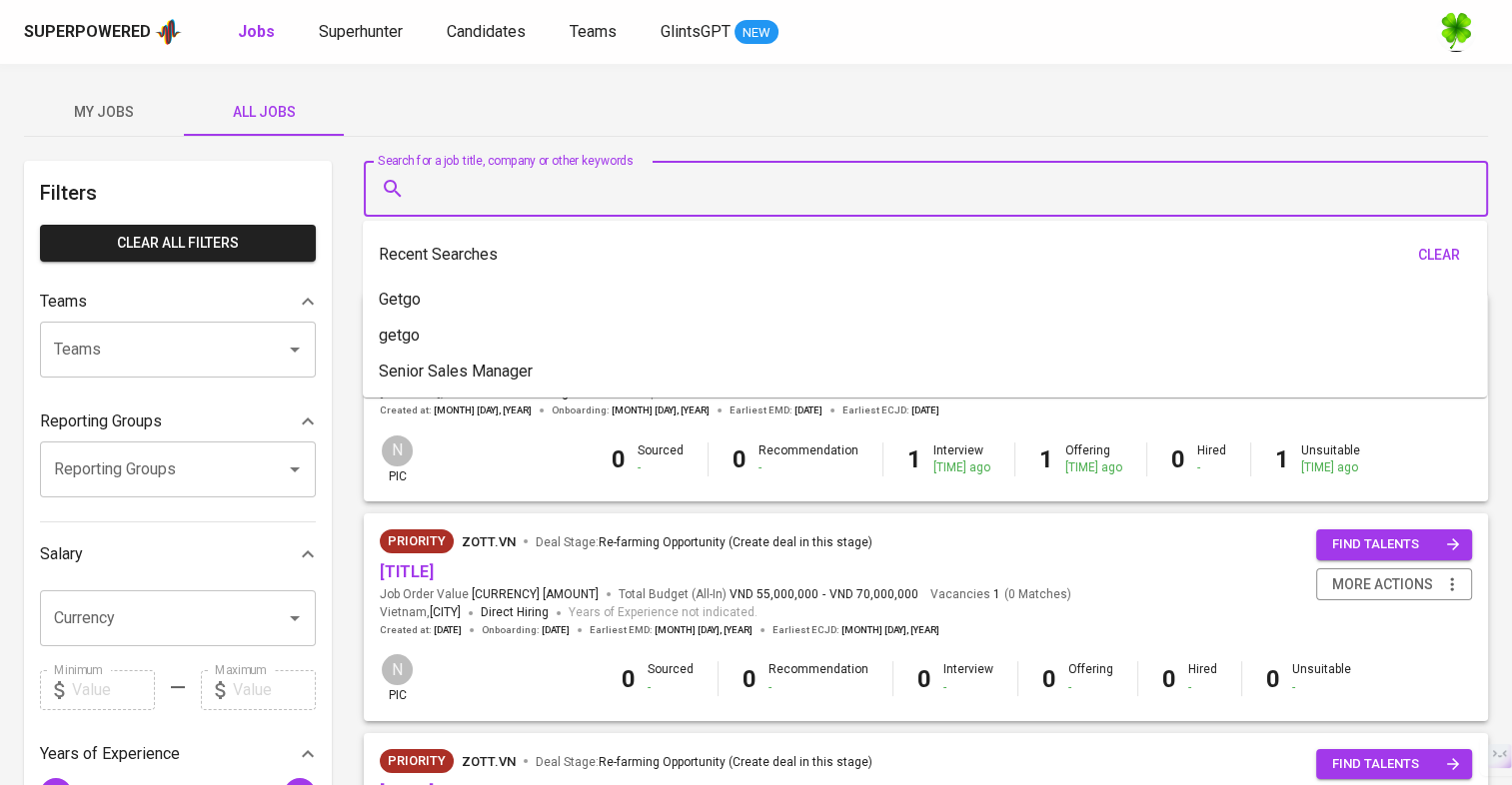 click on "Search for a job title, company or other keywords" at bounding box center (930, 189) 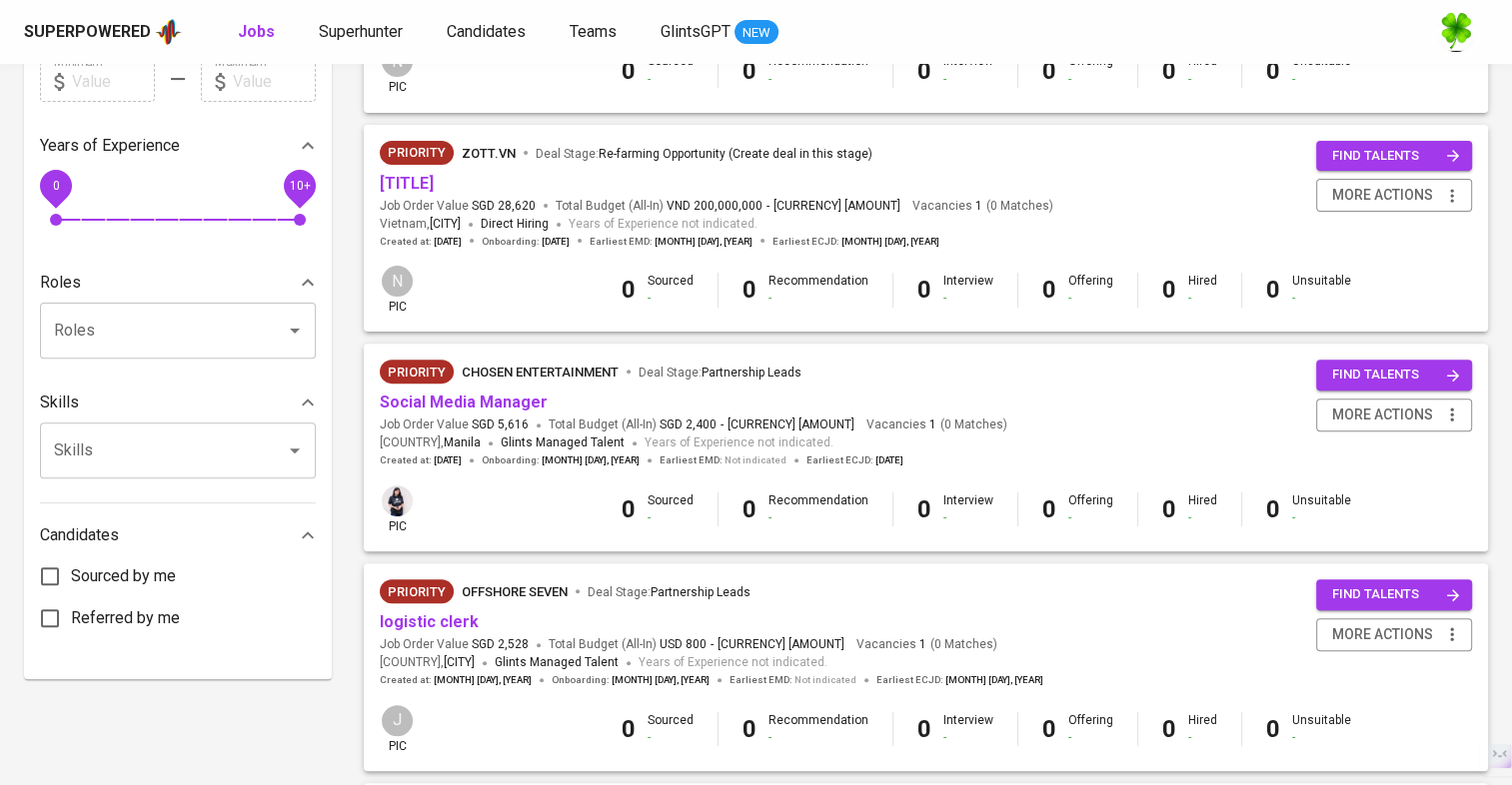 scroll, scrollTop: 599, scrollLeft: 0, axis: vertical 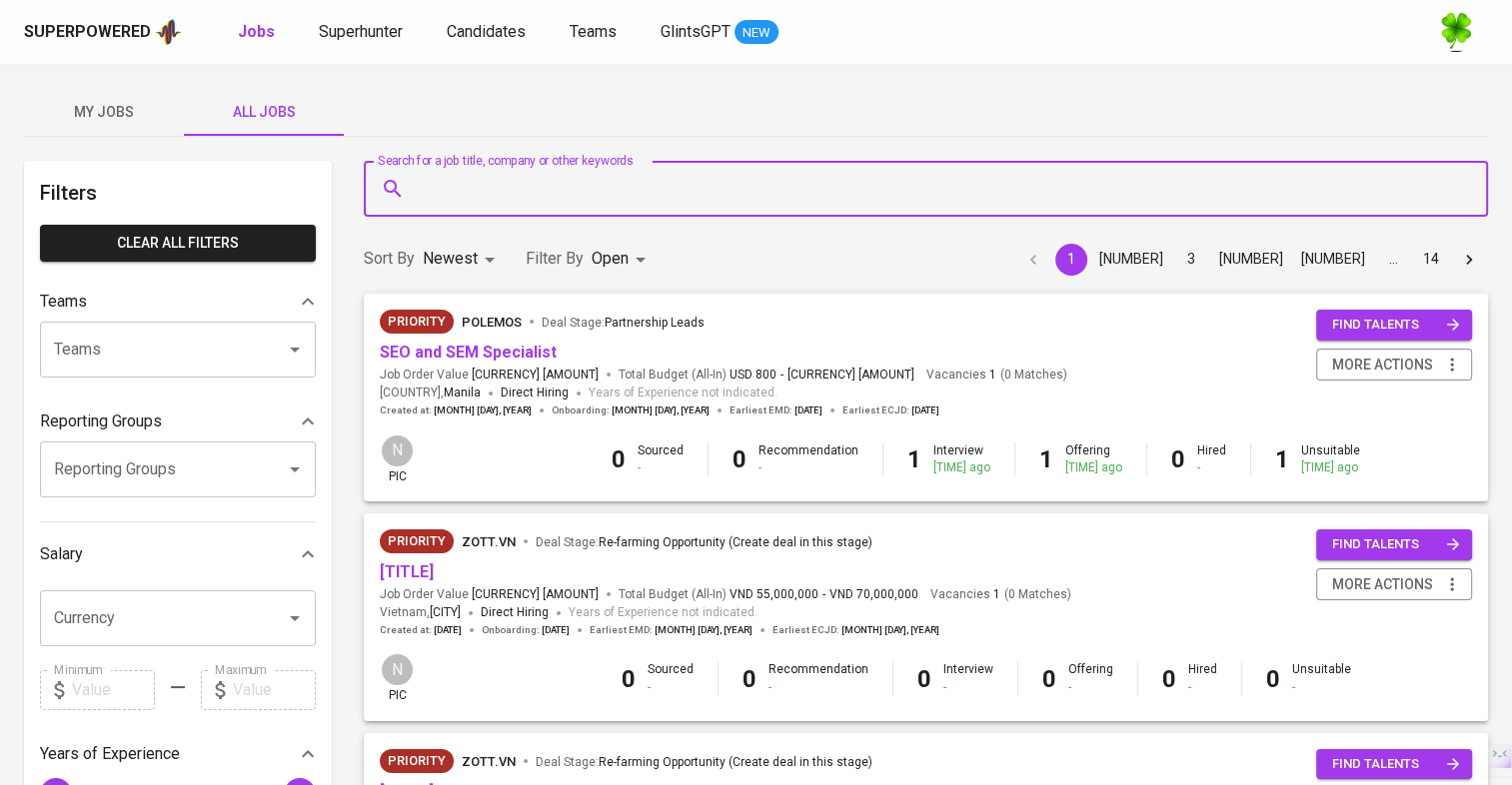 click on "Search for a job title, company or other keywords" at bounding box center [930, 189] 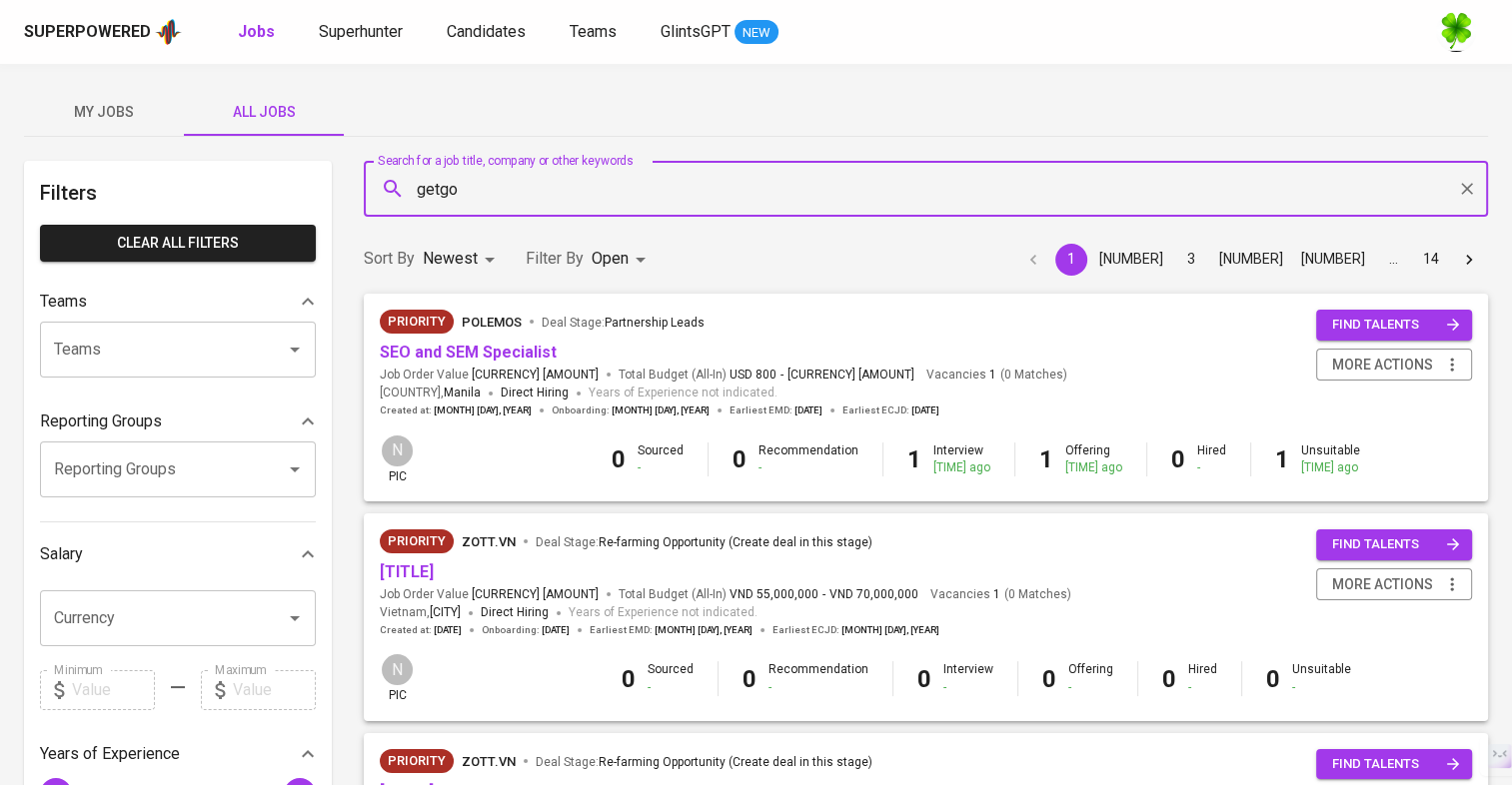 type on "getgo" 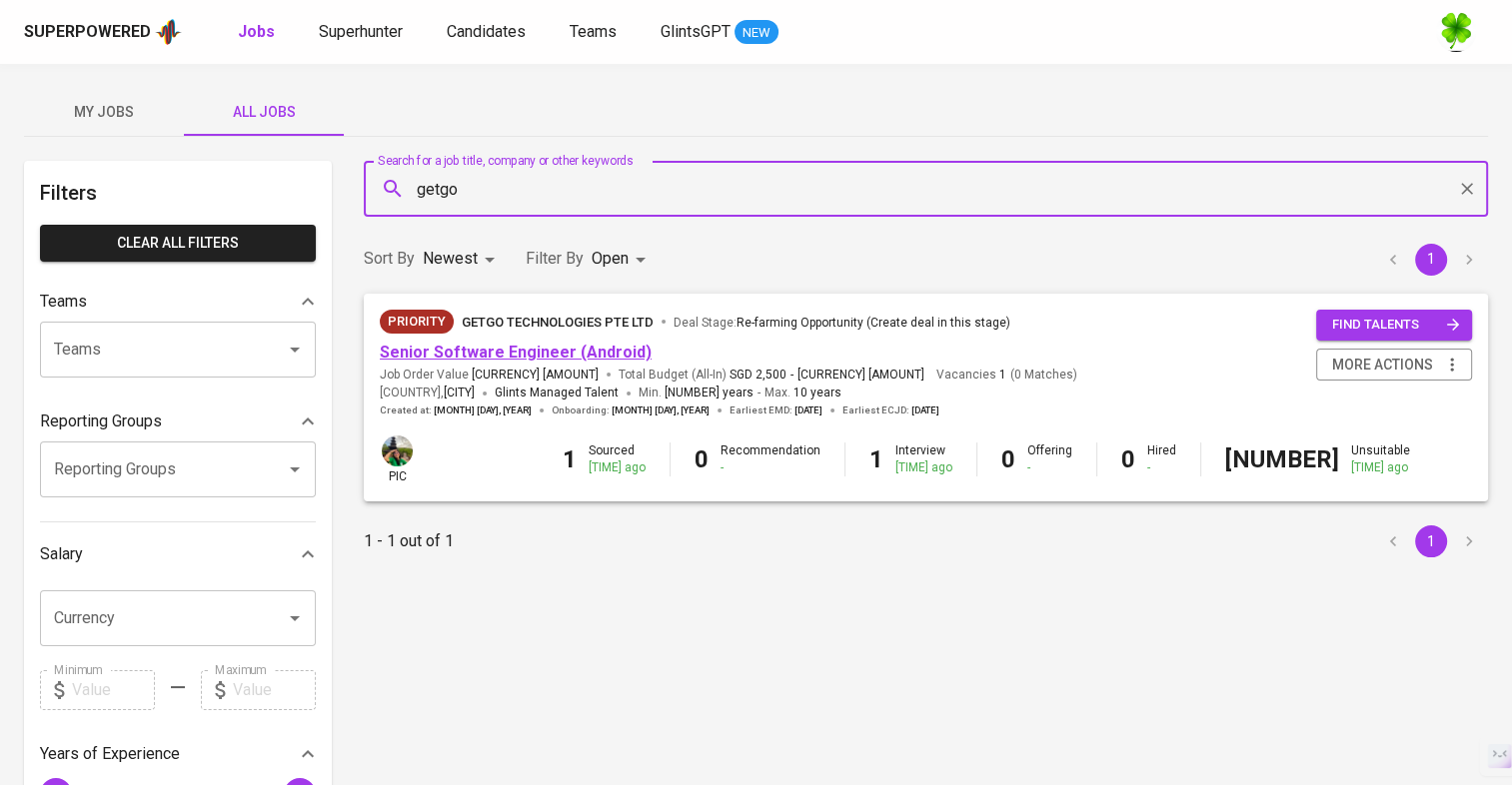 click on "Senior Software Engineer (Android)" at bounding box center [516, 352] 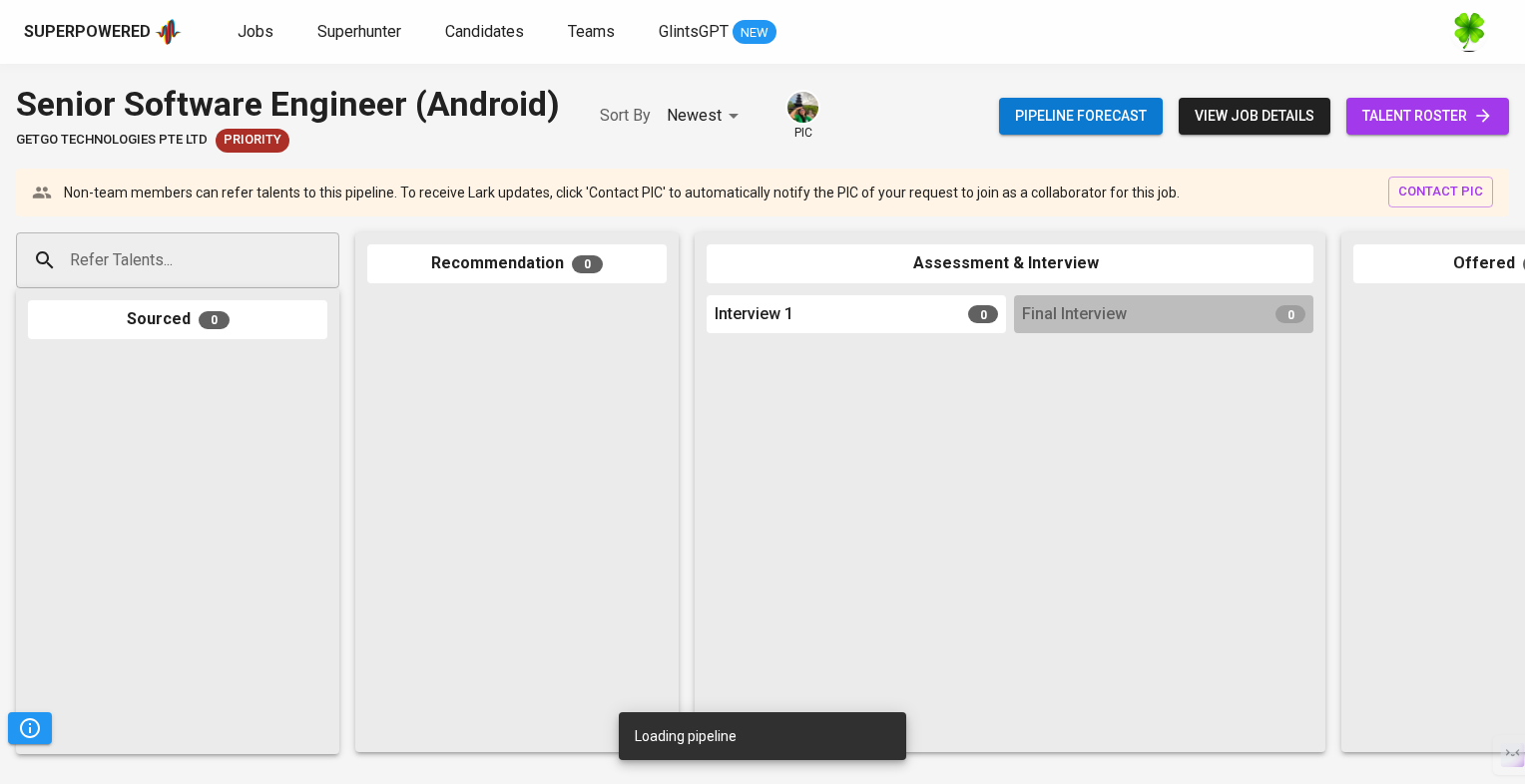 click on "talent roster" at bounding box center (1427, 116) 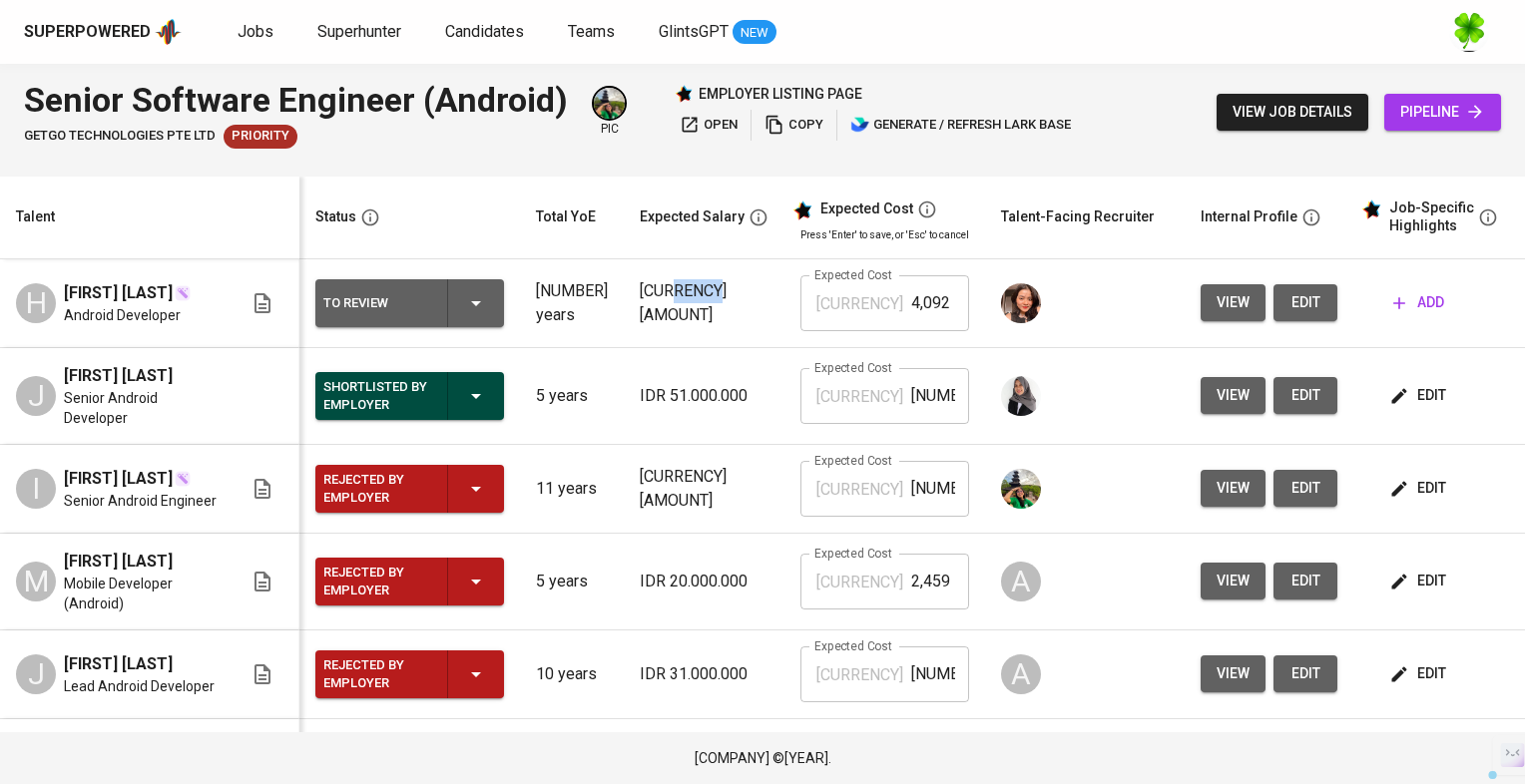 drag, startPoint x: 708, startPoint y: 308, endPoint x: 675, endPoint y: 300, distance: 33.955854 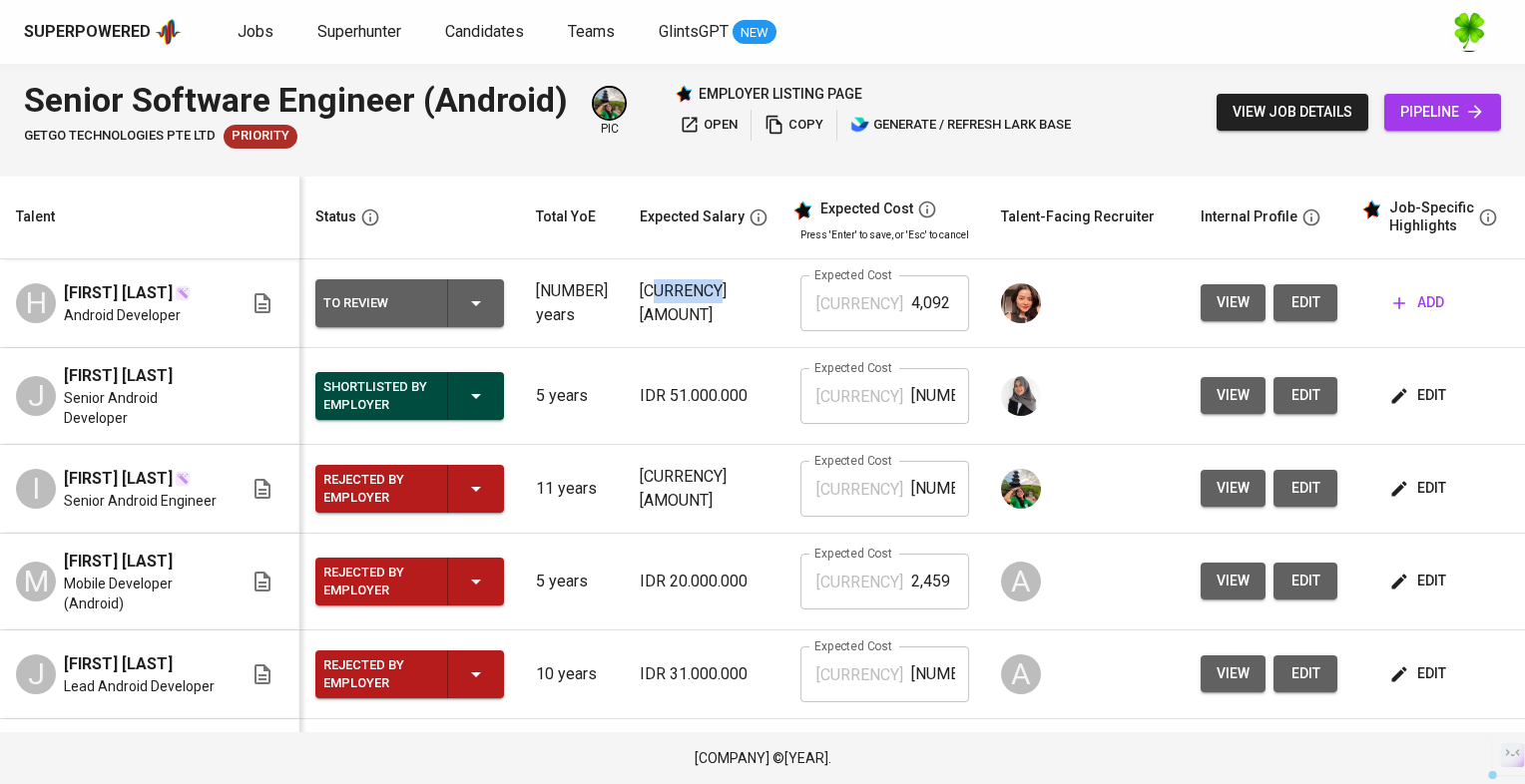 drag, startPoint x: 715, startPoint y: 308, endPoint x: 661, endPoint y: 298, distance: 54.91812 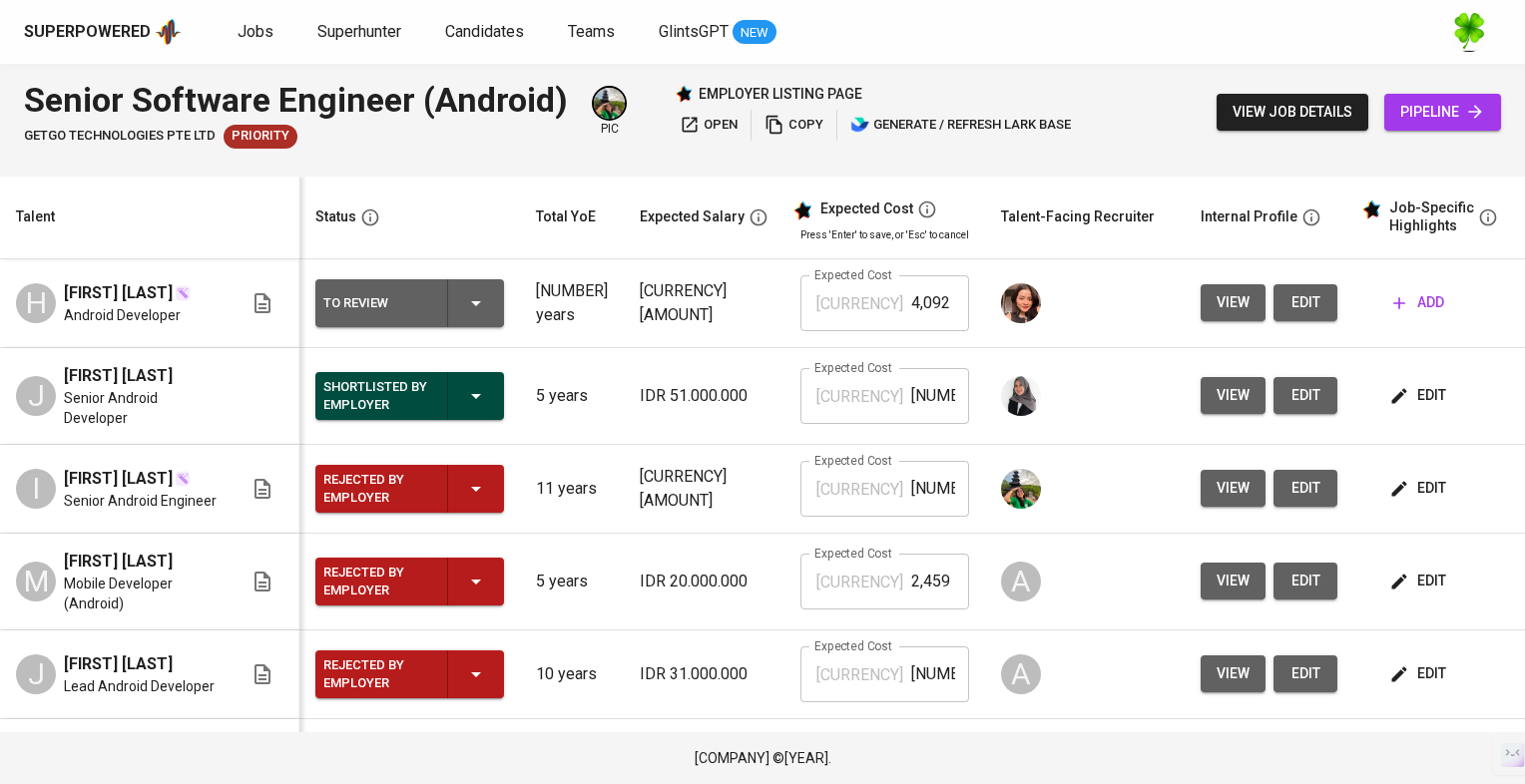 drag, startPoint x: 661, startPoint y: 298, endPoint x: 663, endPoint y: 365, distance: 67.02984 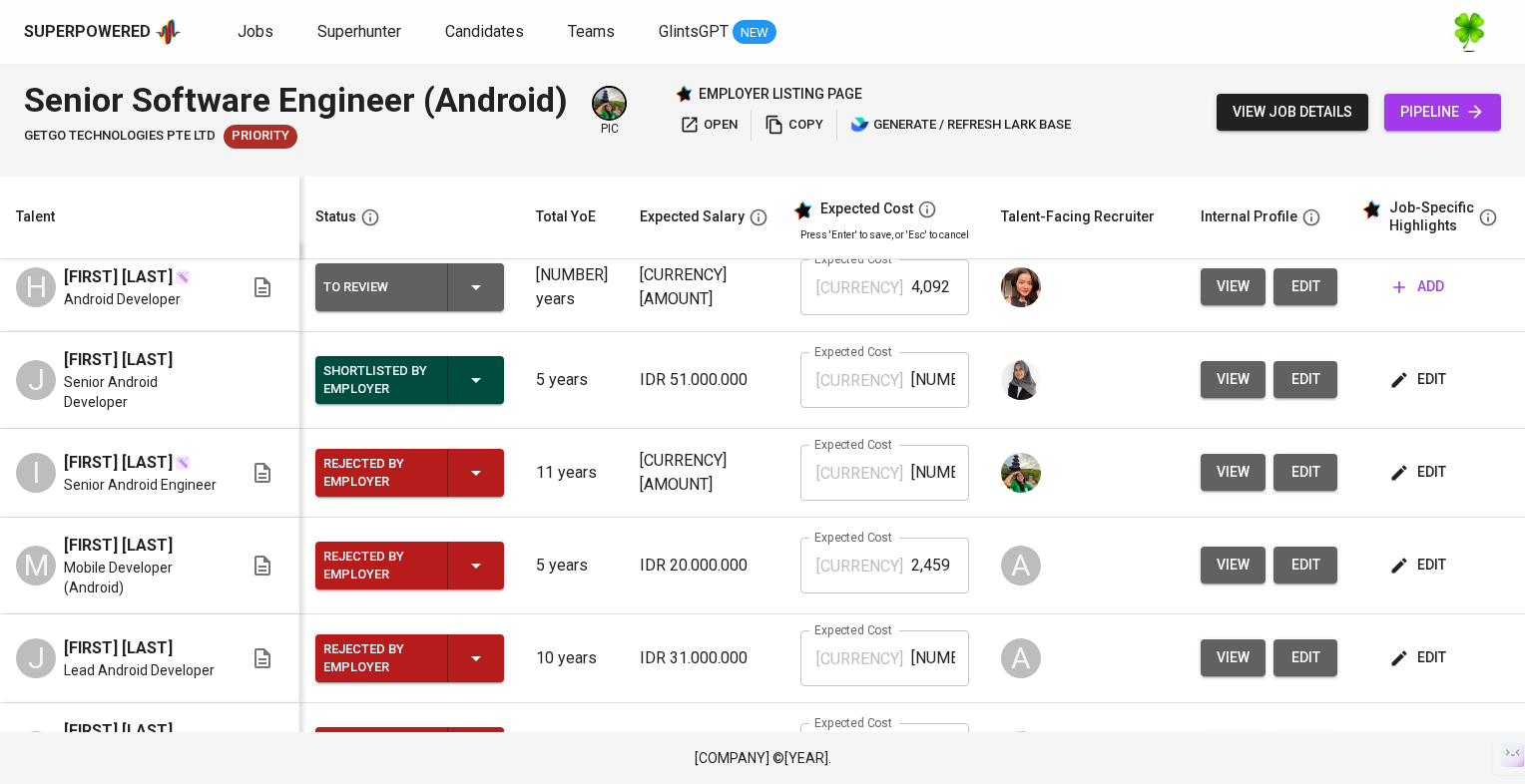 scroll, scrollTop: 0, scrollLeft: 0, axis: both 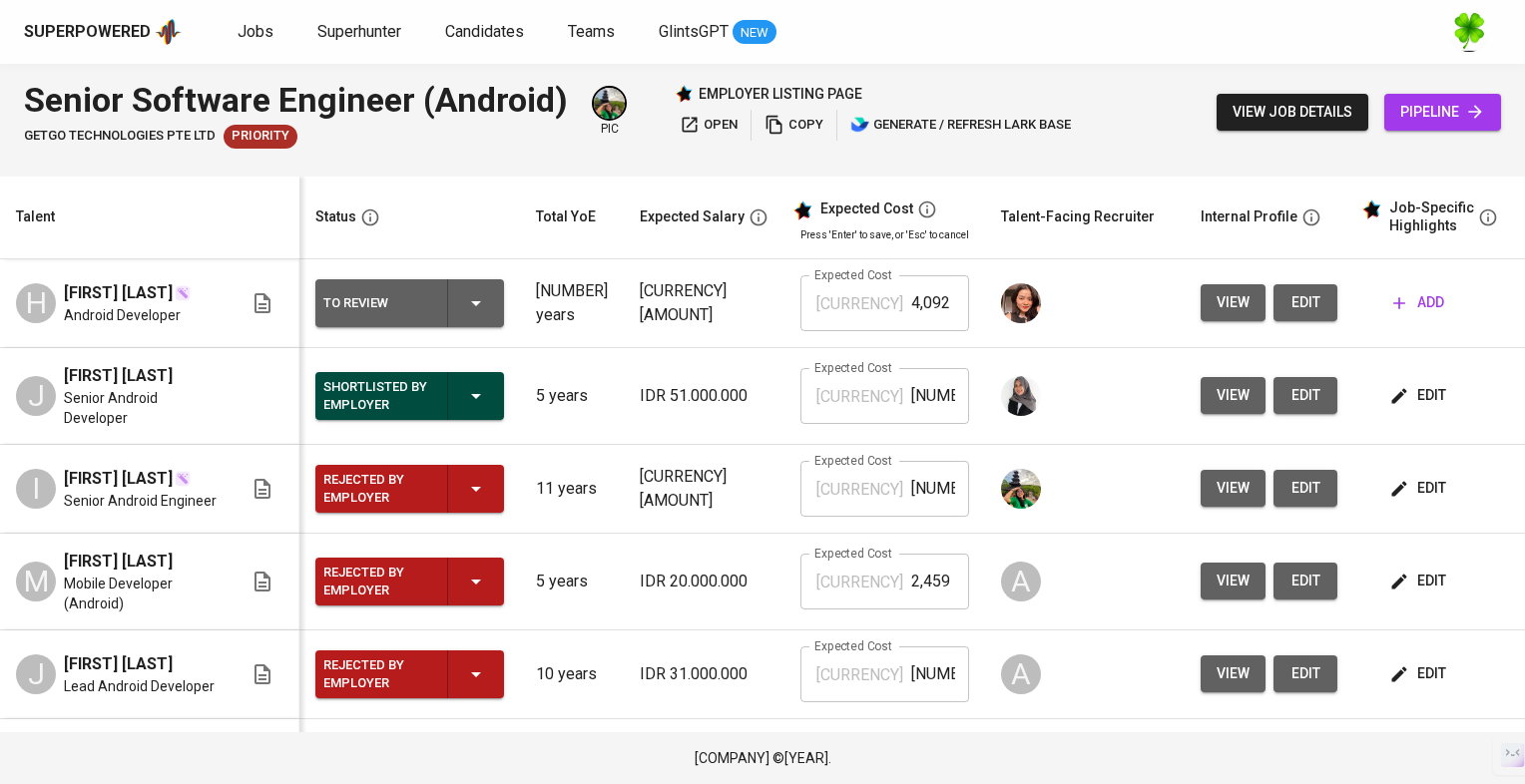 click on "view job details" at bounding box center (1292, 112) 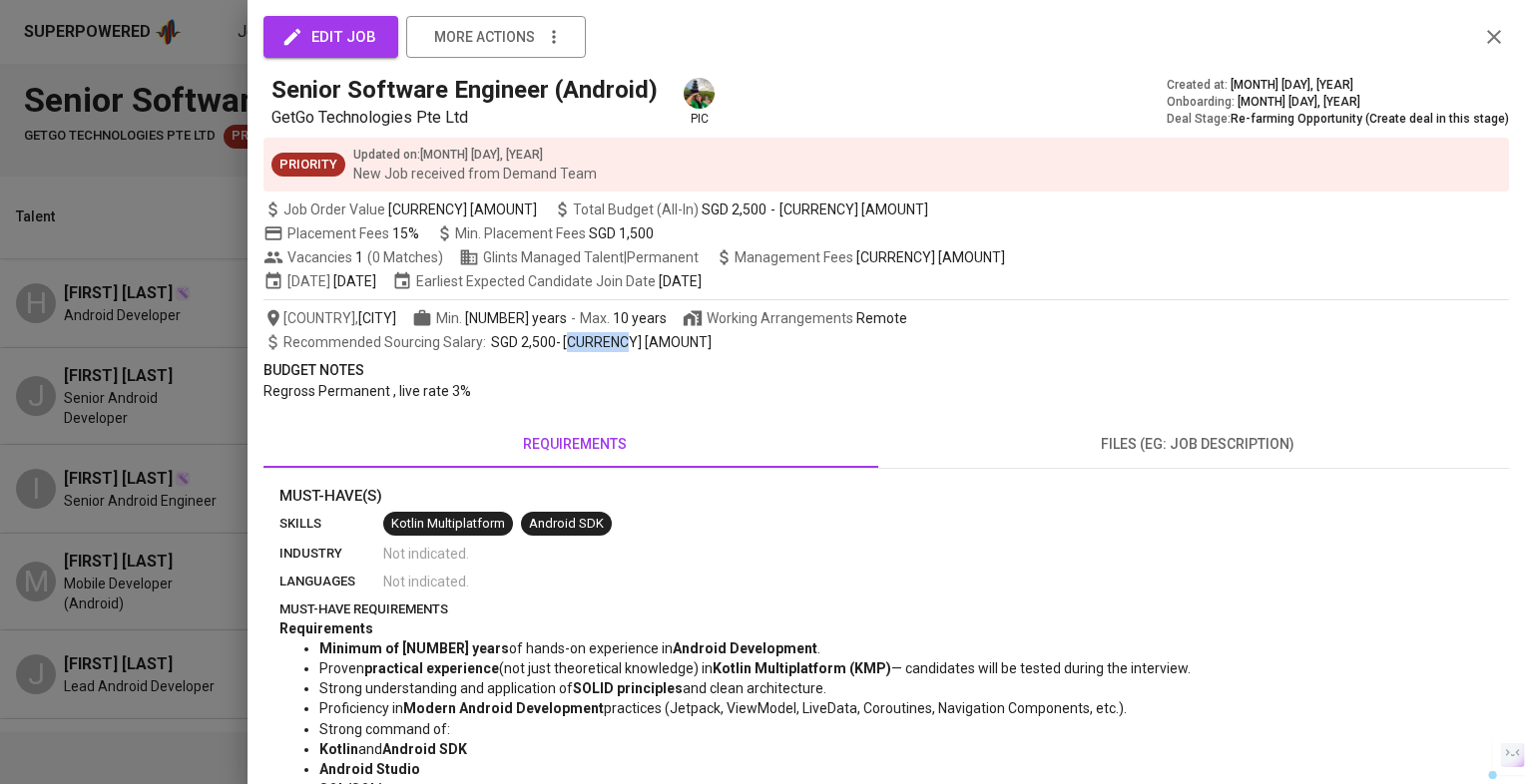drag, startPoint x: 623, startPoint y: 348, endPoint x: 568, endPoint y: 341, distance: 55.443665 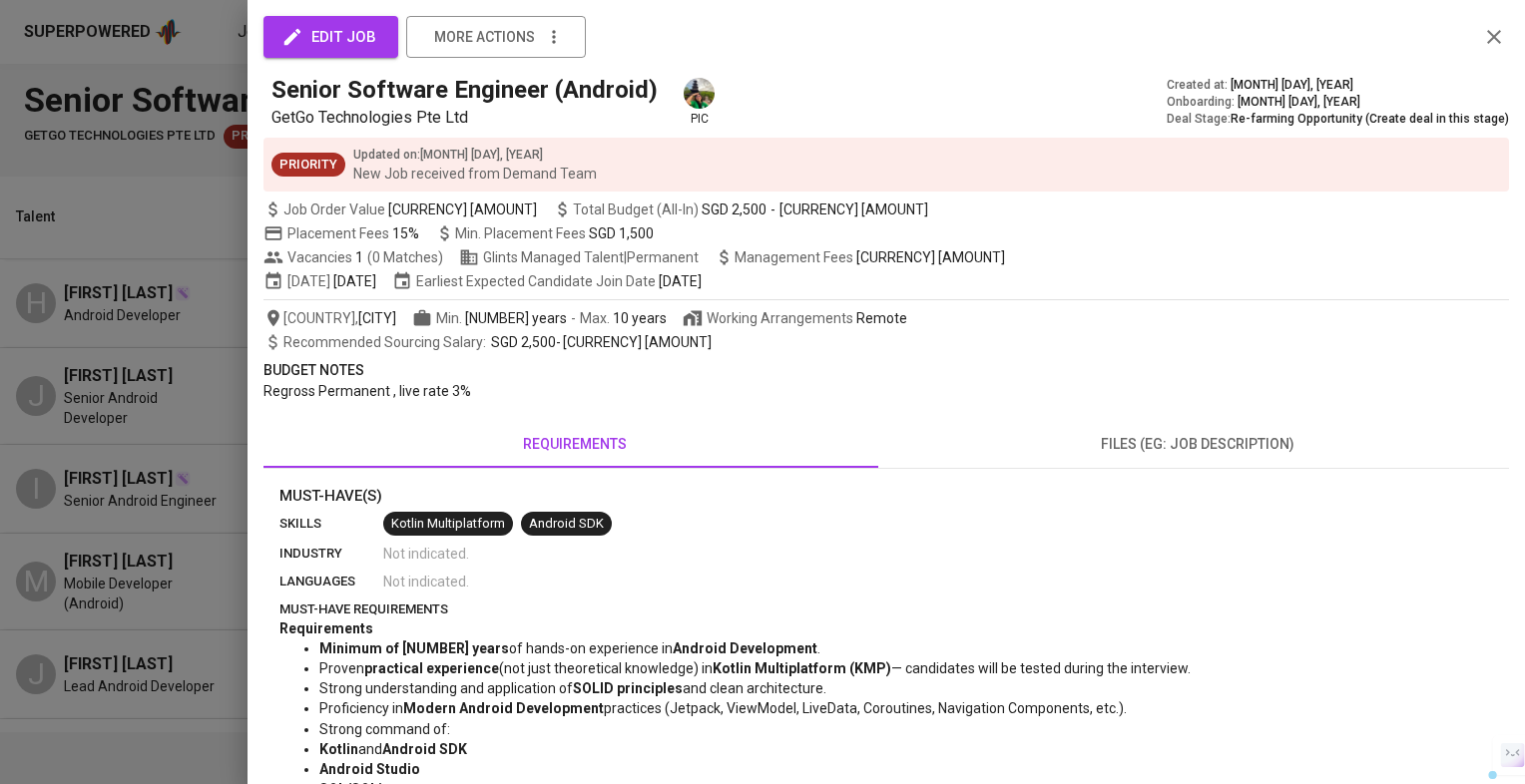 drag, startPoint x: 568, startPoint y: 341, endPoint x: 643, endPoint y: 375, distance: 82.346828 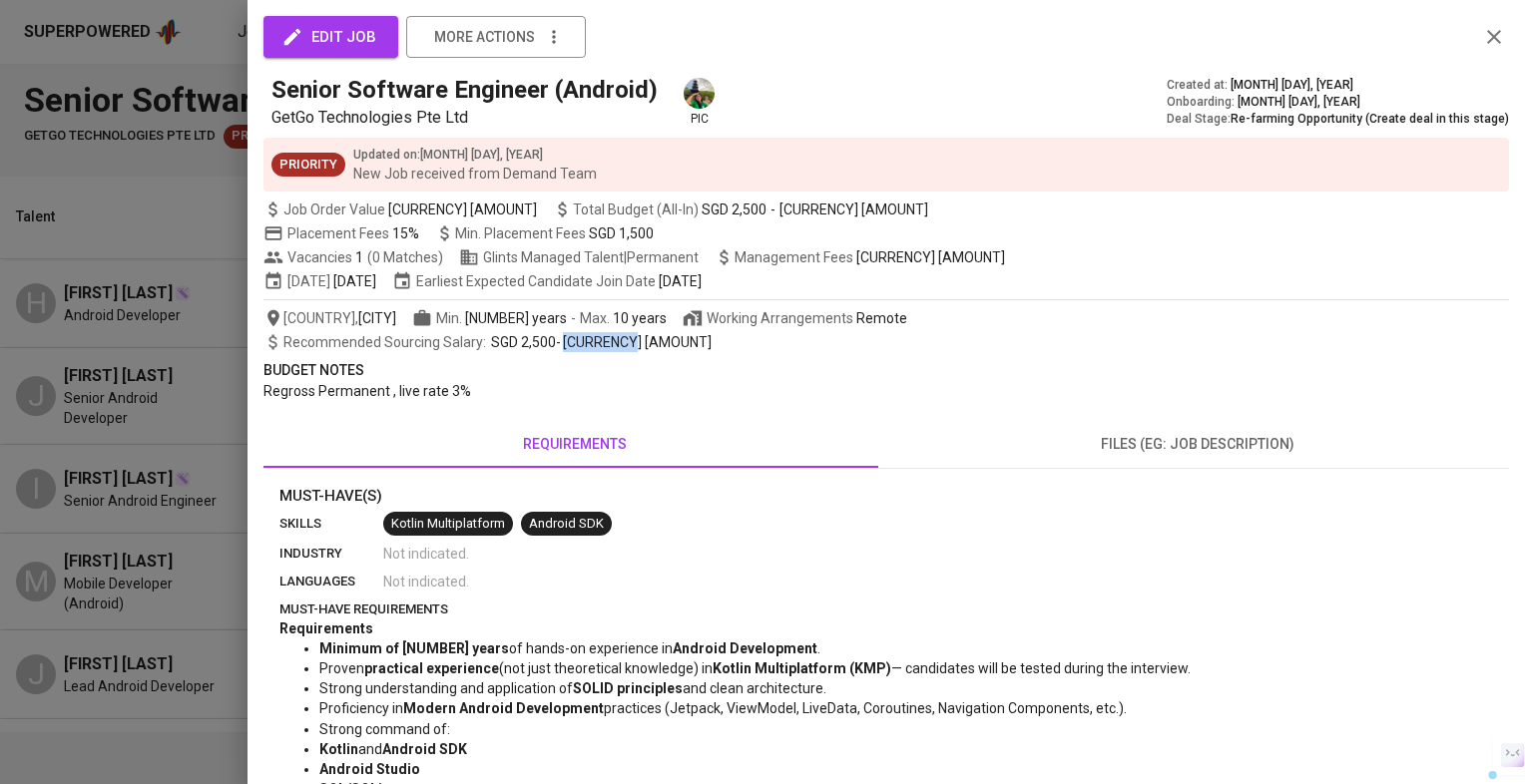 drag, startPoint x: 627, startPoint y: 337, endPoint x: 567, endPoint y: 346, distance: 60.671245 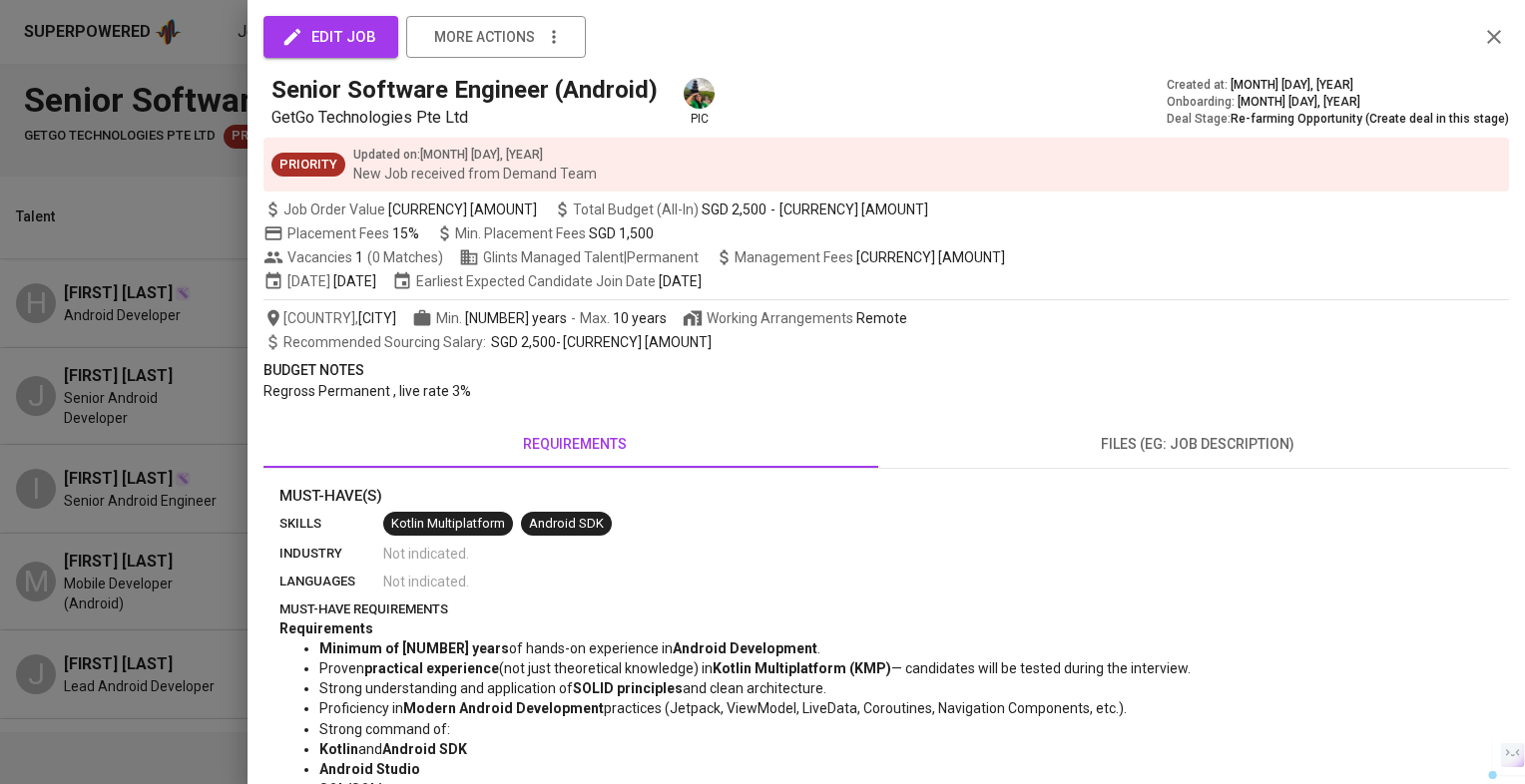click at bounding box center [762, 392] 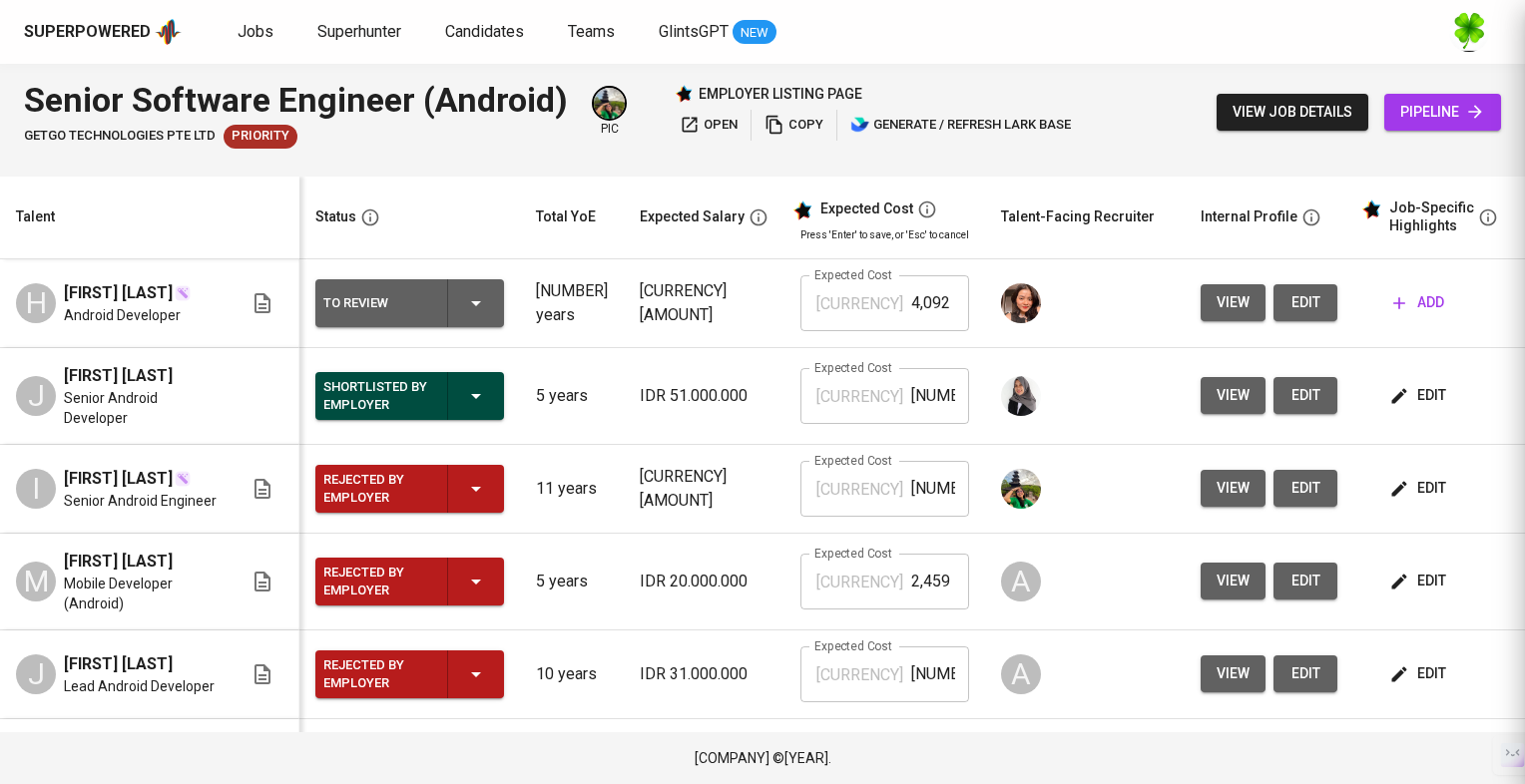 click at bounding box center (2772, 37) 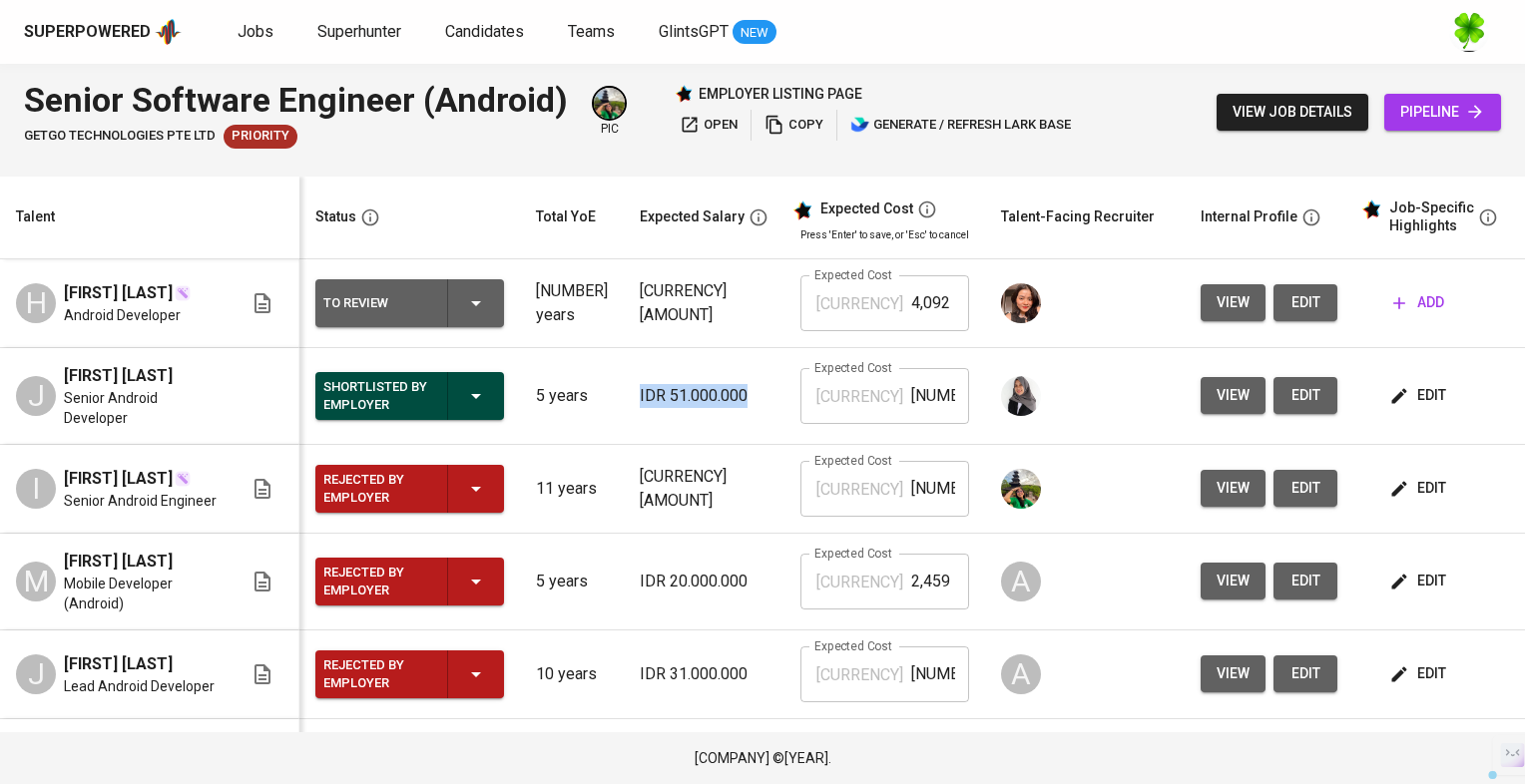 drag, startPoint x: 747, startPoint y: 397, endPoint x: 631, endPoint y: 398, distance: 116.00431 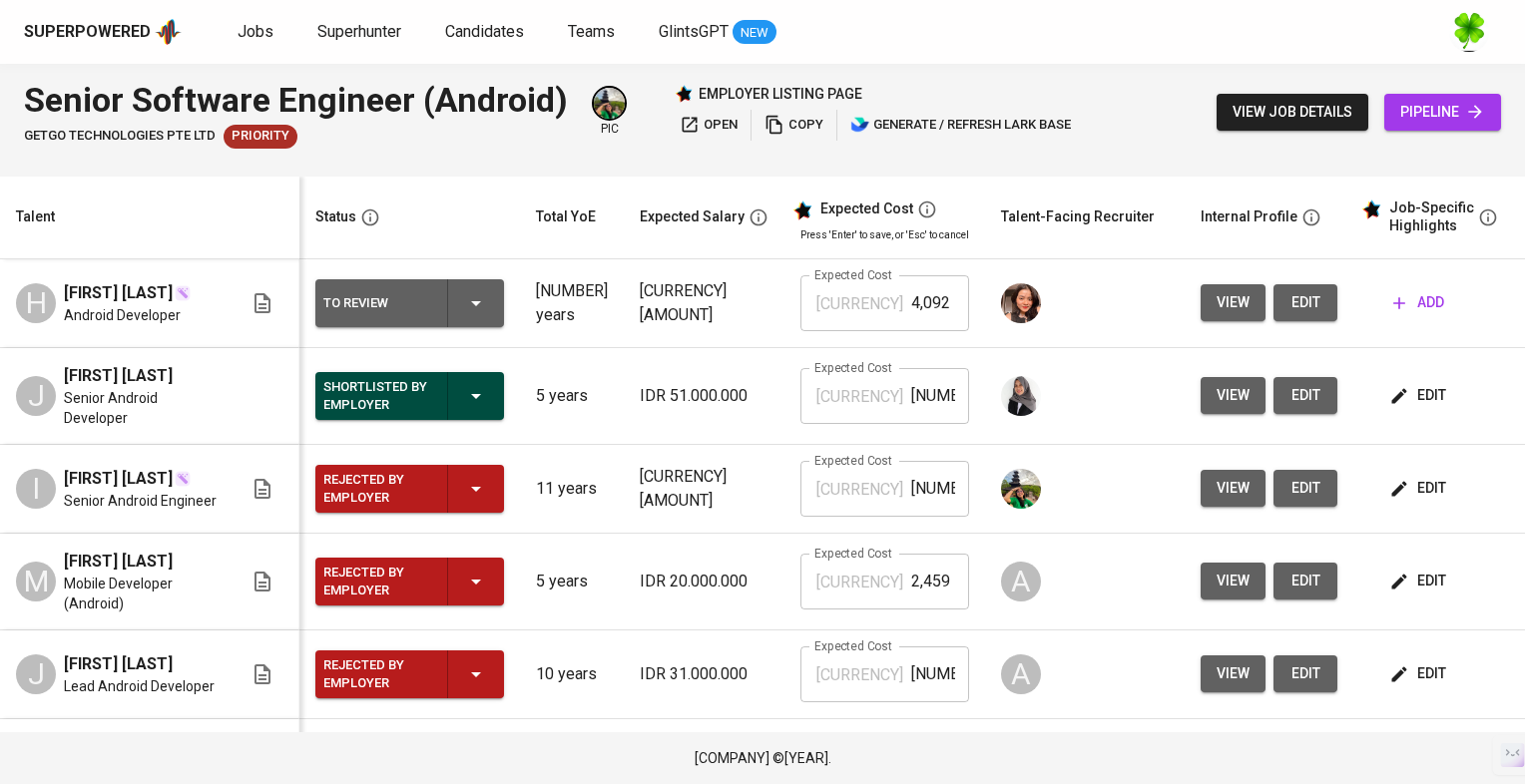 click on "IDR 41.000.000" at bounding box center [572, 303] 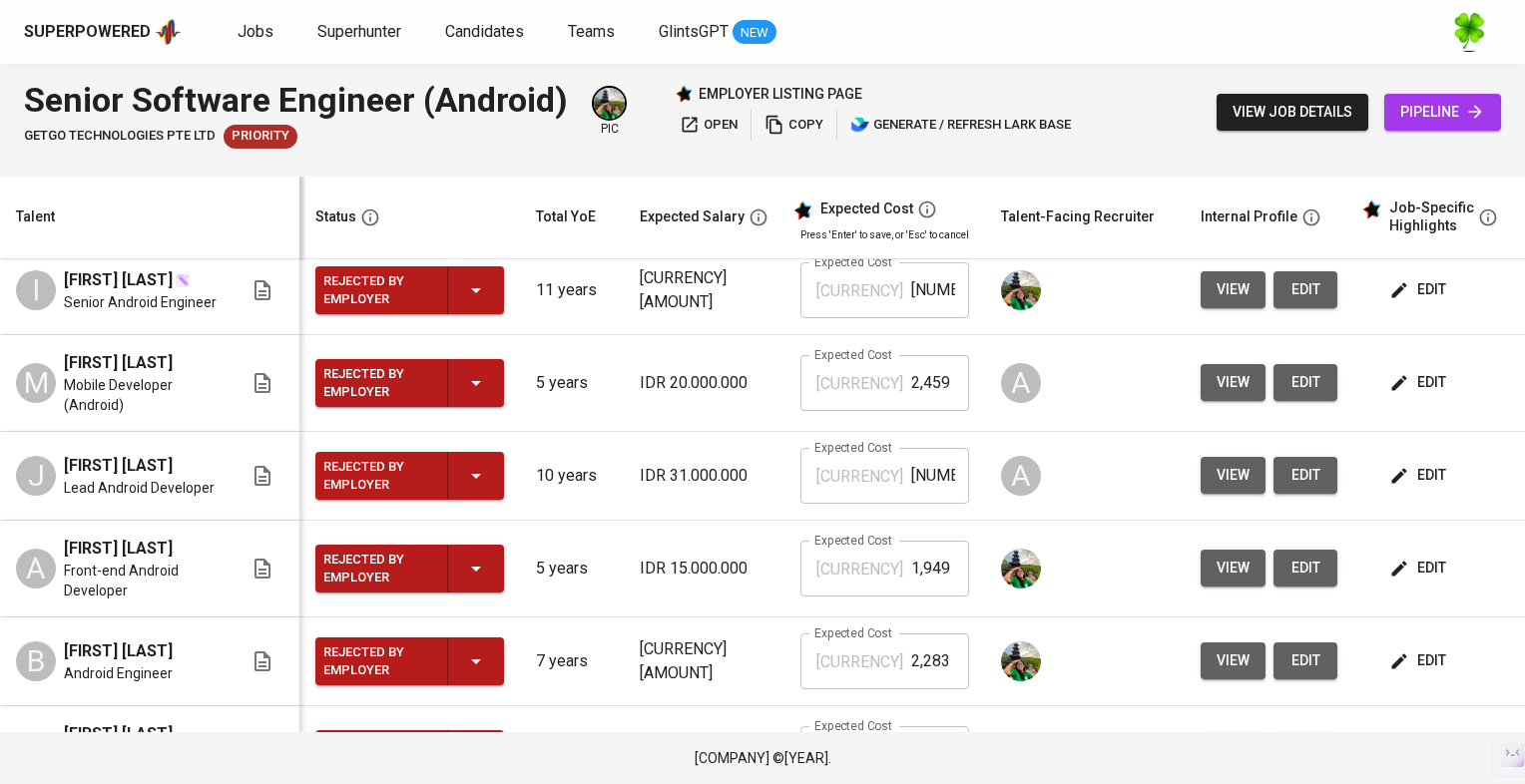 scroll, scrollTop: 199, scrollLeft: 0, axis: vertical 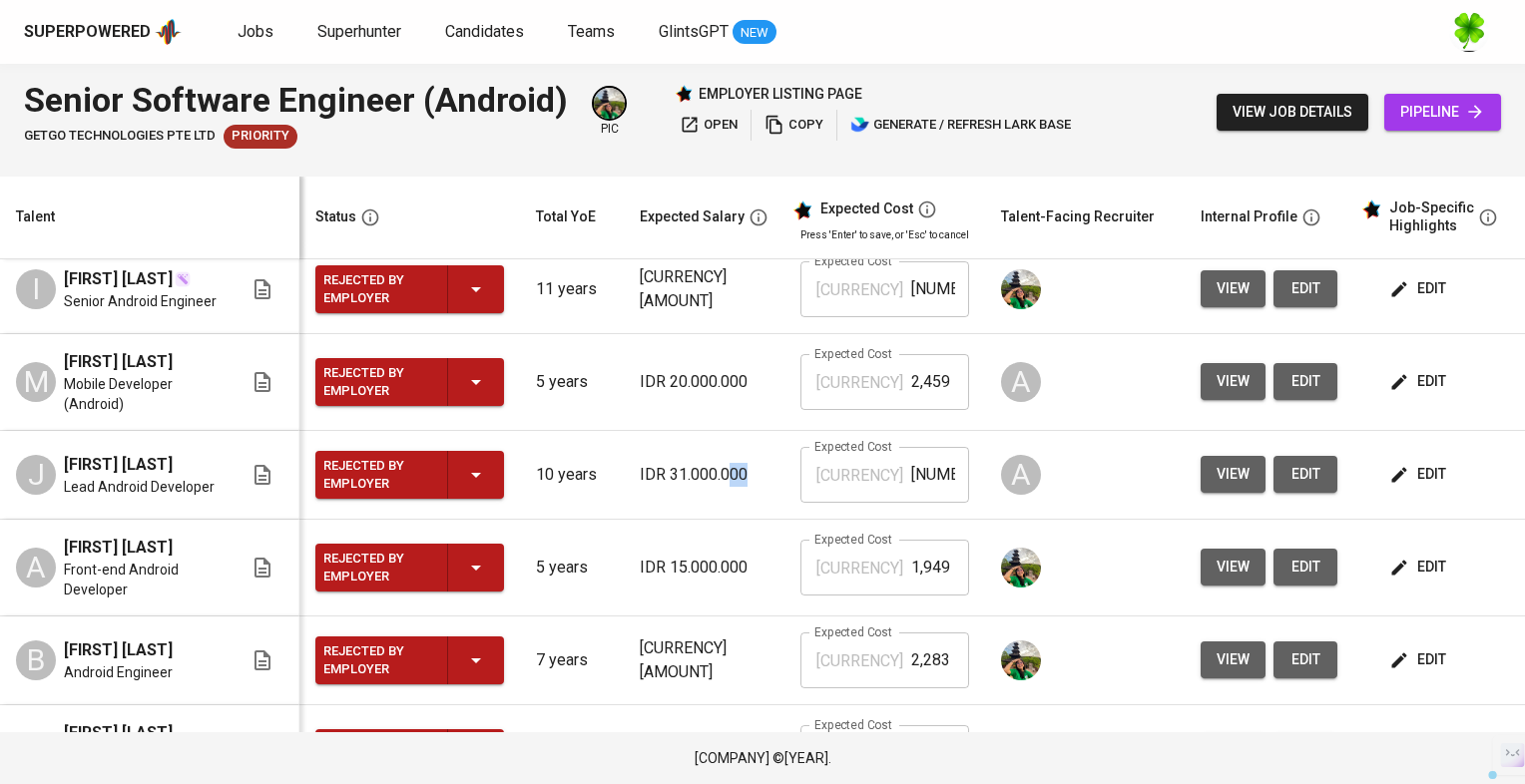 drag, startPoint x: 761, startPoint y: 494, endPoint x: 726, endPoint y: 499, distance: 35.35534 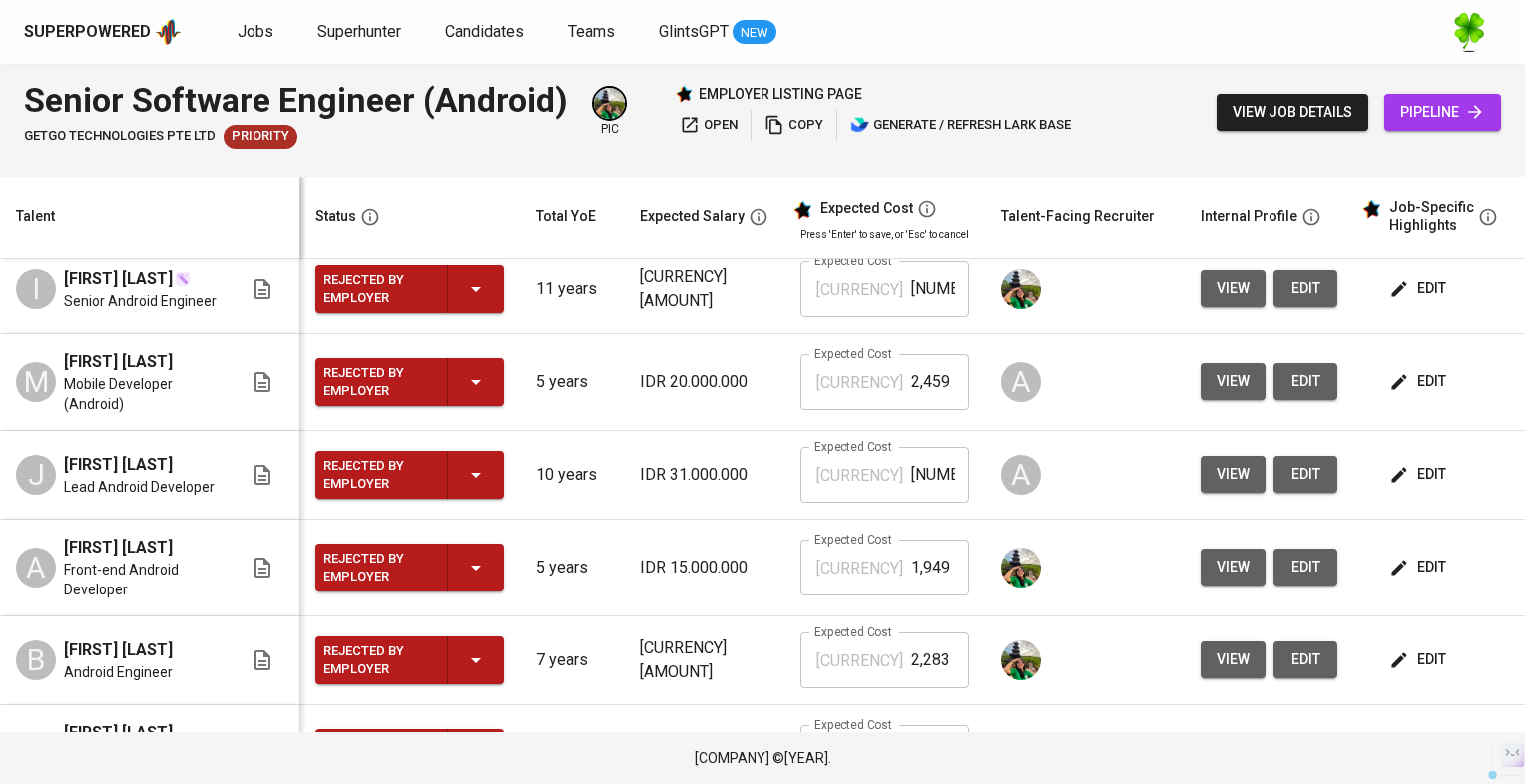 drag, startPoint x: 726, startPoint y: 499, endPoint x: 697, endPoint y: 568, distance: 74.84651 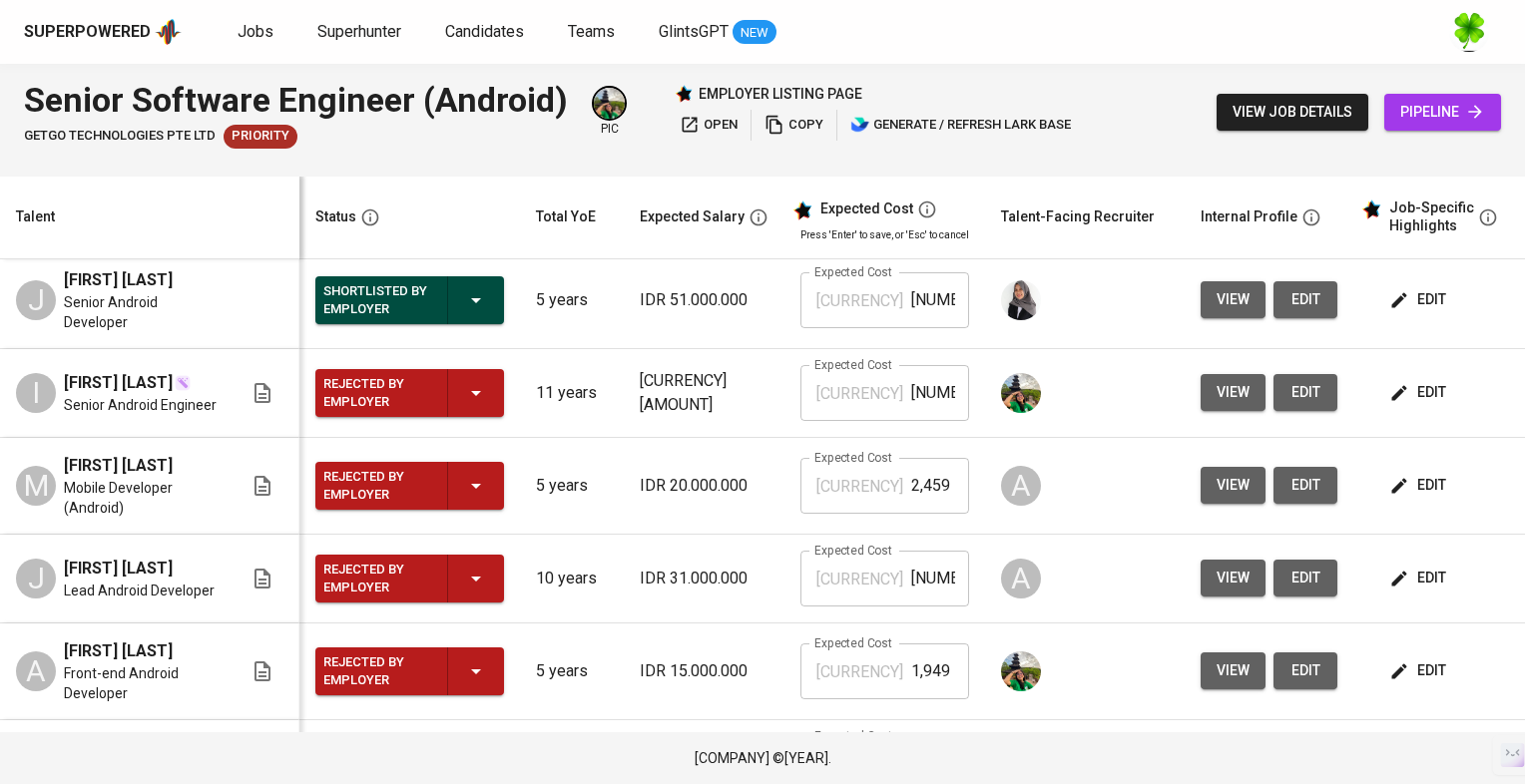 scroll, scrollTop: 0, scrollLeft: 0, axis: both 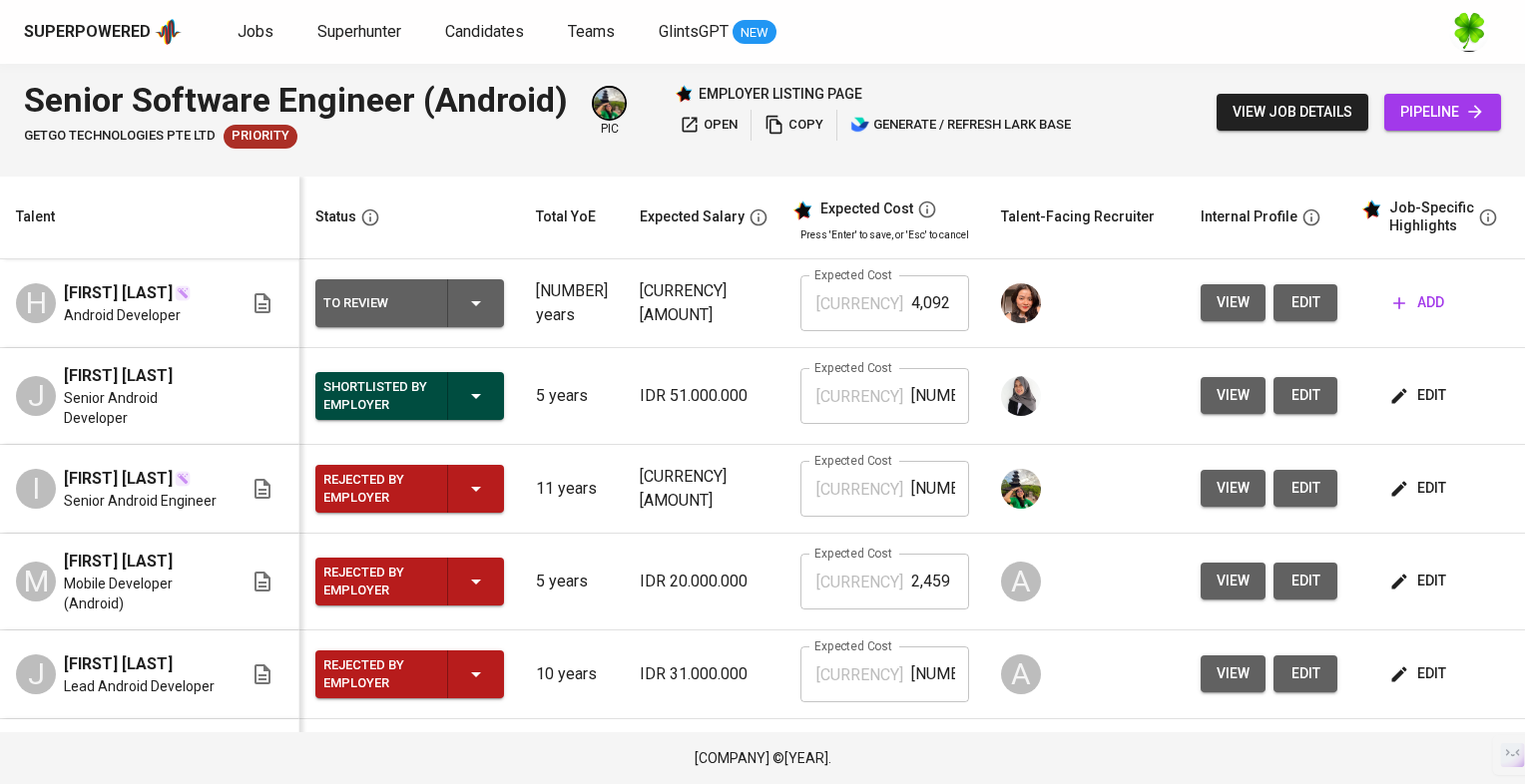 click on "edit" at bounding box center [1305, 395] 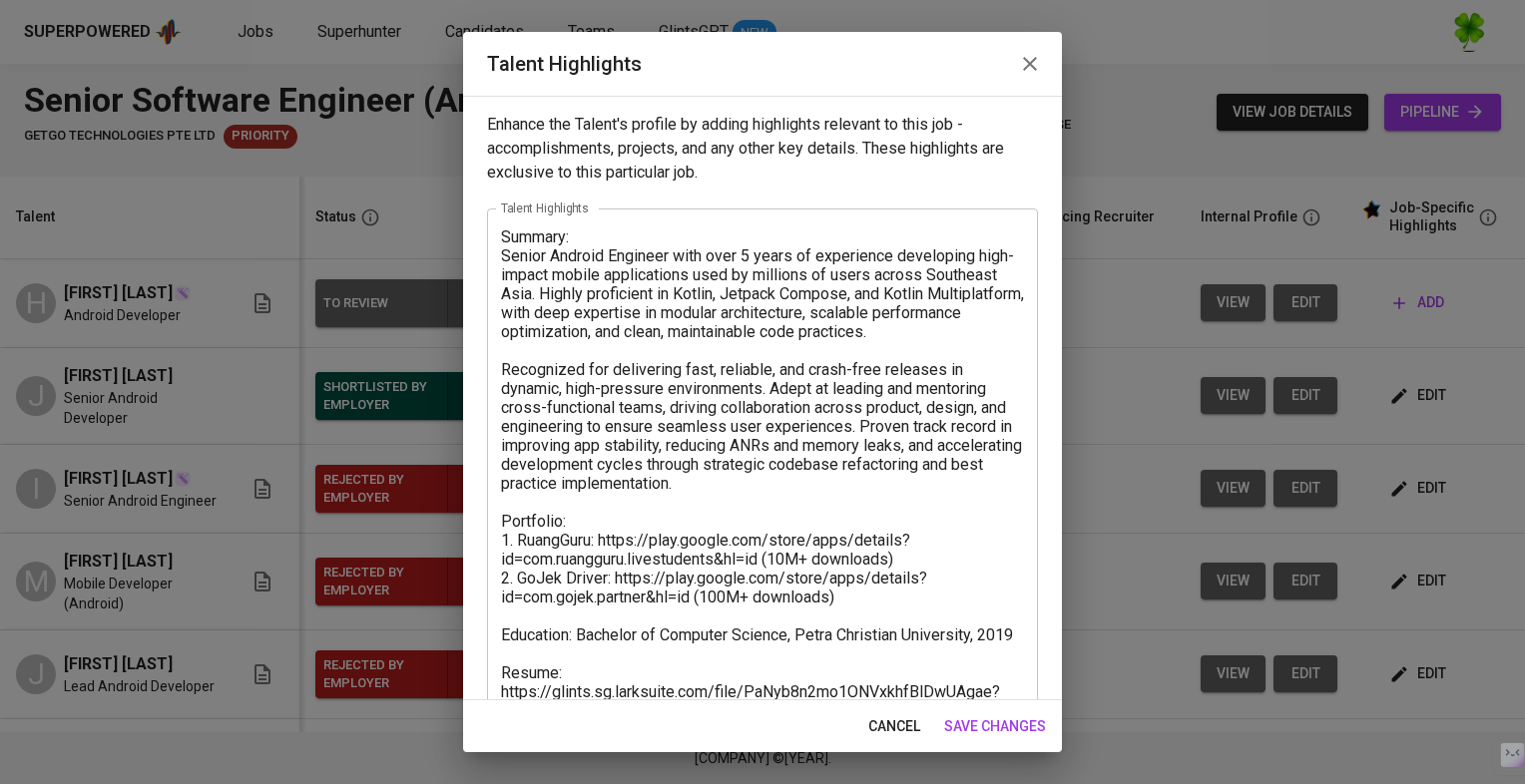 scroll, scrollTop: 199, scrollLeft: 0, axis: vertical 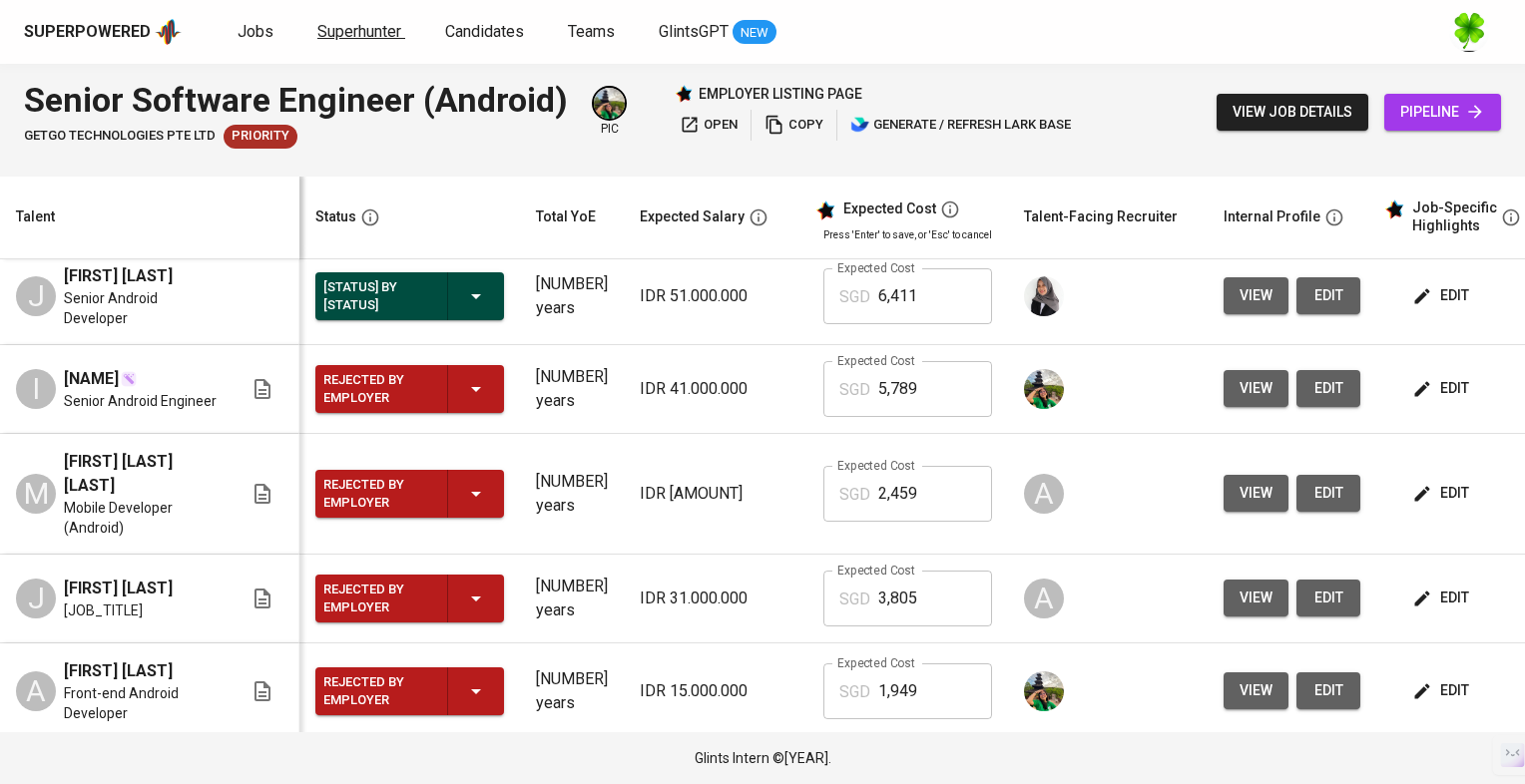 click on "Superhunter" at bounding box center (361, 32) 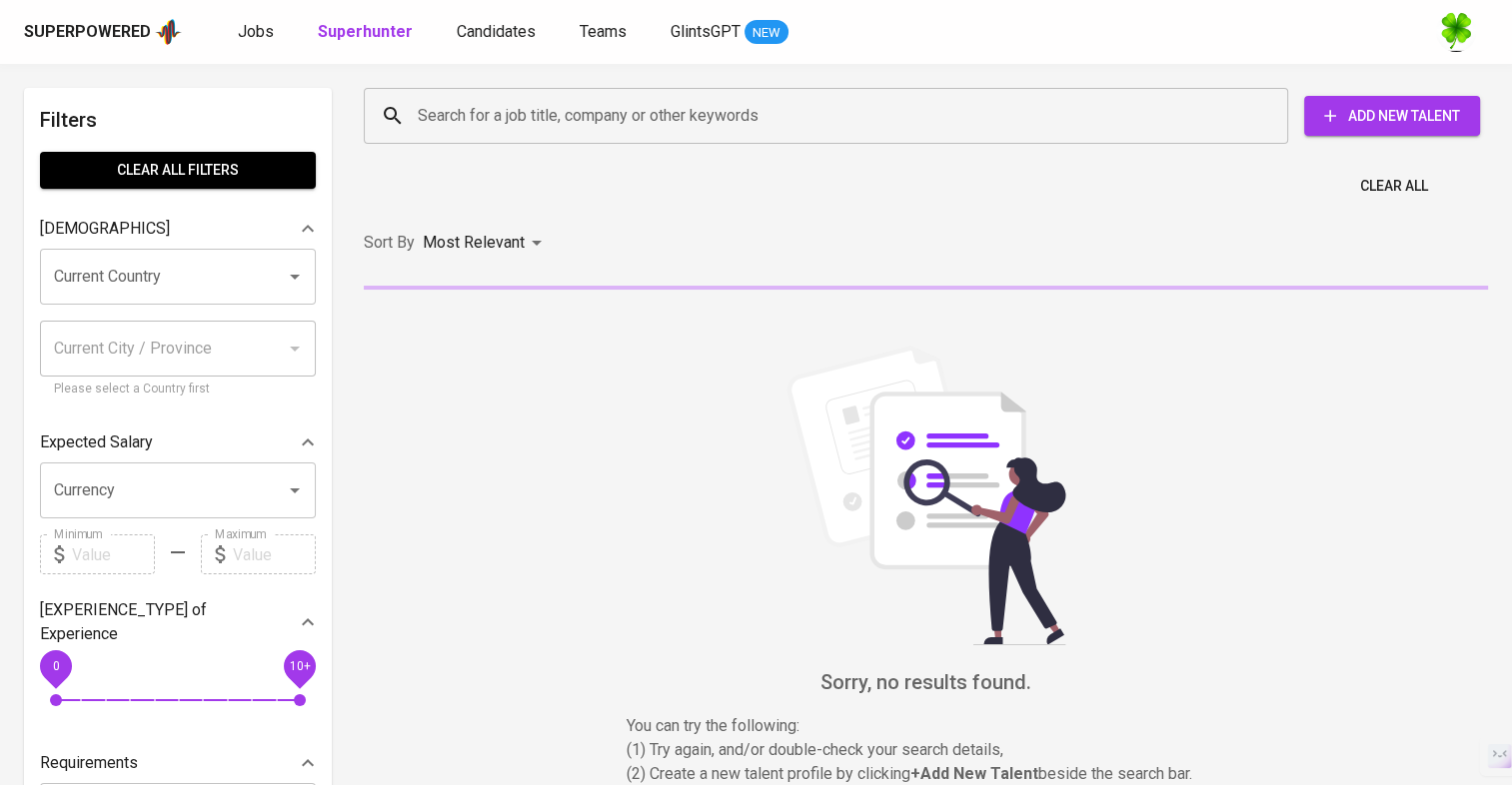 click on "Jobs   Superhunter   Candidates   Teams   GlintsGPT   NEW" at bounding box center (513, 32) 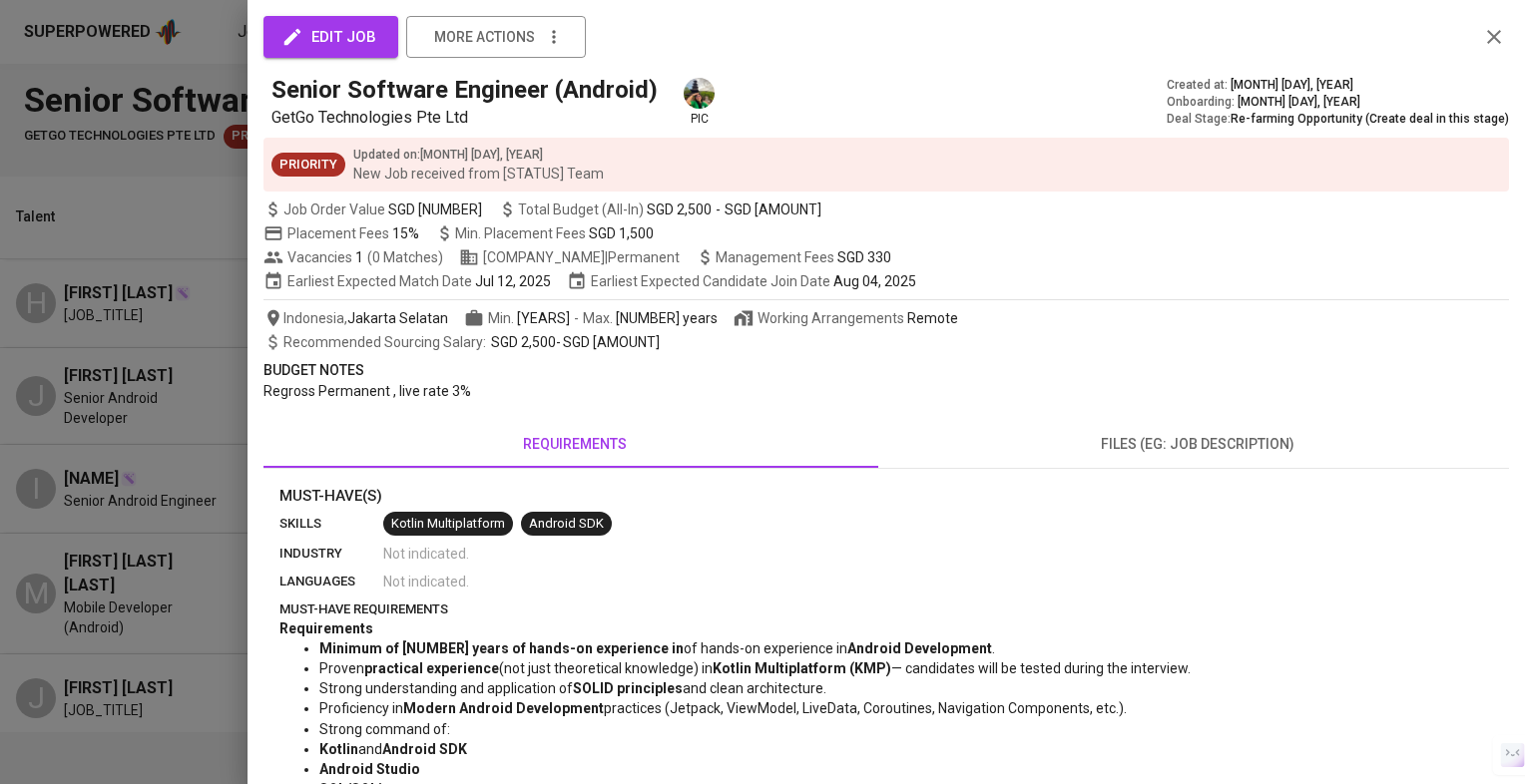 click at bounding box center (762, 392) 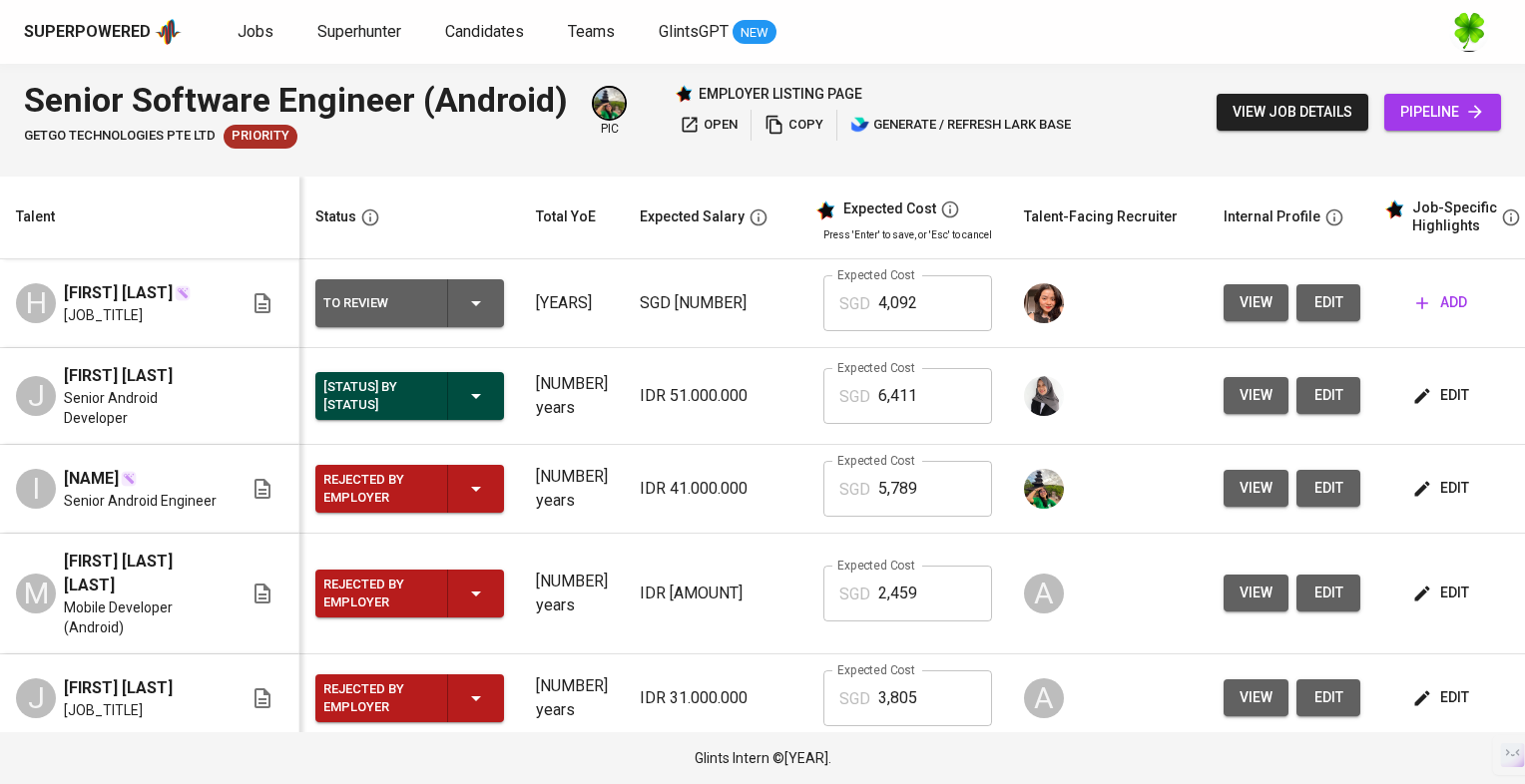 click on "pipeline" at bounding box center (1442, 112) 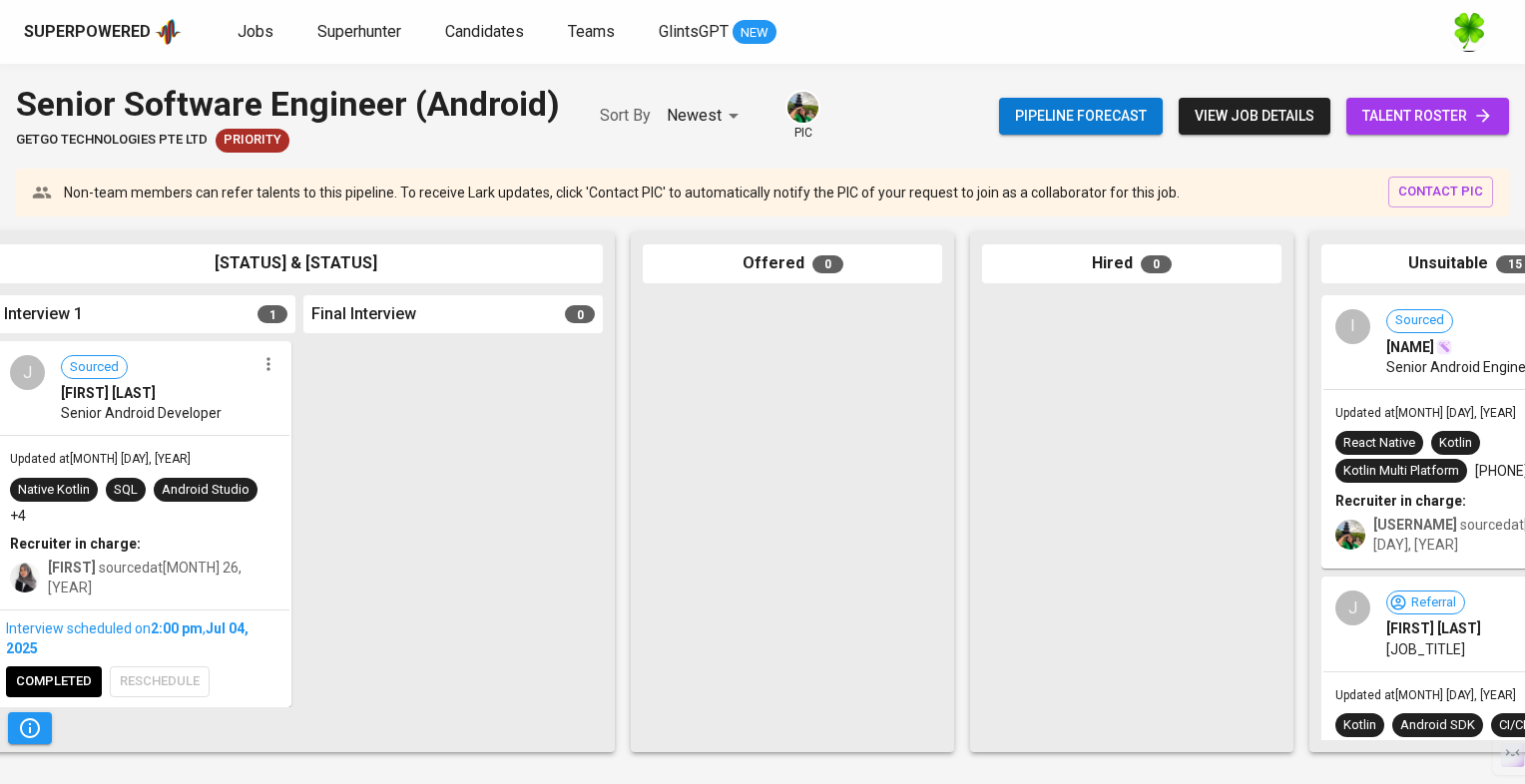 scroll, scrollTop: 0, scrollLeft: 850, axis: horizontal 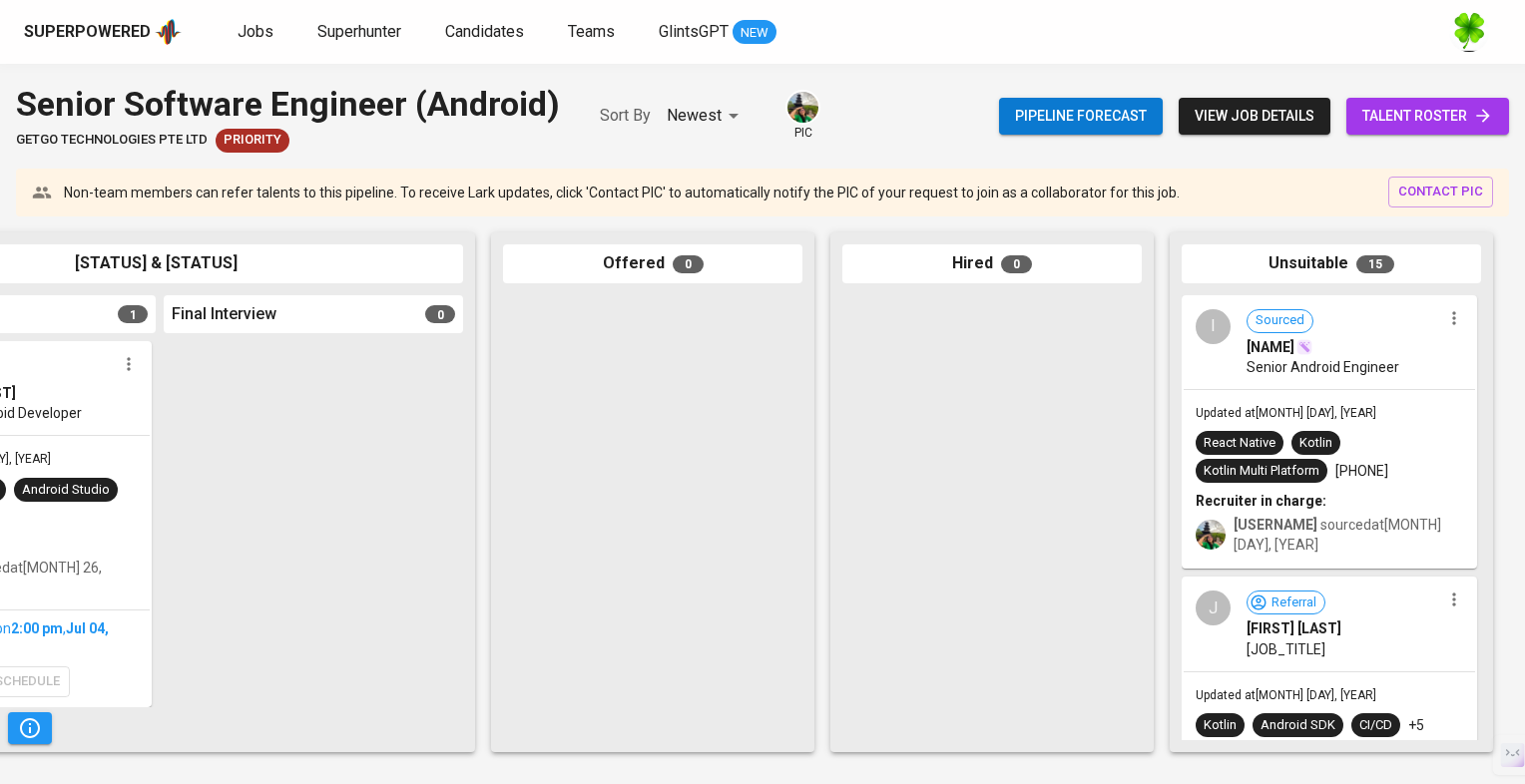 click on "Senior Android Engineer" at bounding box center [1322, 367] 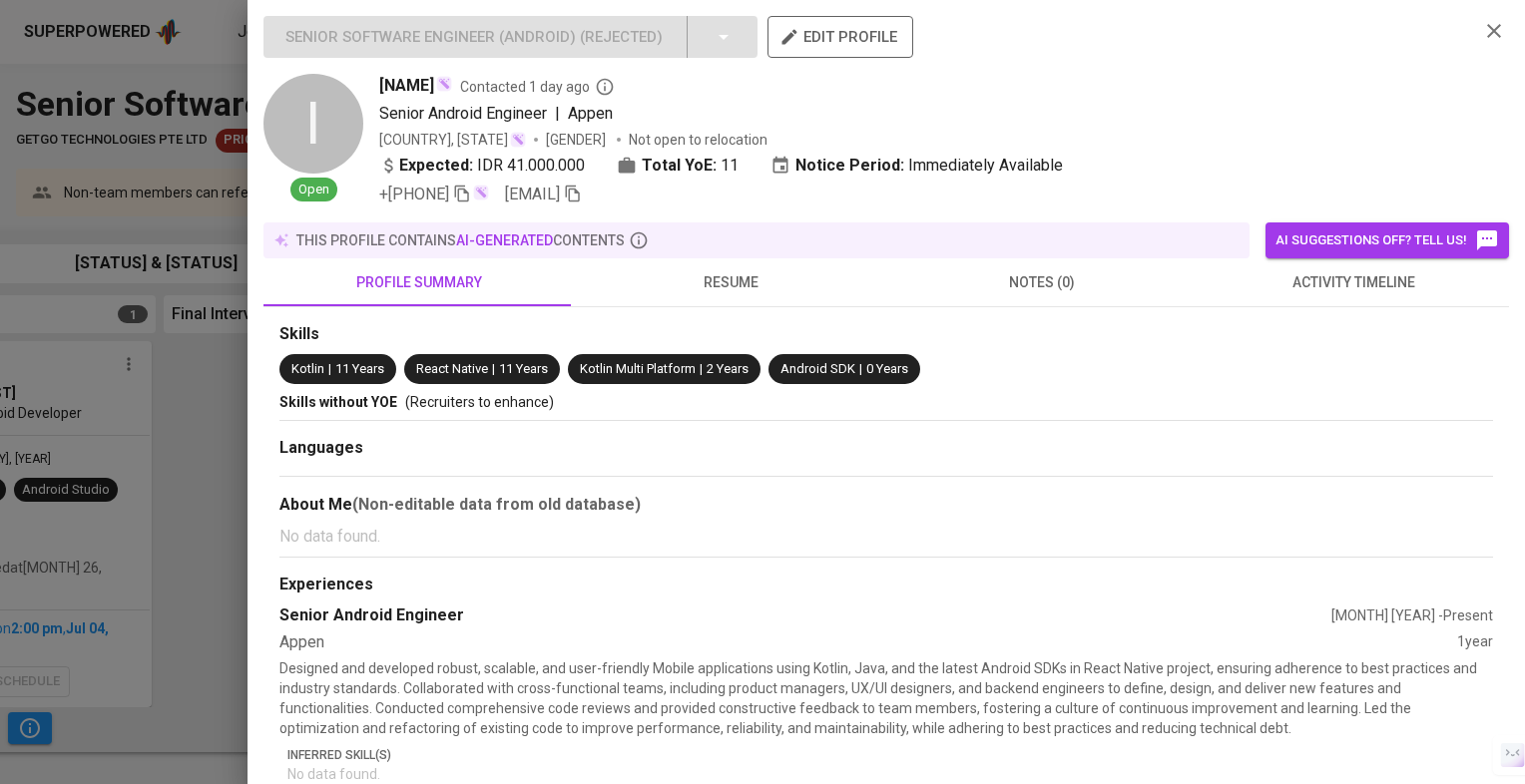click on "activity timeline" at bounding box center (419, 282) 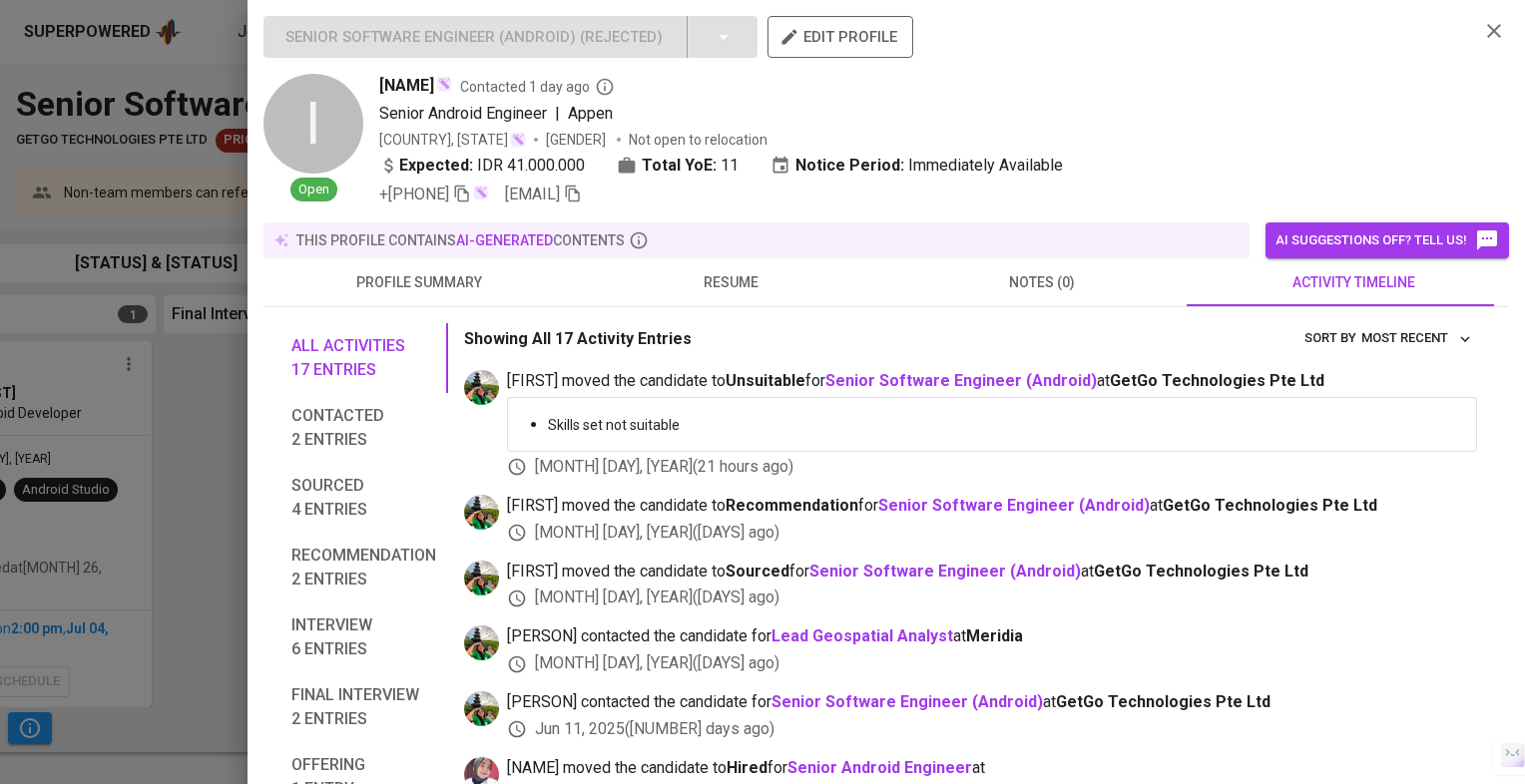 click at bounding box center [762, 392] 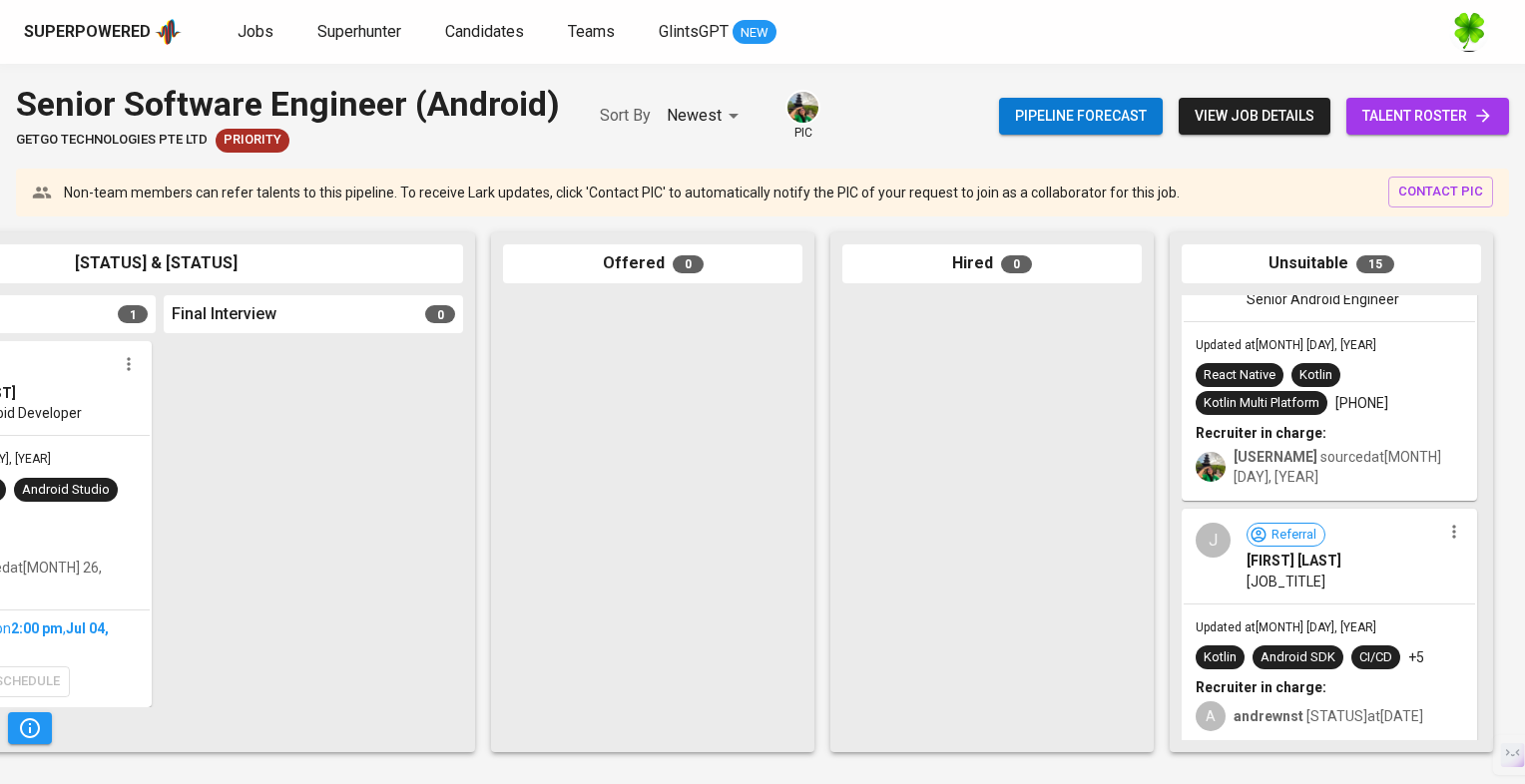 scroll, scrollTop: 100, scrollLeft: 0, axis: vertical 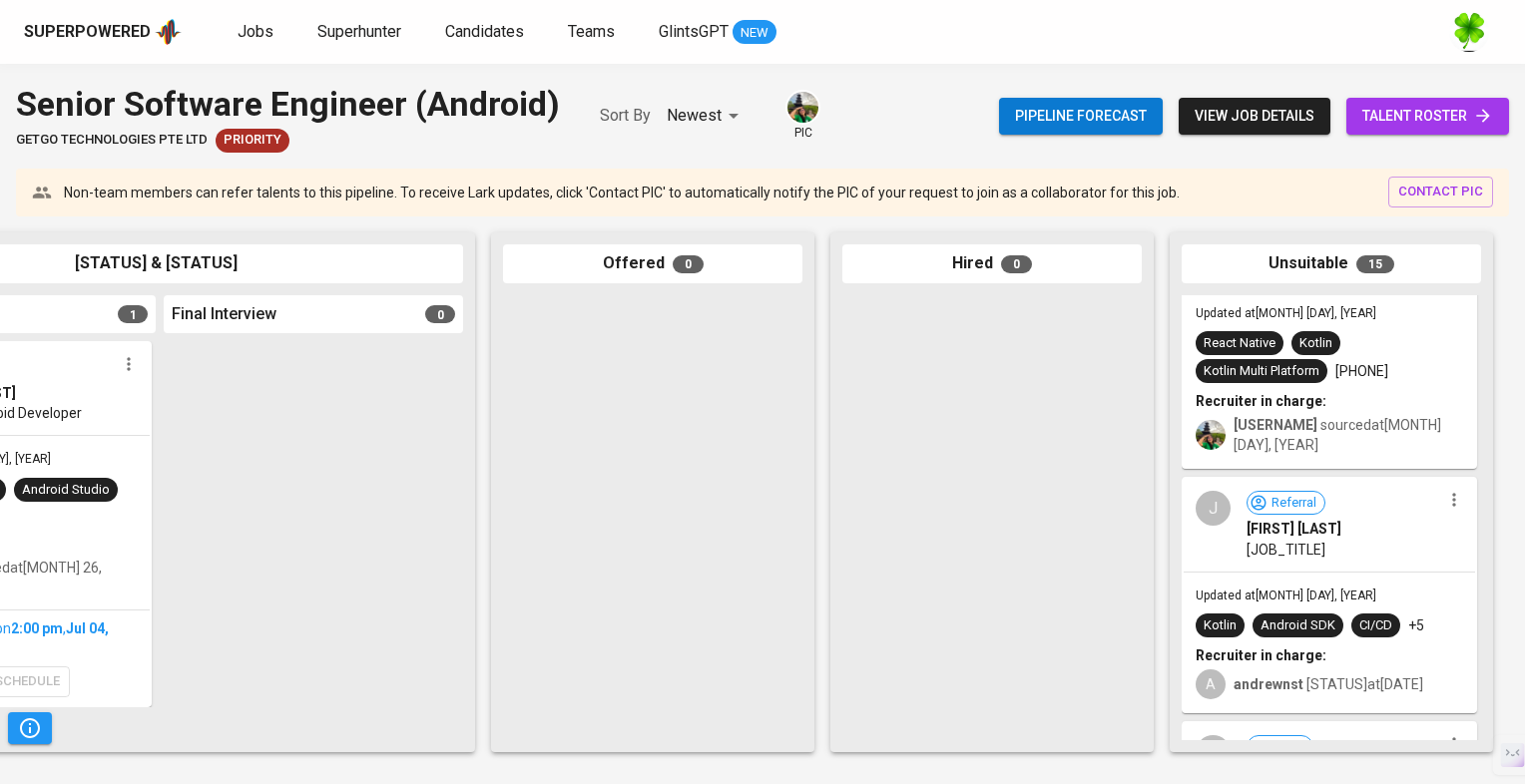 click on "J Referral Jeffry Irmawan Lead Android Developer" at bounding box center [1329, 525] 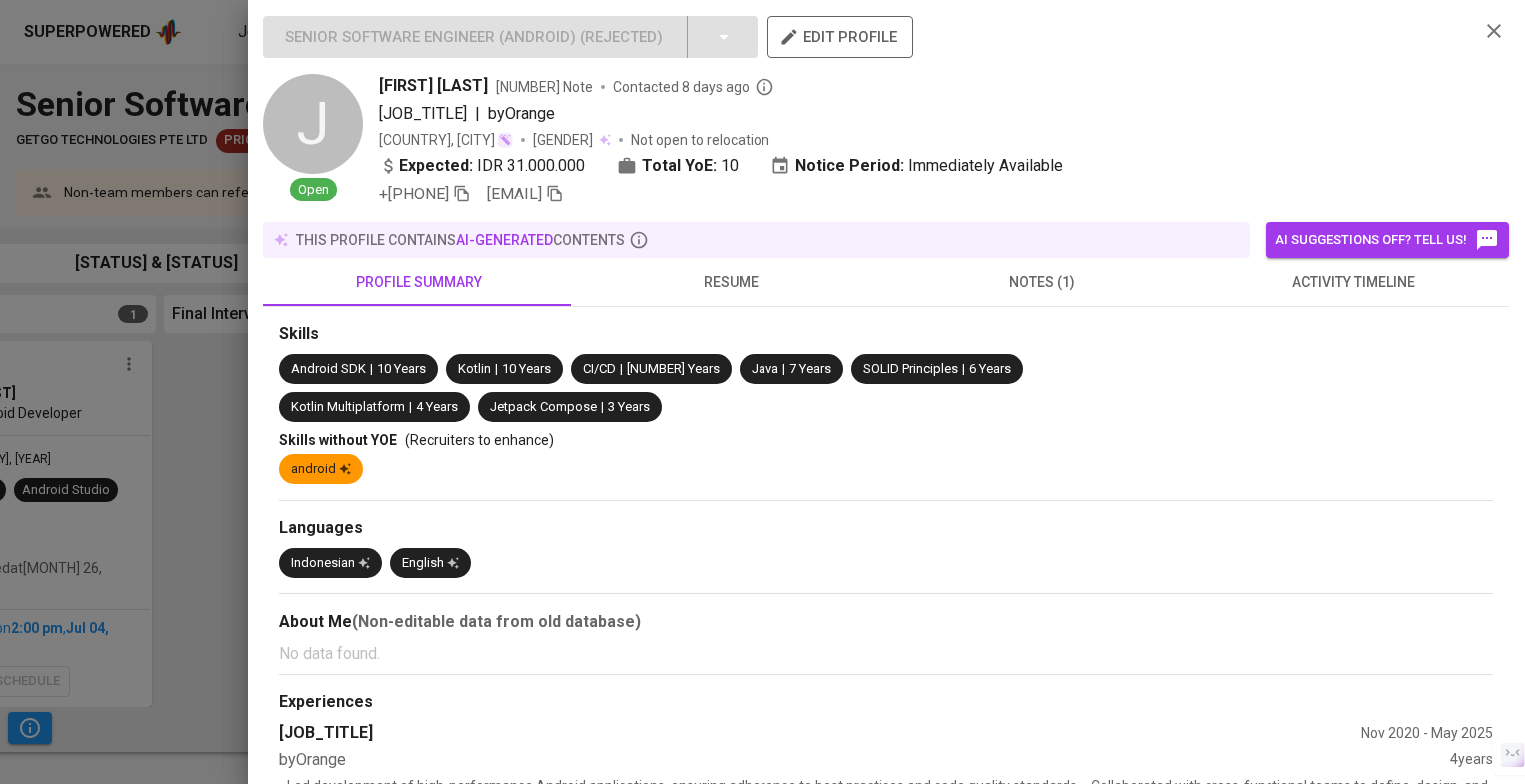click on "activity timeline" at bounding box center [419, 282] 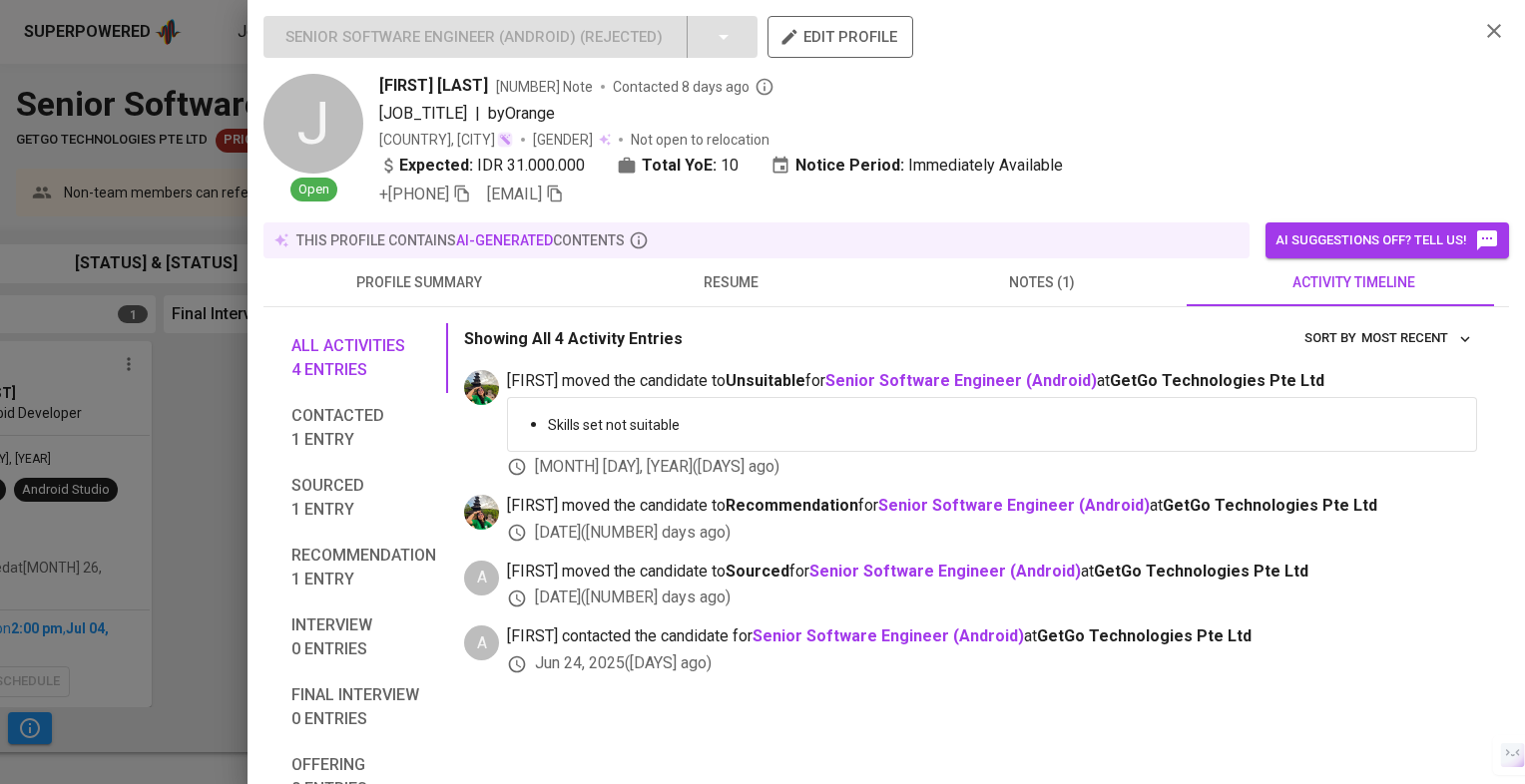 click at bounding box center [762, 392] 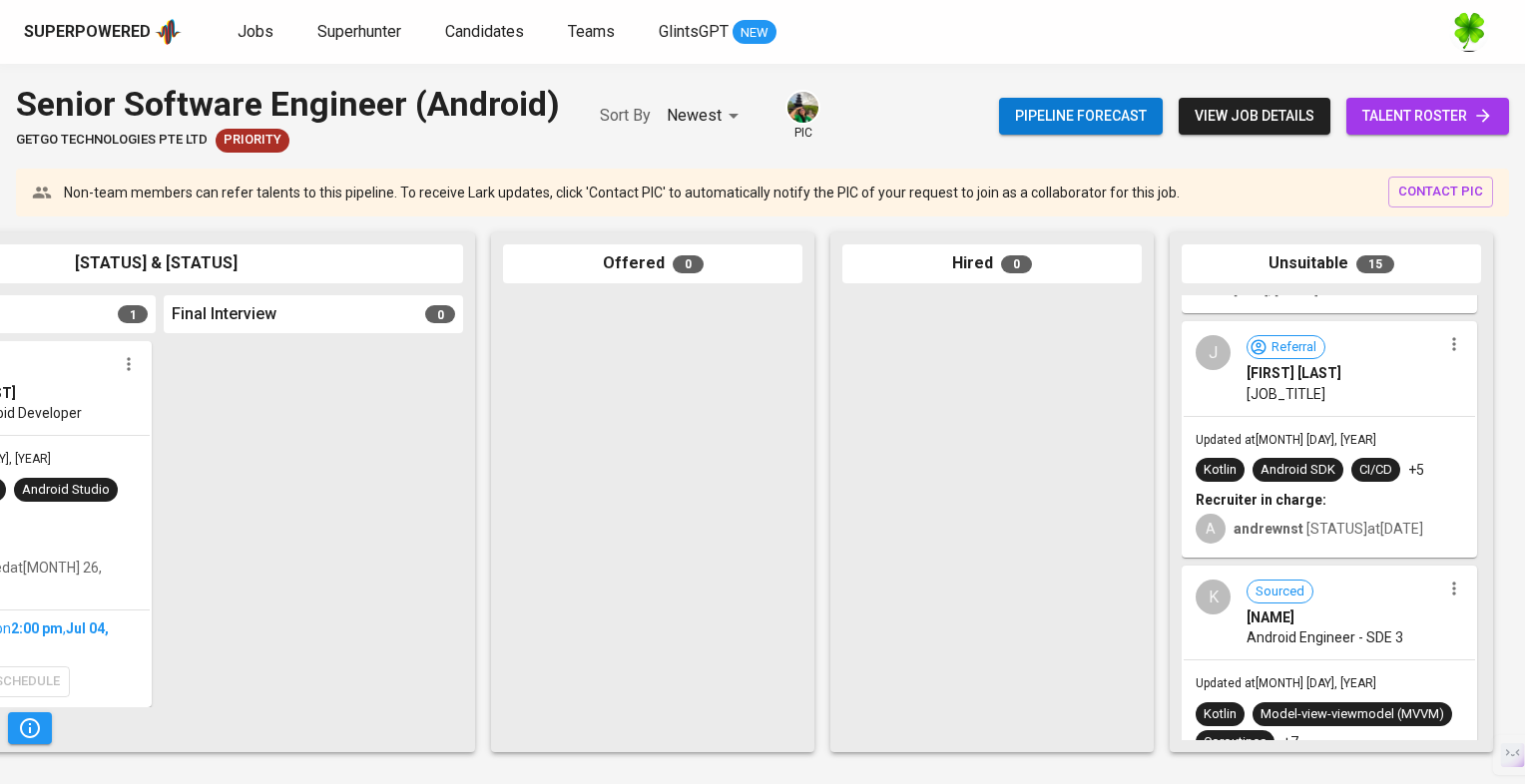 scroll, scrollTop: 299, scrollLeft: 0, axis: vertical 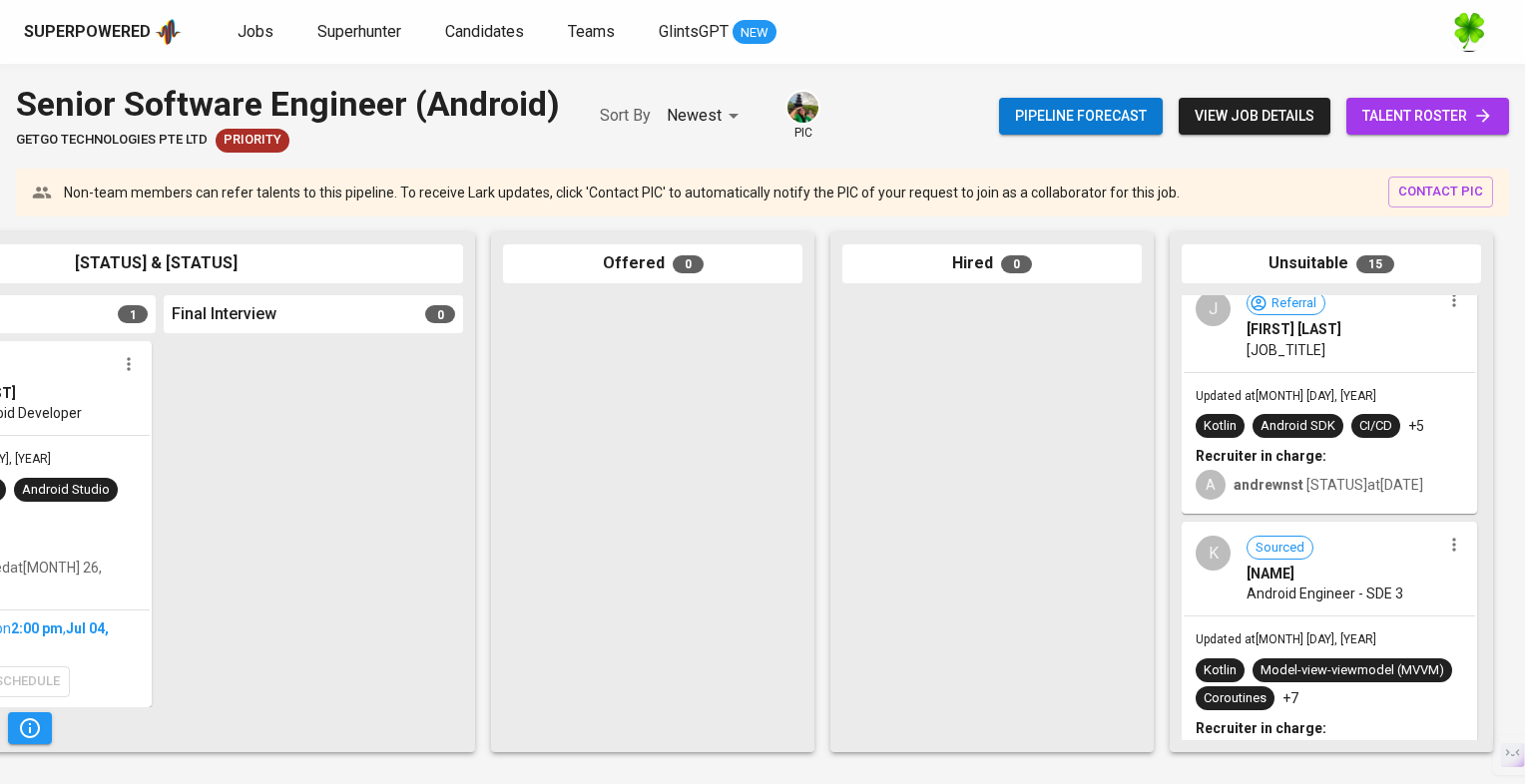 click on "Updated at  [DATE] Kotlin Android SDK CI/CD +5 Recruiter in charge: [NAME]  referred  at  [DATE]" at bounding box center [1329, 443] 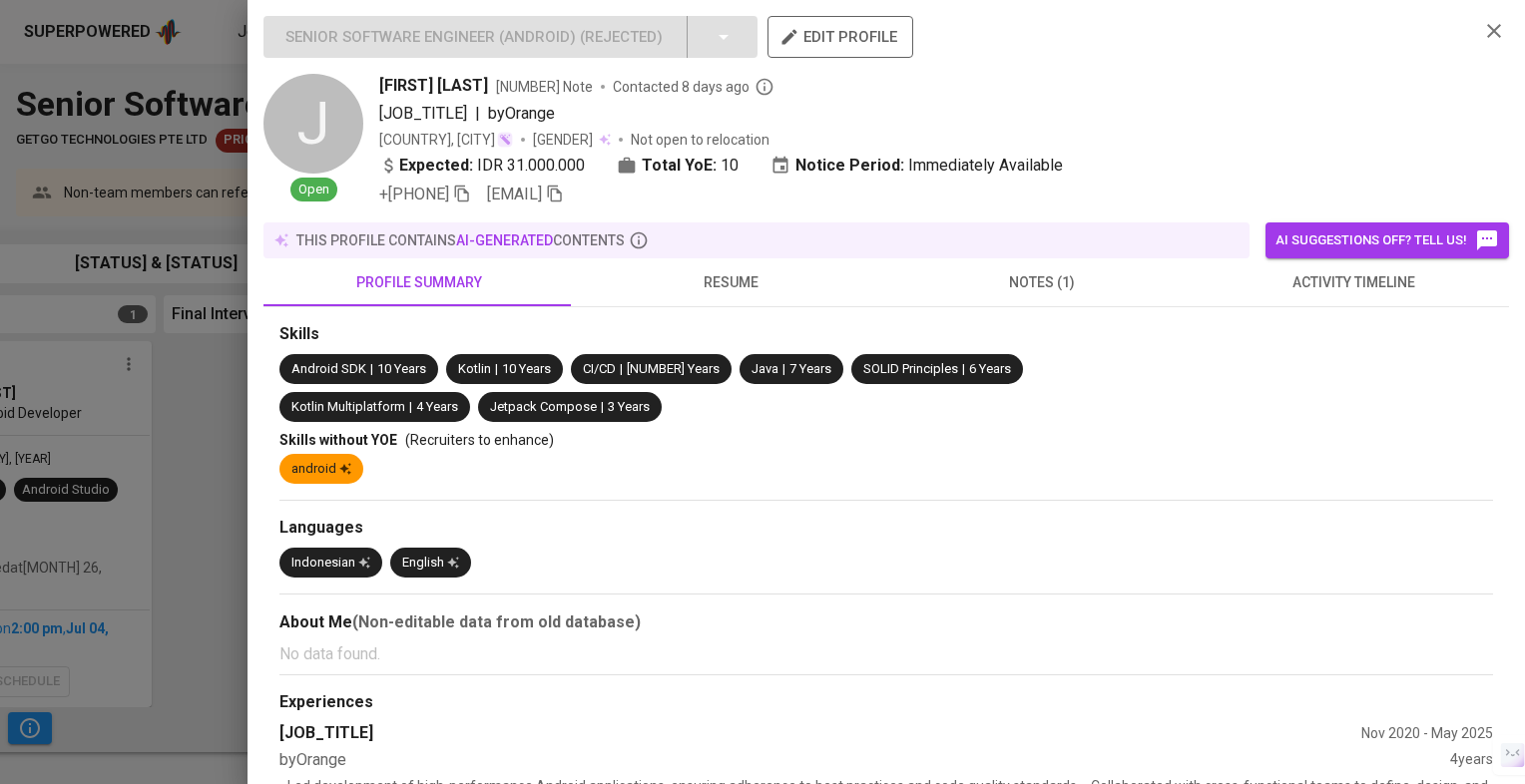 click on "activity timeline" at bounding box center (419, 282) 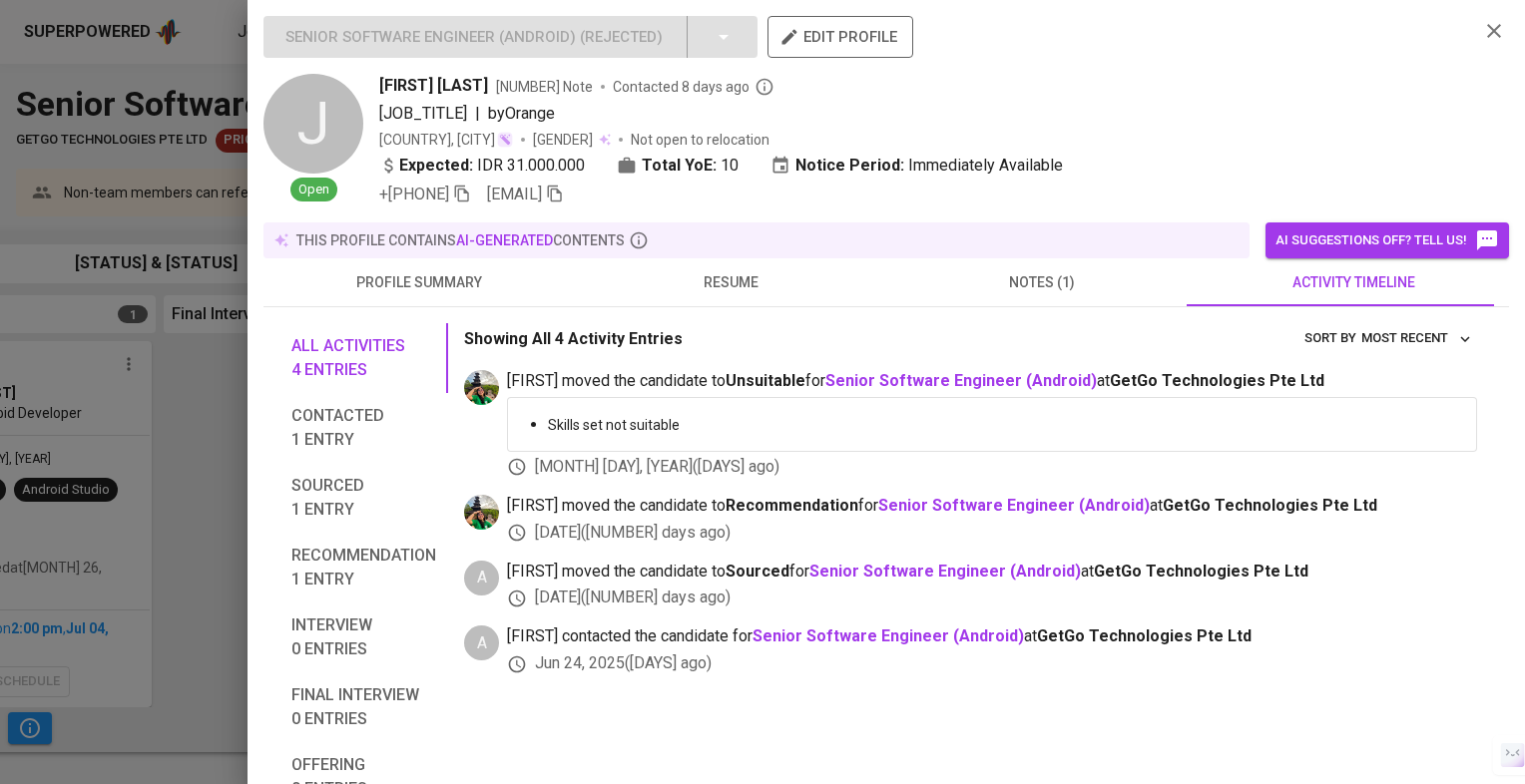 click at bounding box center (762, 392) 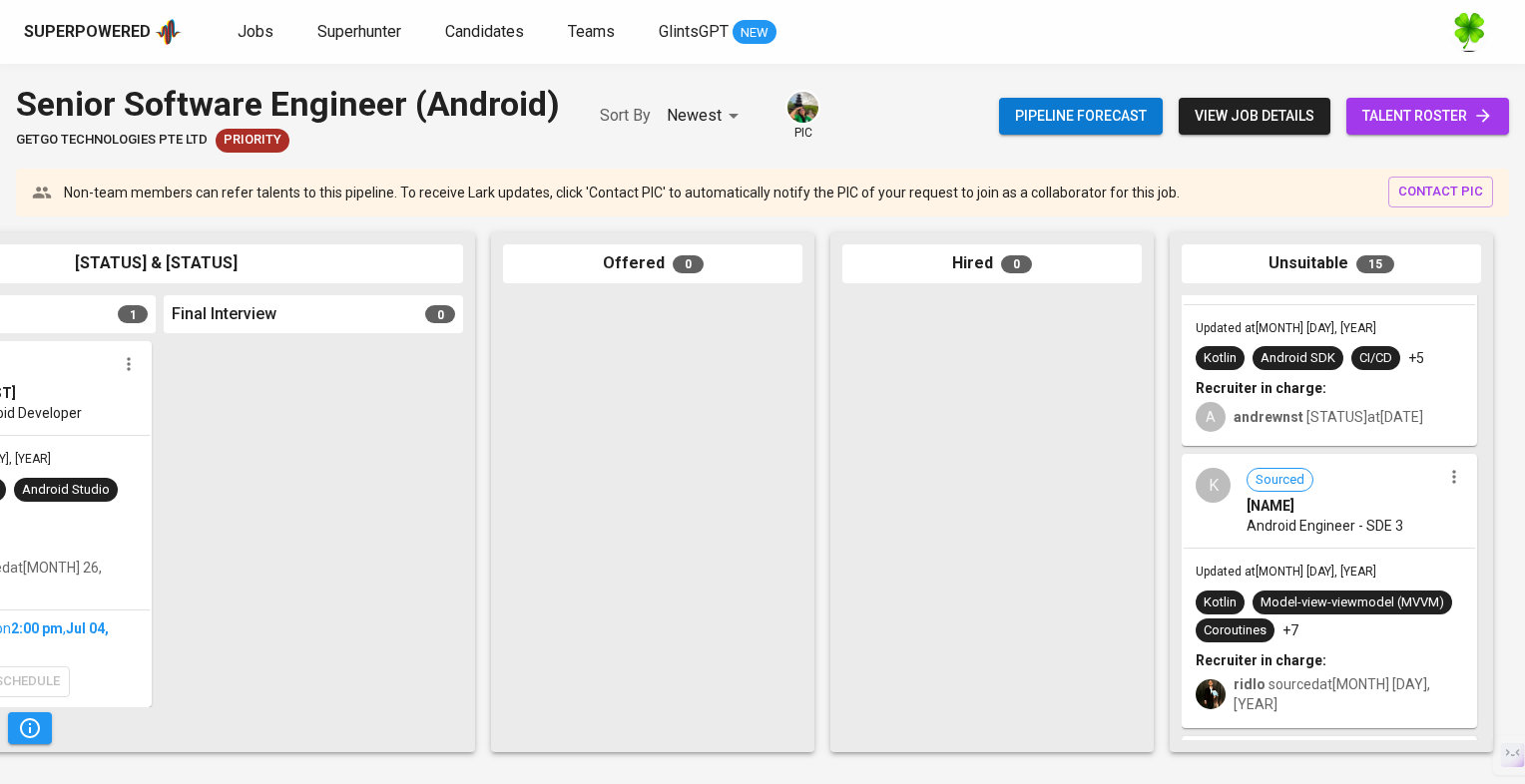 scroll, scrollTop: 399, scrollLeft: 0, axis: vertical 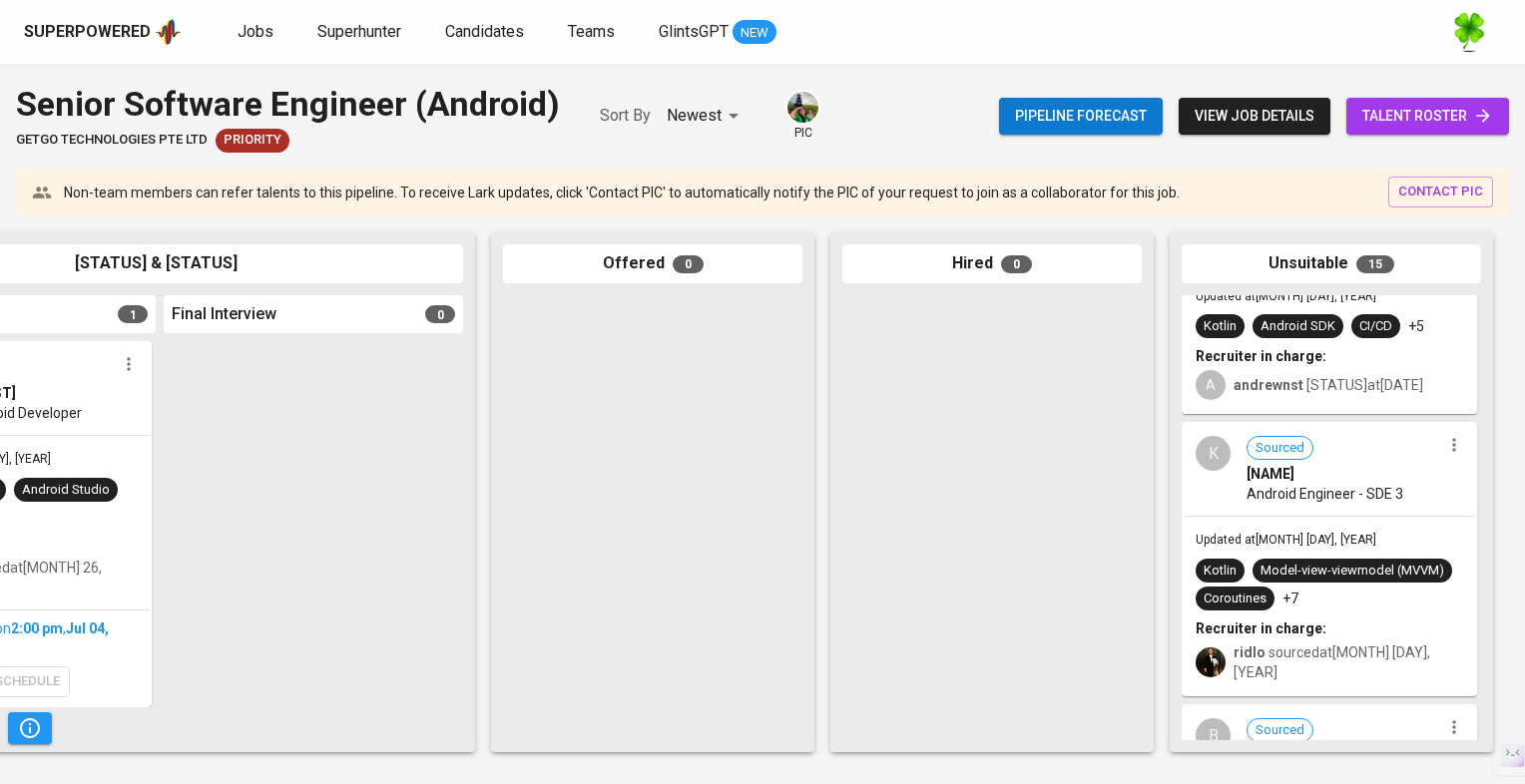 click on "Updated at  [DATE] Kotlin Model-view-viewmodel (MVVM) Coroutines +7 Recruiter in charge: [NAME]  sourced  at  [DATE]" at bounding box center [1329, 605] 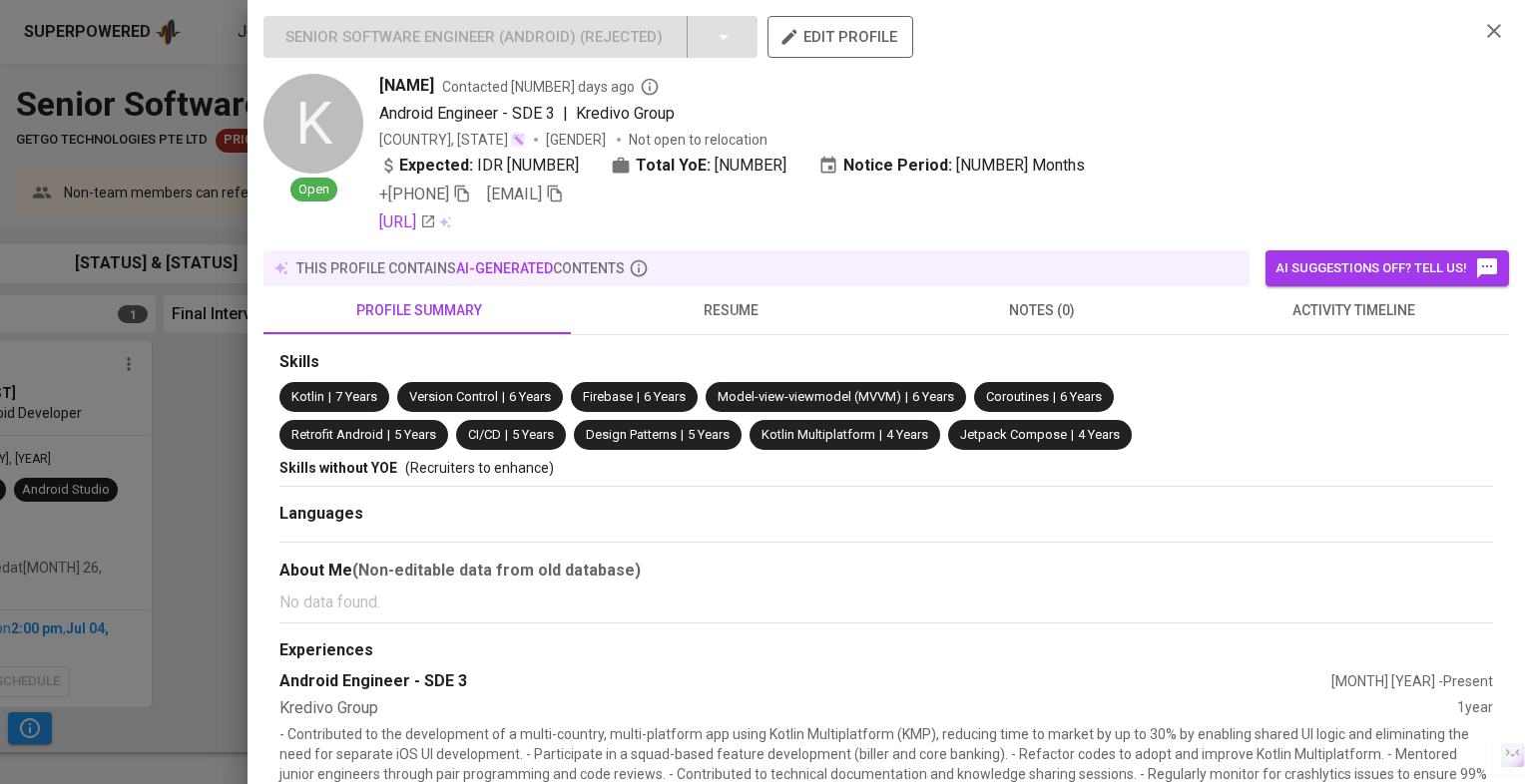 click on "activity timeline" at bounding box center (419, 310) 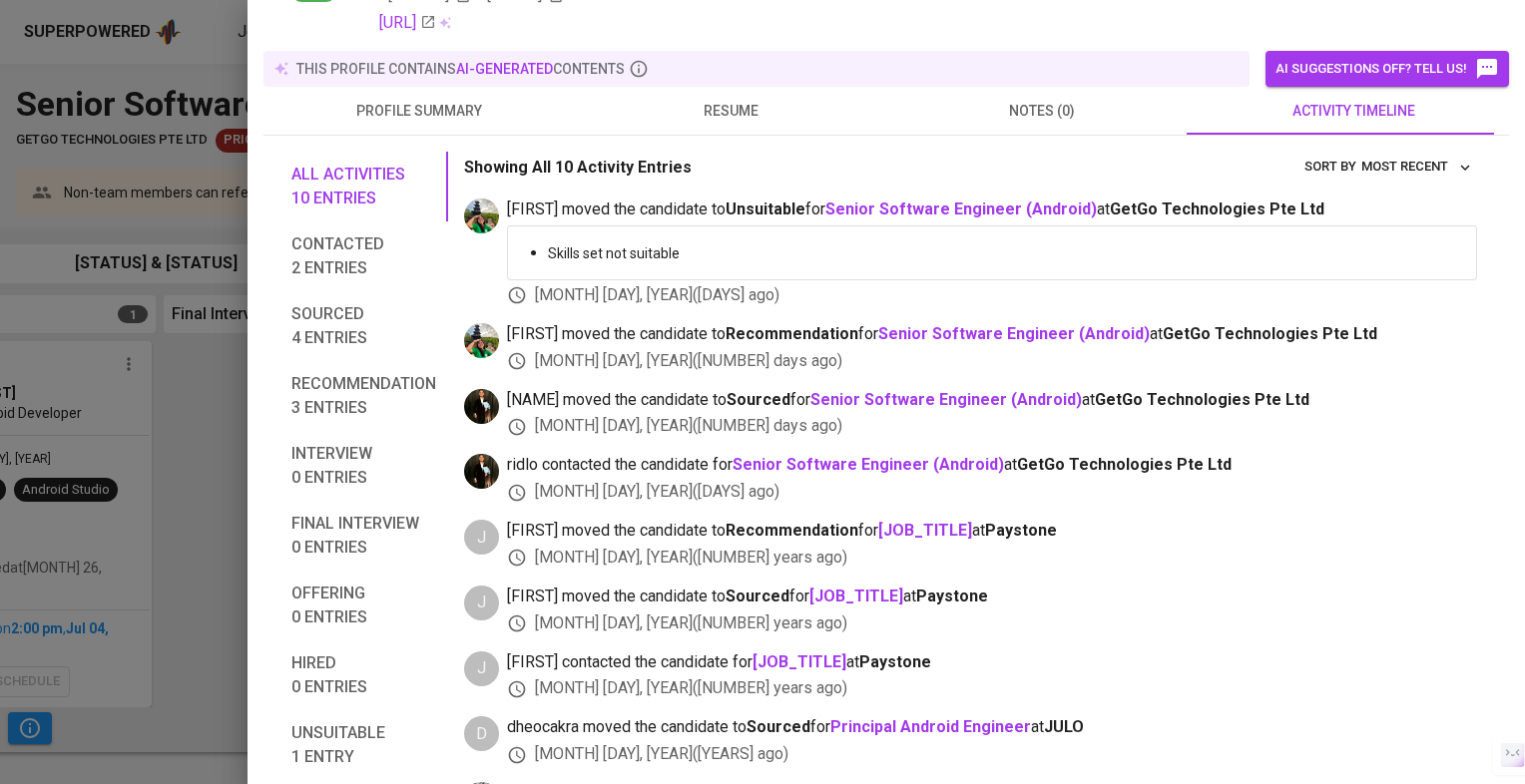 click at bounding box center (762, 392) 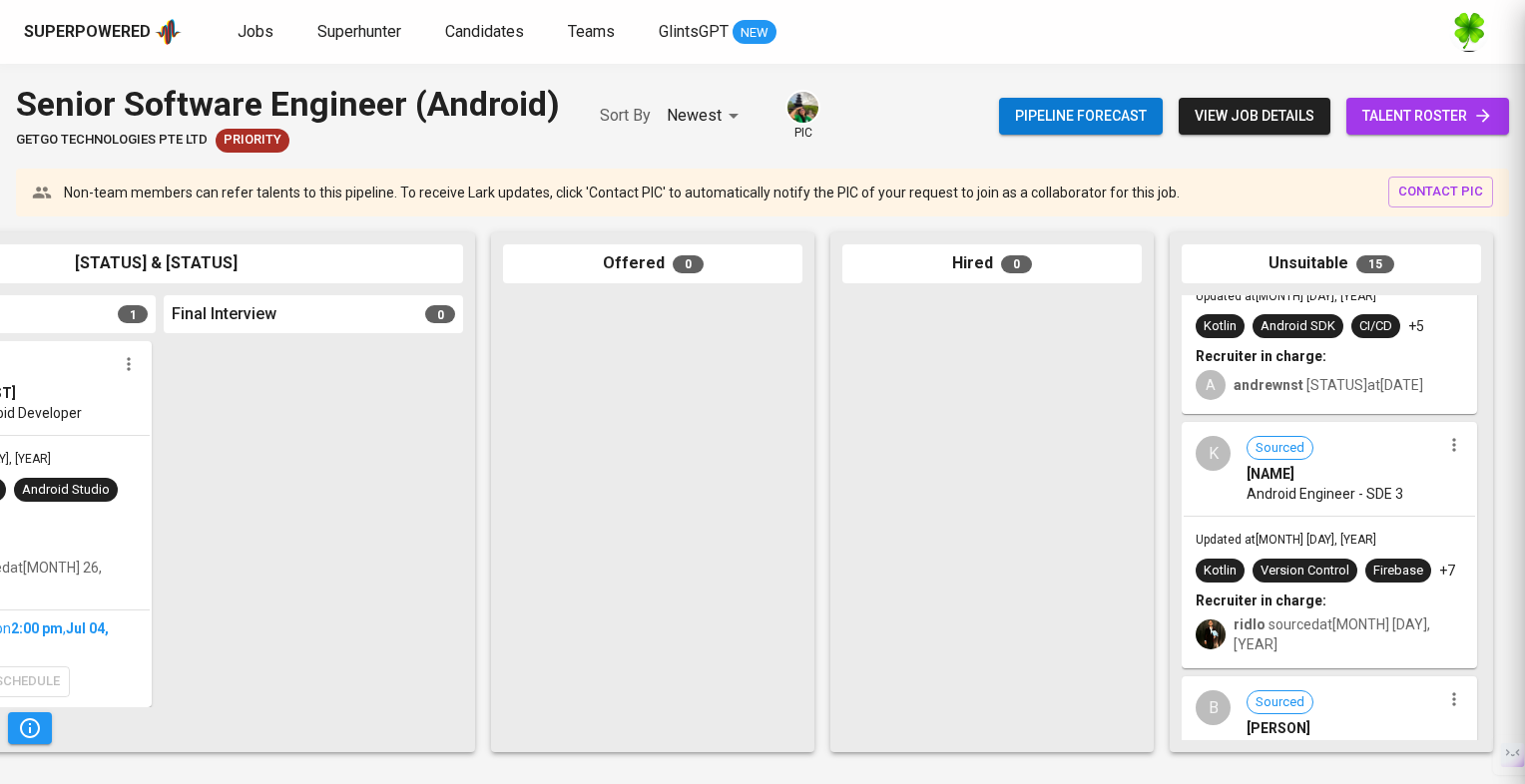 scroll, scrollTop: 129, scrollLeft: 0, axis: vertical 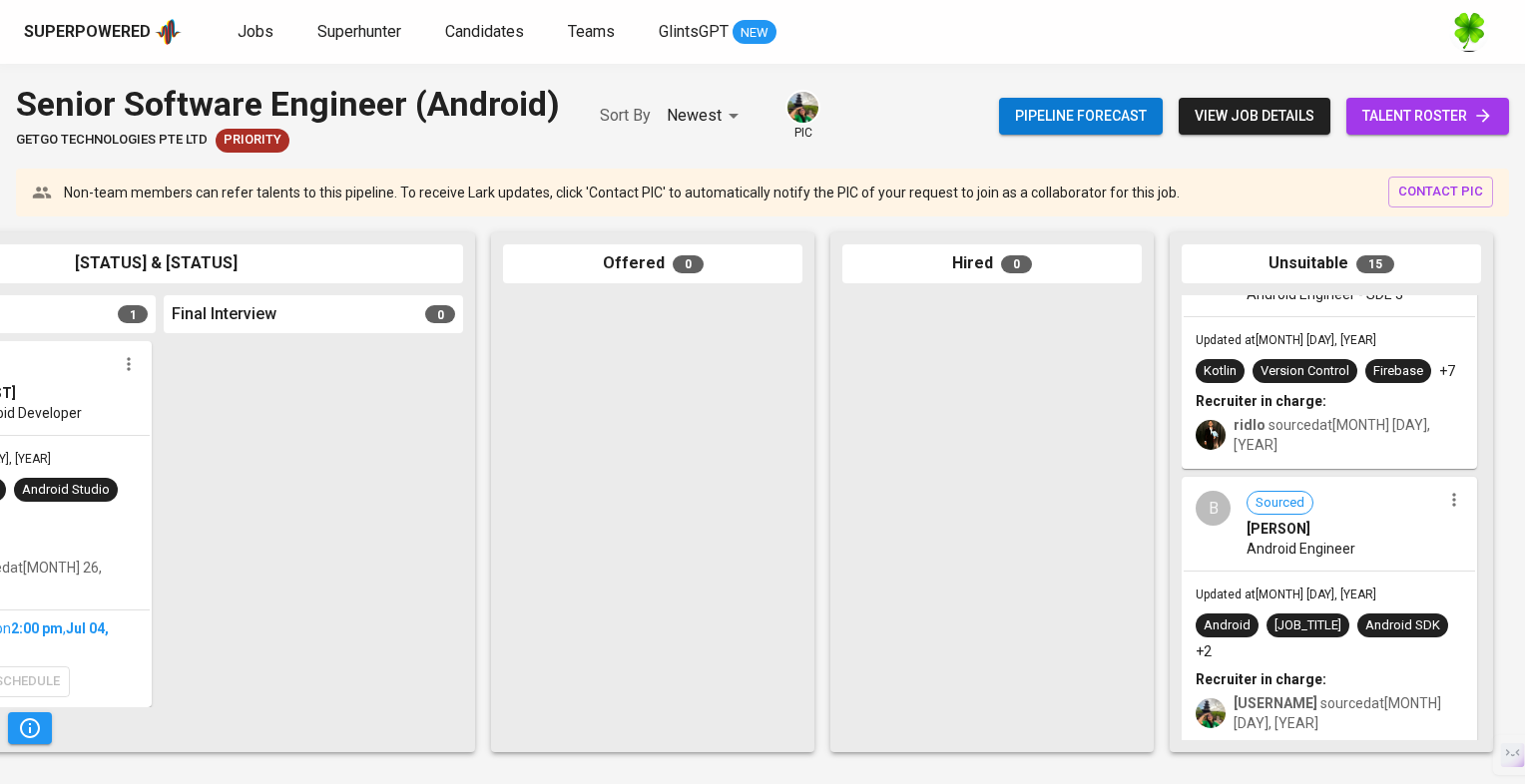 click on "B Sourced Bimo Vallentino Achmad Android Engineer" at bounding box center [1329, 525] 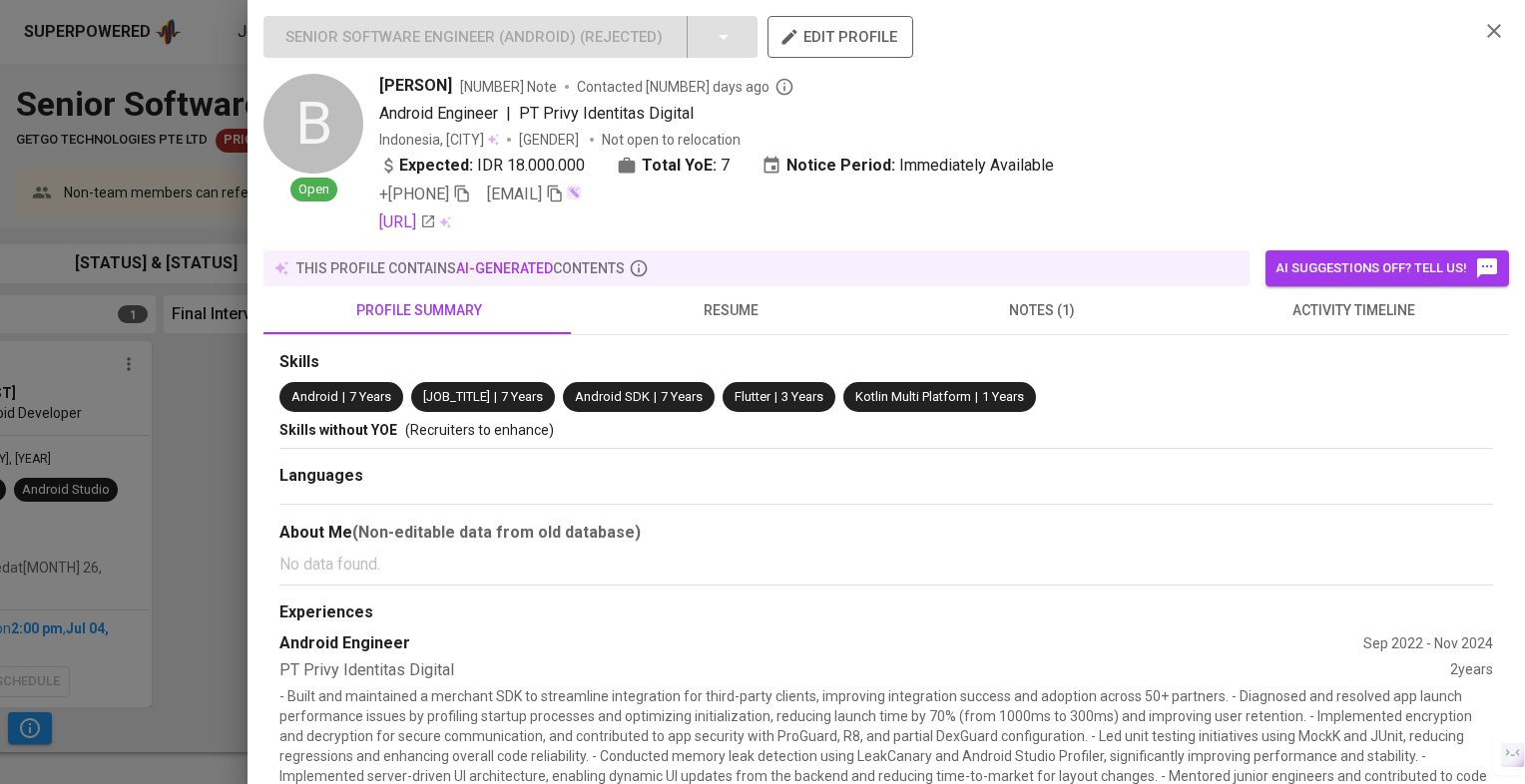 click on "activity timeline" at bounding box center (419, 310) 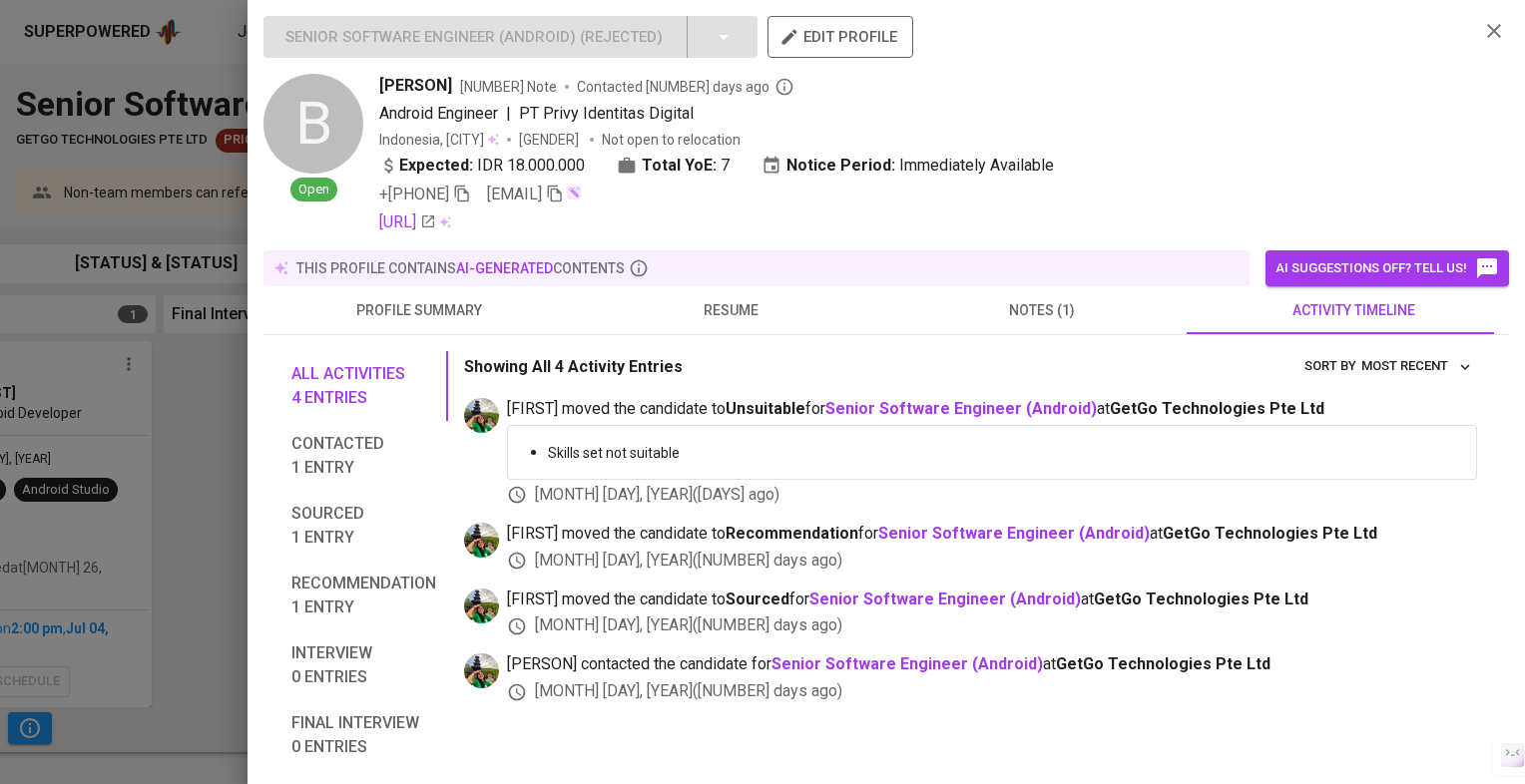 click at bounding box center (762, 392) 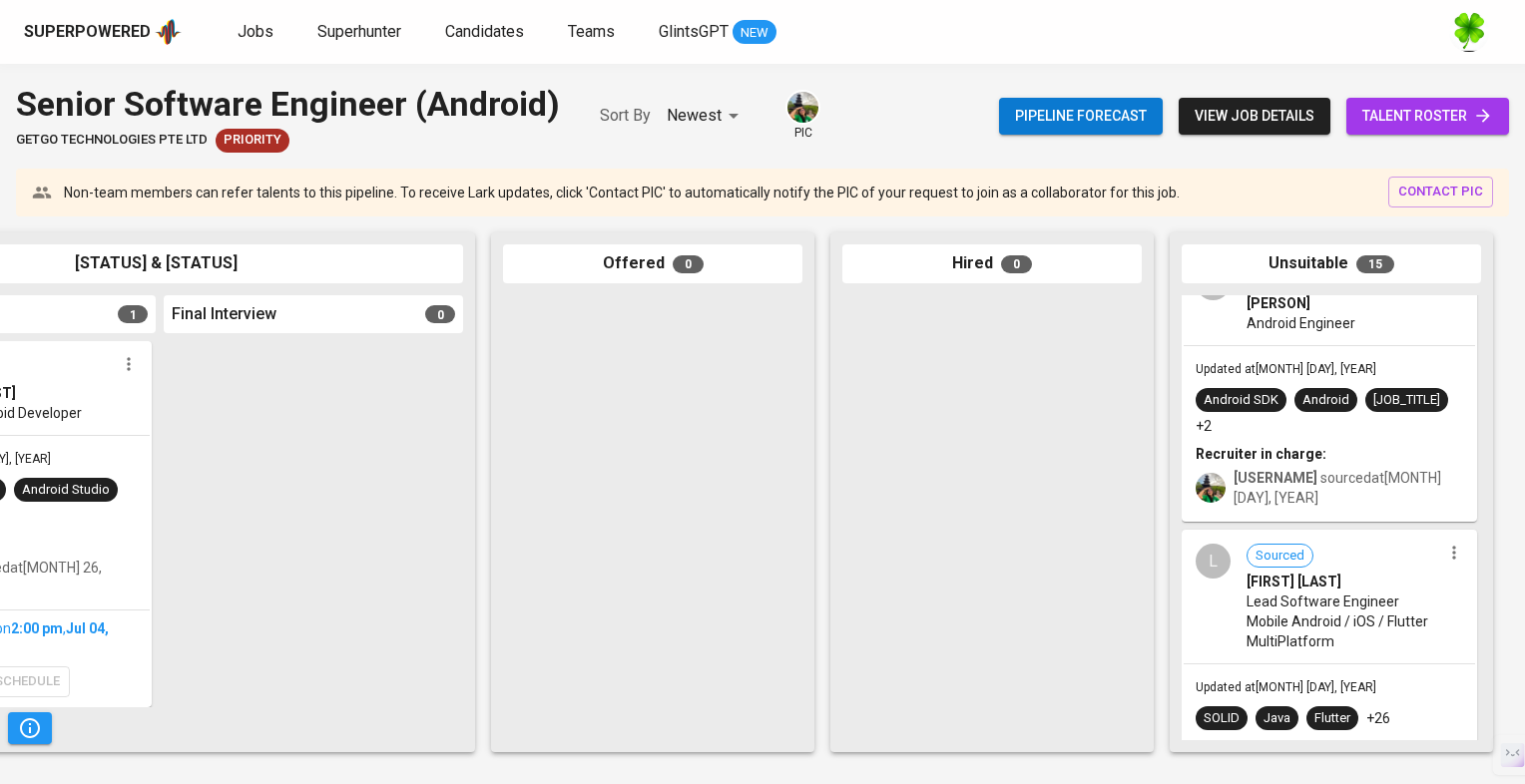 scroll, scrollTop: 898, scrollLeft: 0, axis: vertical 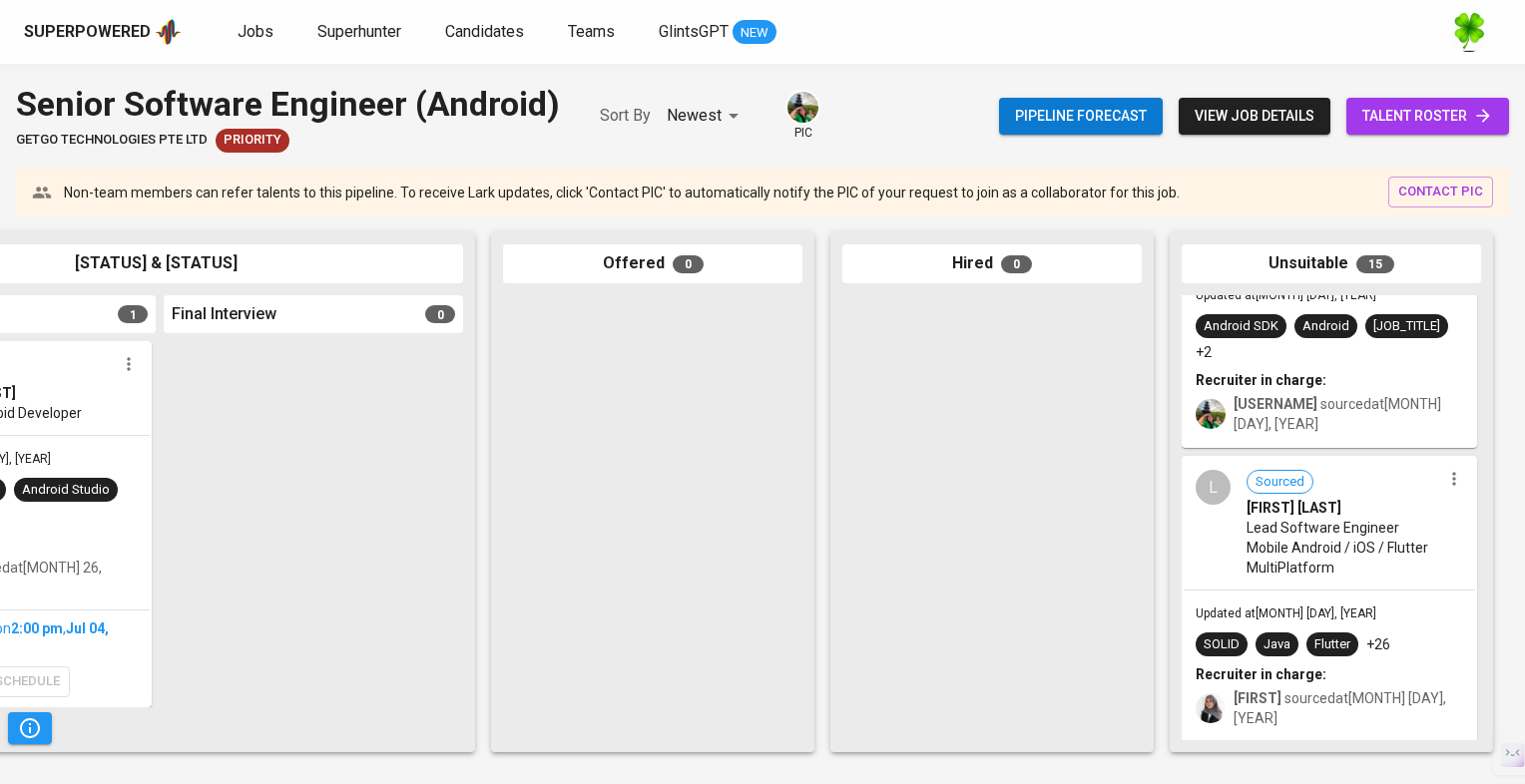 click on "Lead Software Engineer Mobile Android / iOS / Flutter MultiPlatform" at bounding box center (1343, 548) 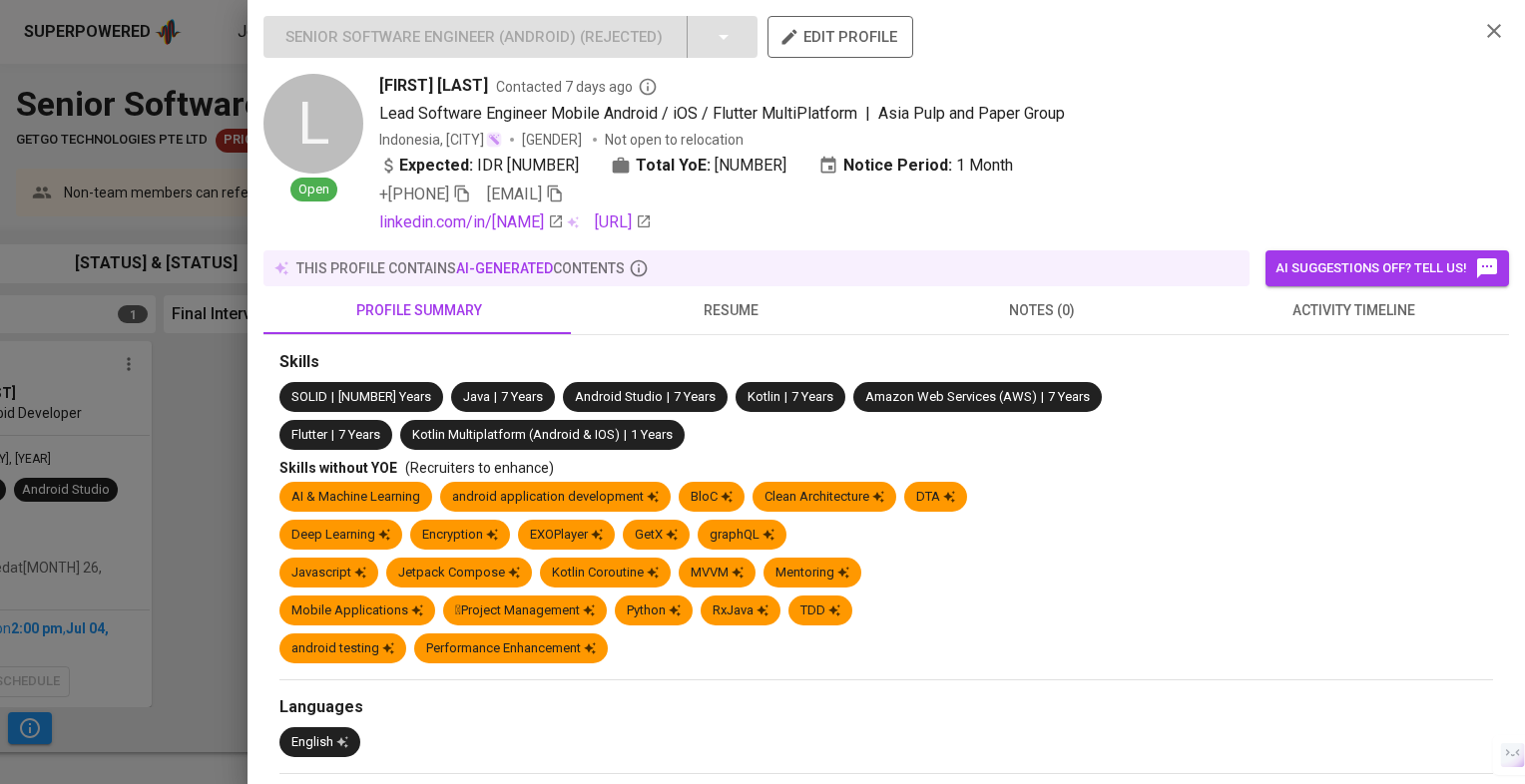 click on "activity timeline" at bounding box center [419, 310] 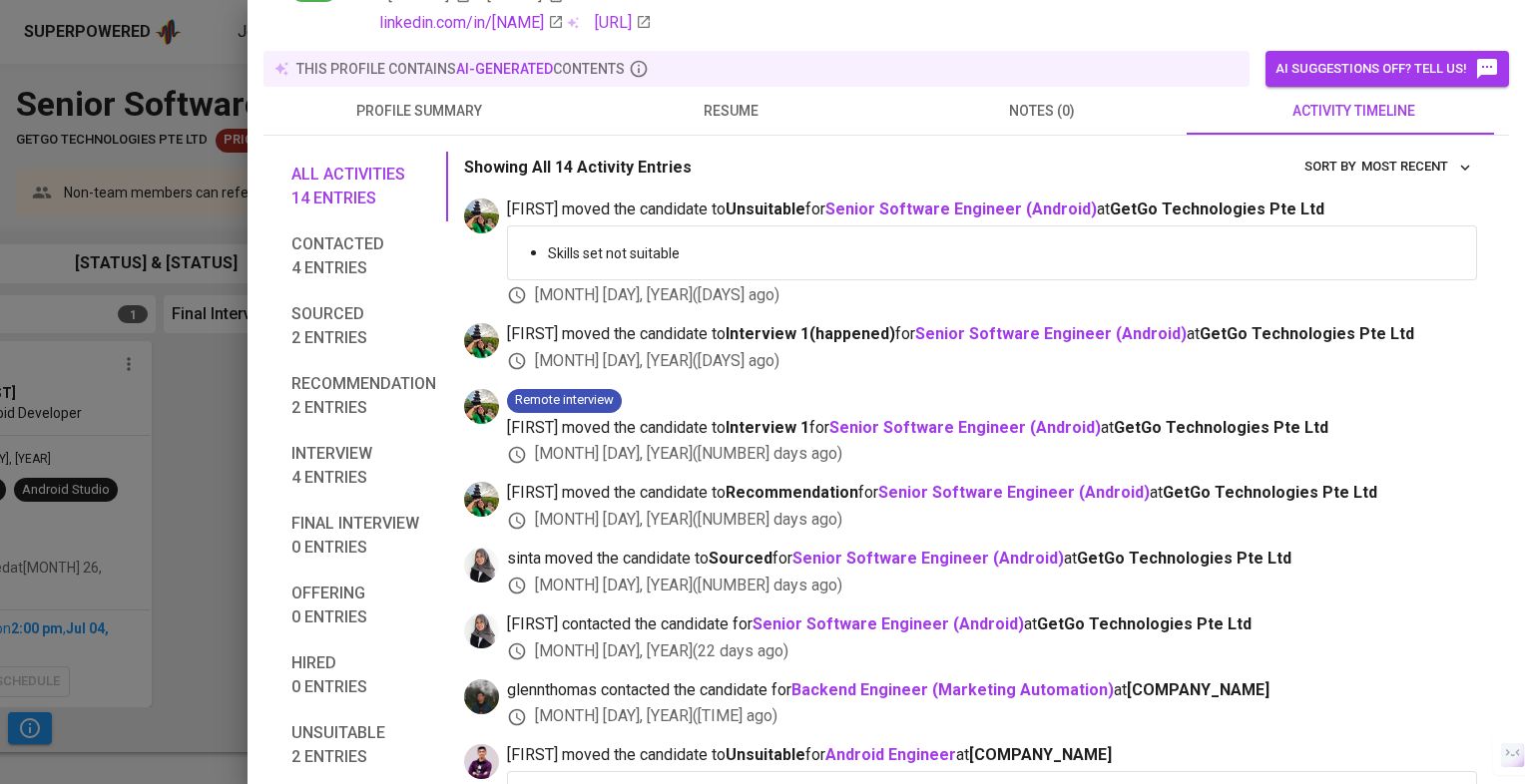scroll, scrollTop: 0, scrollLeft: 0, axis: both 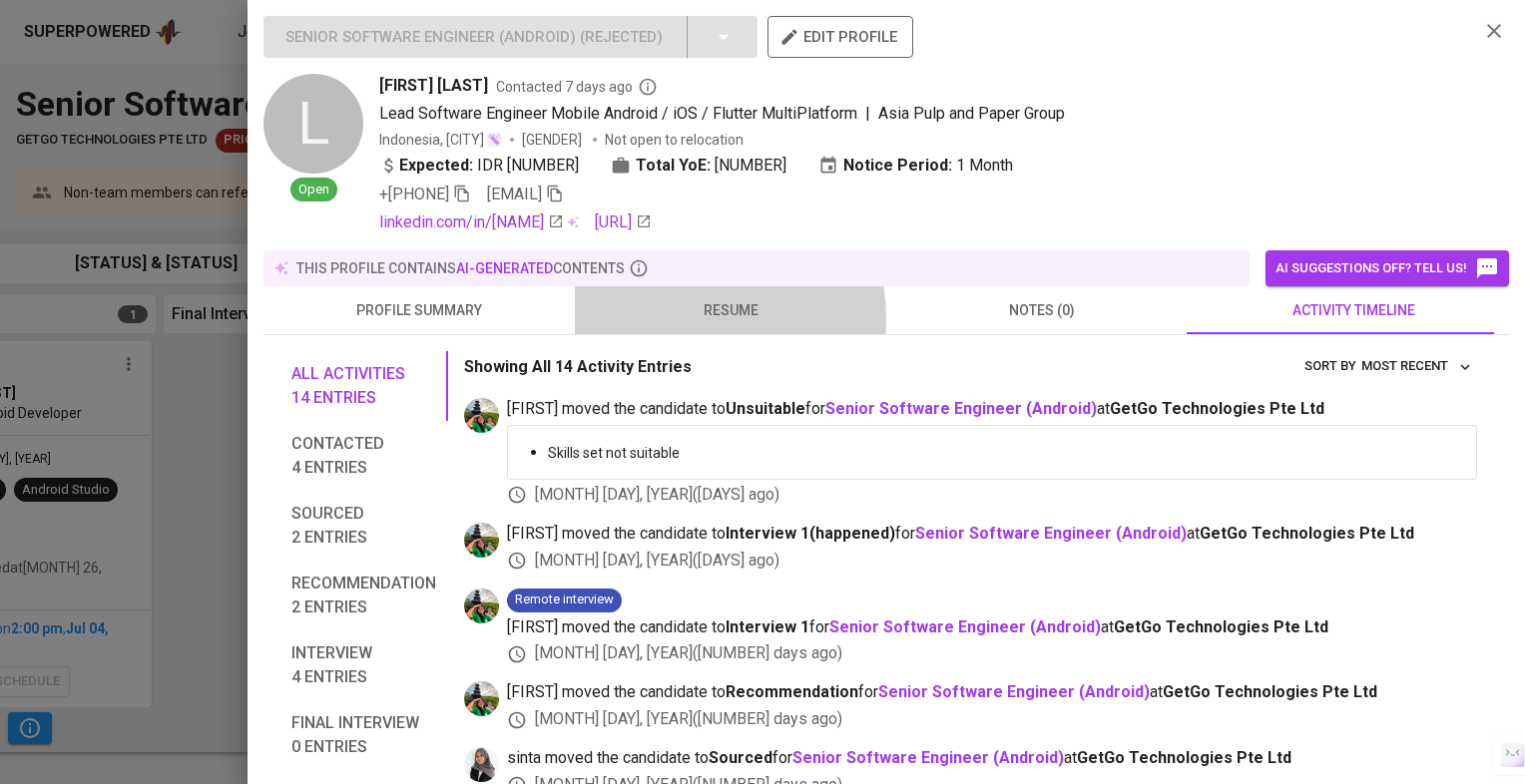 click on "resume" at bounding box center [419, 310] 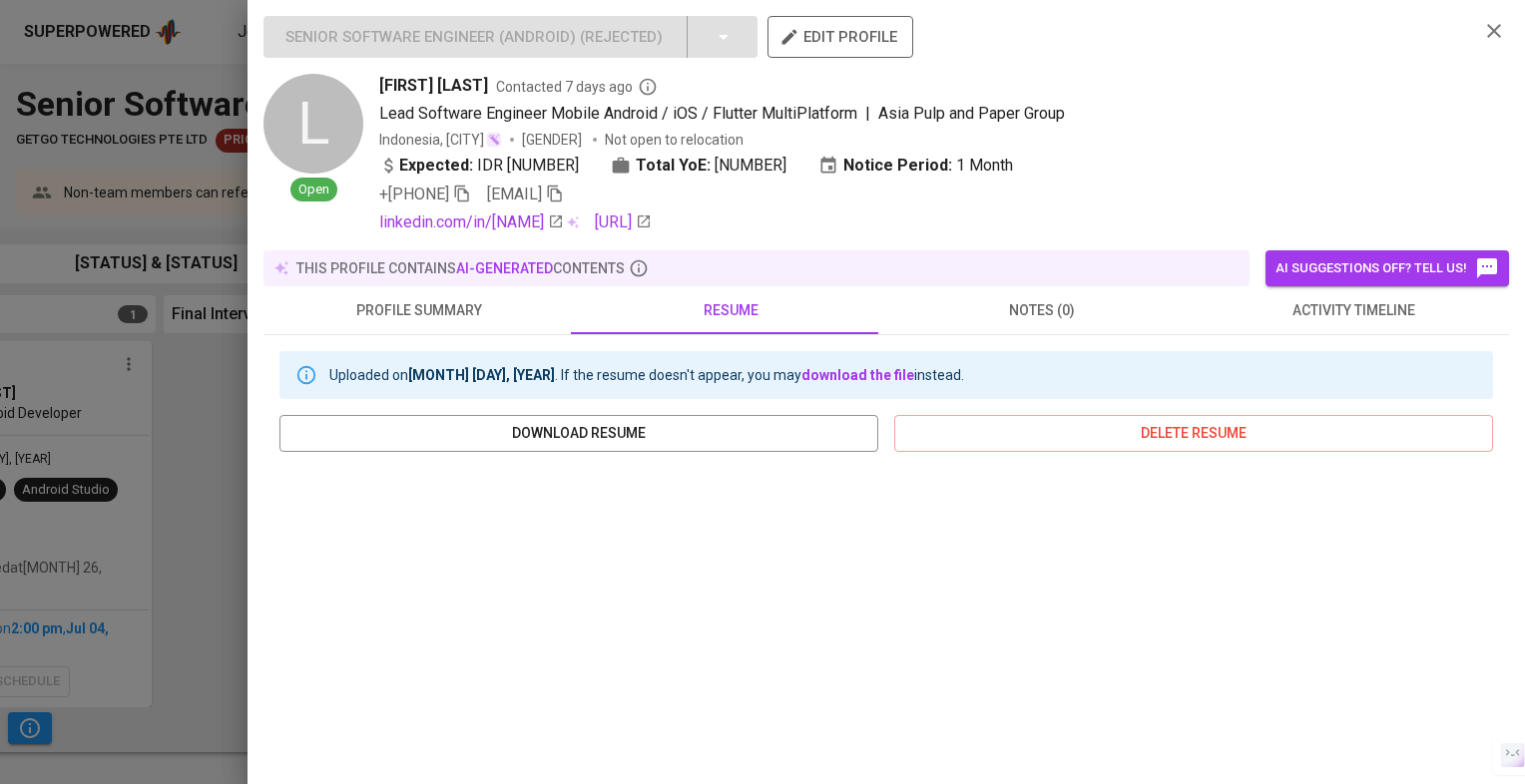 scroll, scrollTop: 299, scrollLeft: 0, axis: vertical 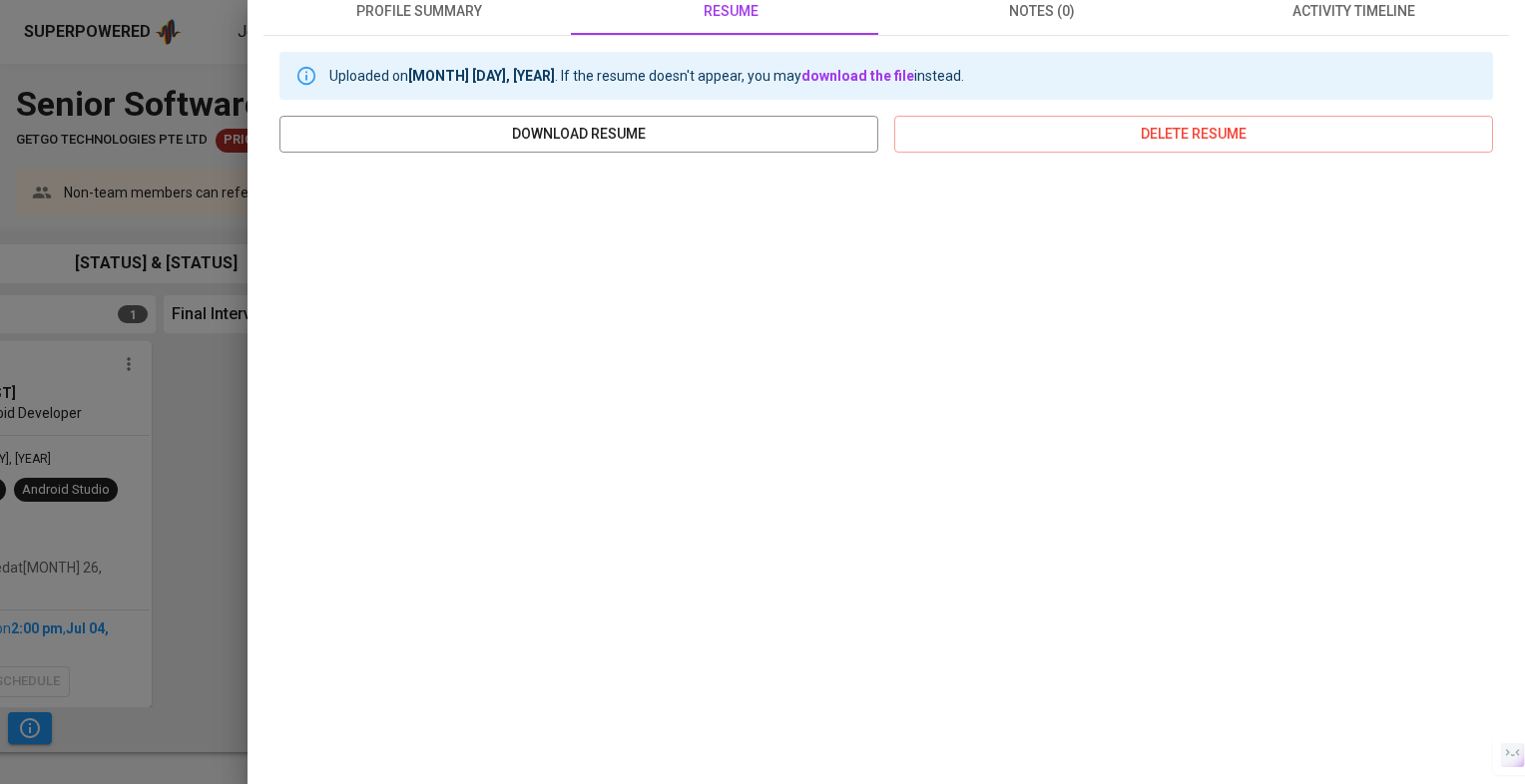 click at bounding box center (762, 392) 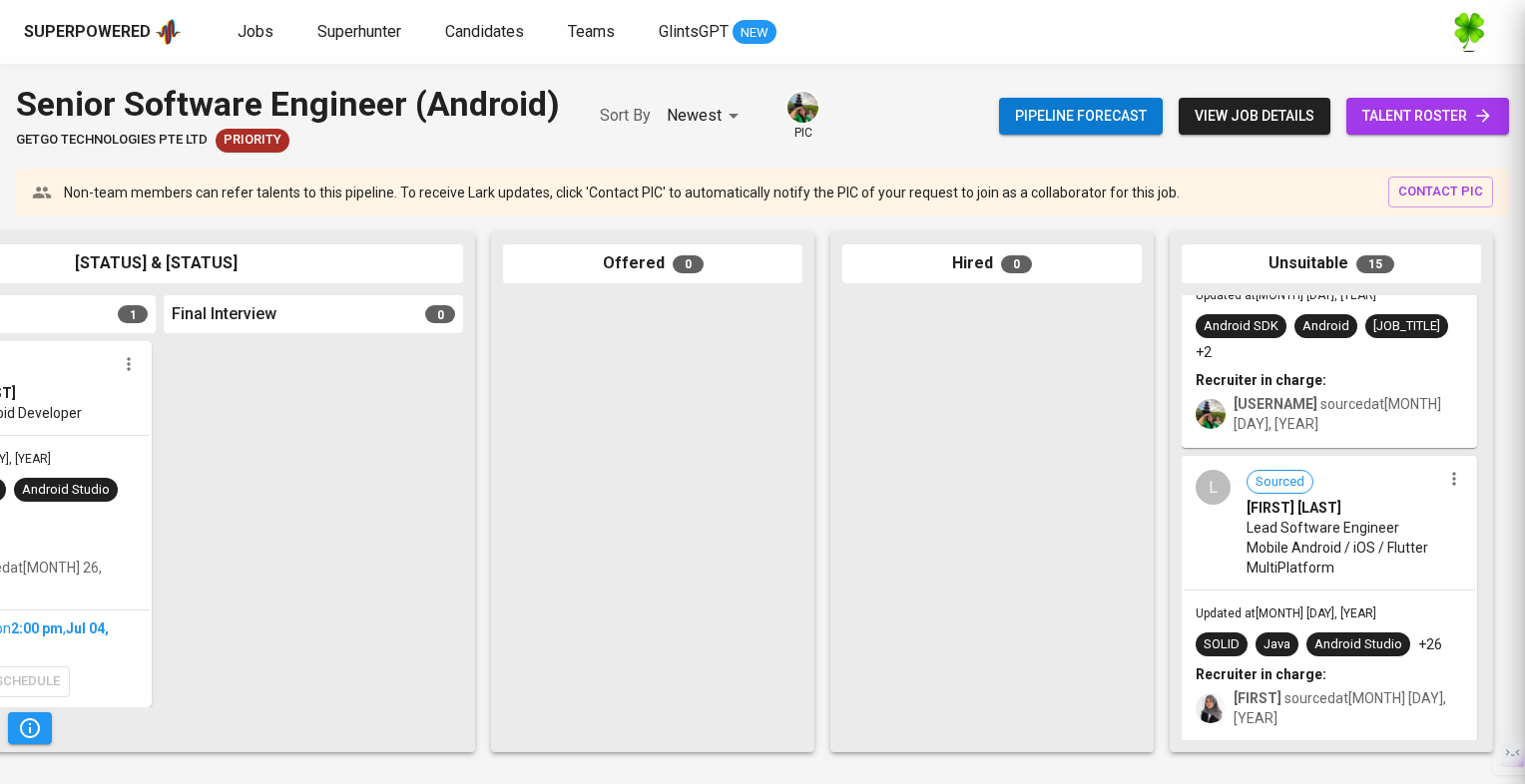 scroll, scrollTop: 0, scrollLeft: 0, axis: both 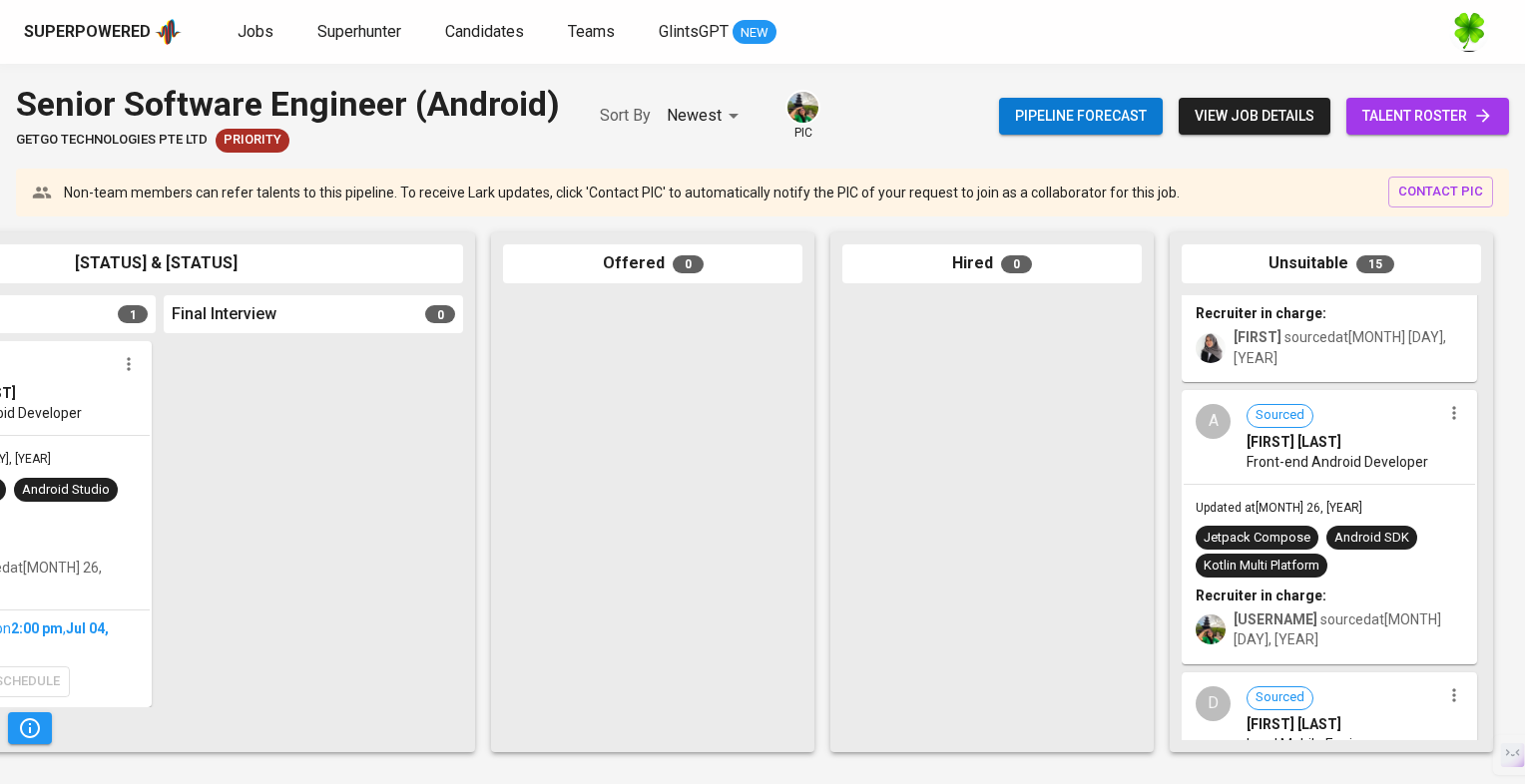 click on "A Sourced Azhari Abnel Front-end Android Developer" at bounding box center [1329, 438] 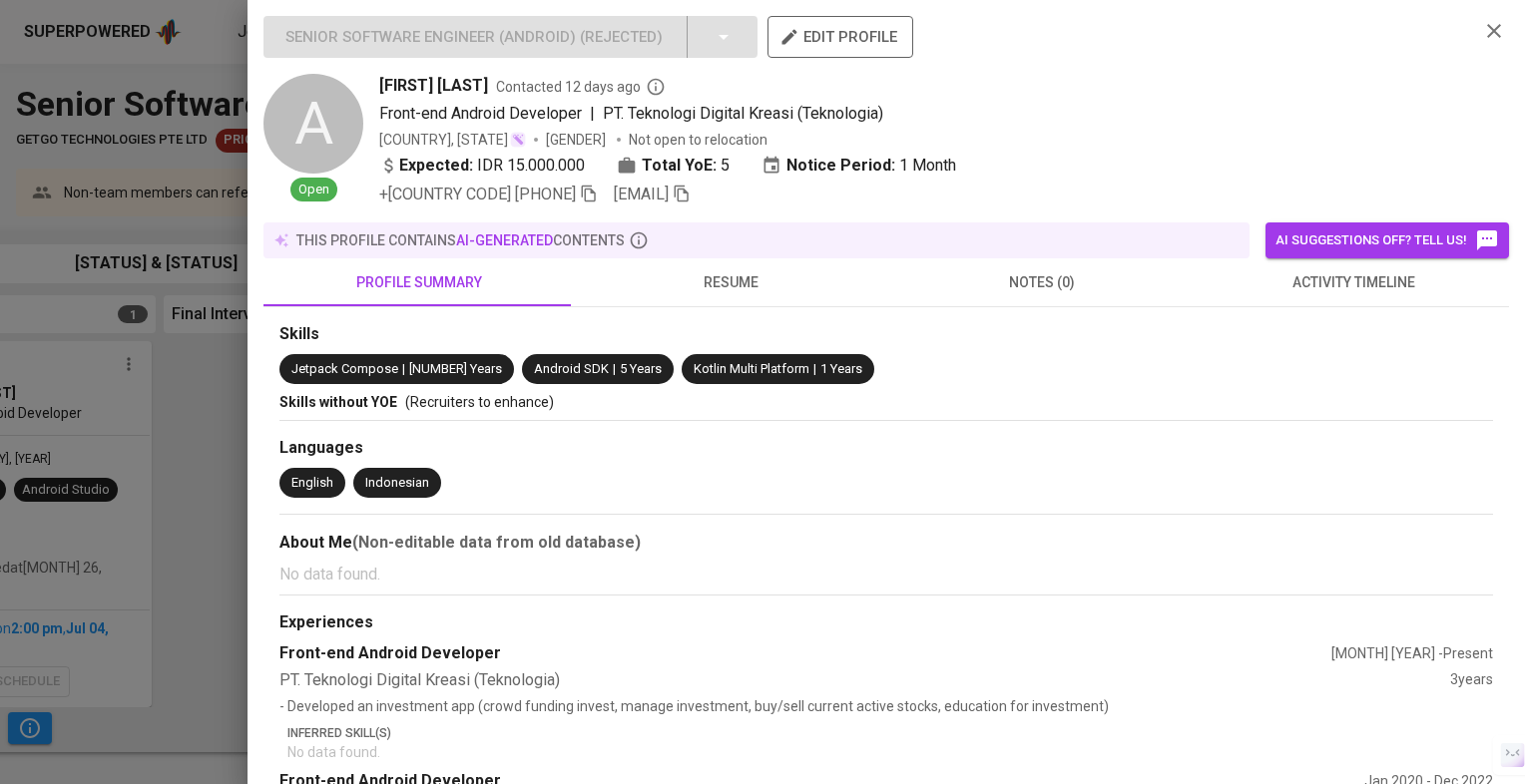 click on "activity timeline" at bounding box center [419, 282] 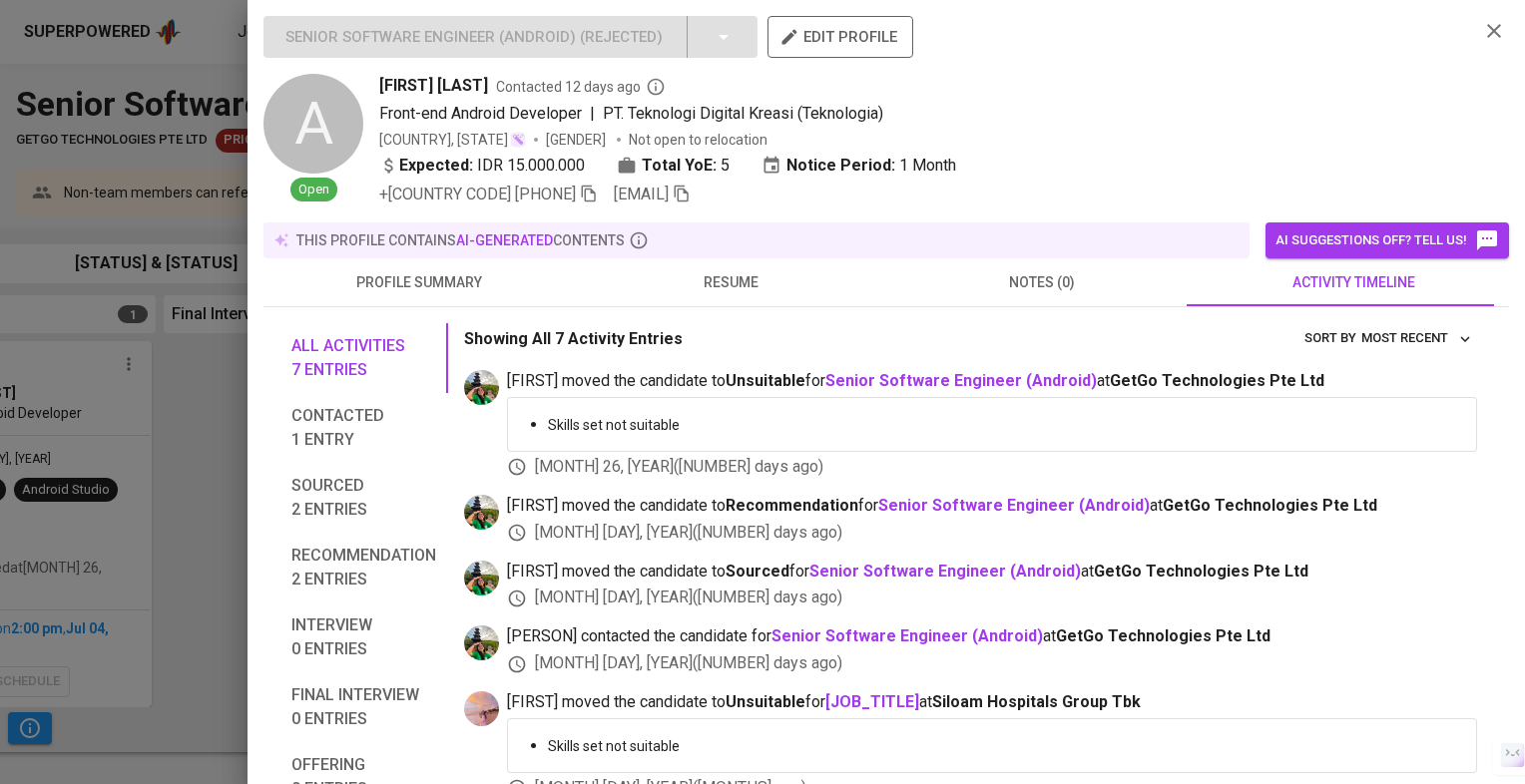 click at bounding box center [762, 392] 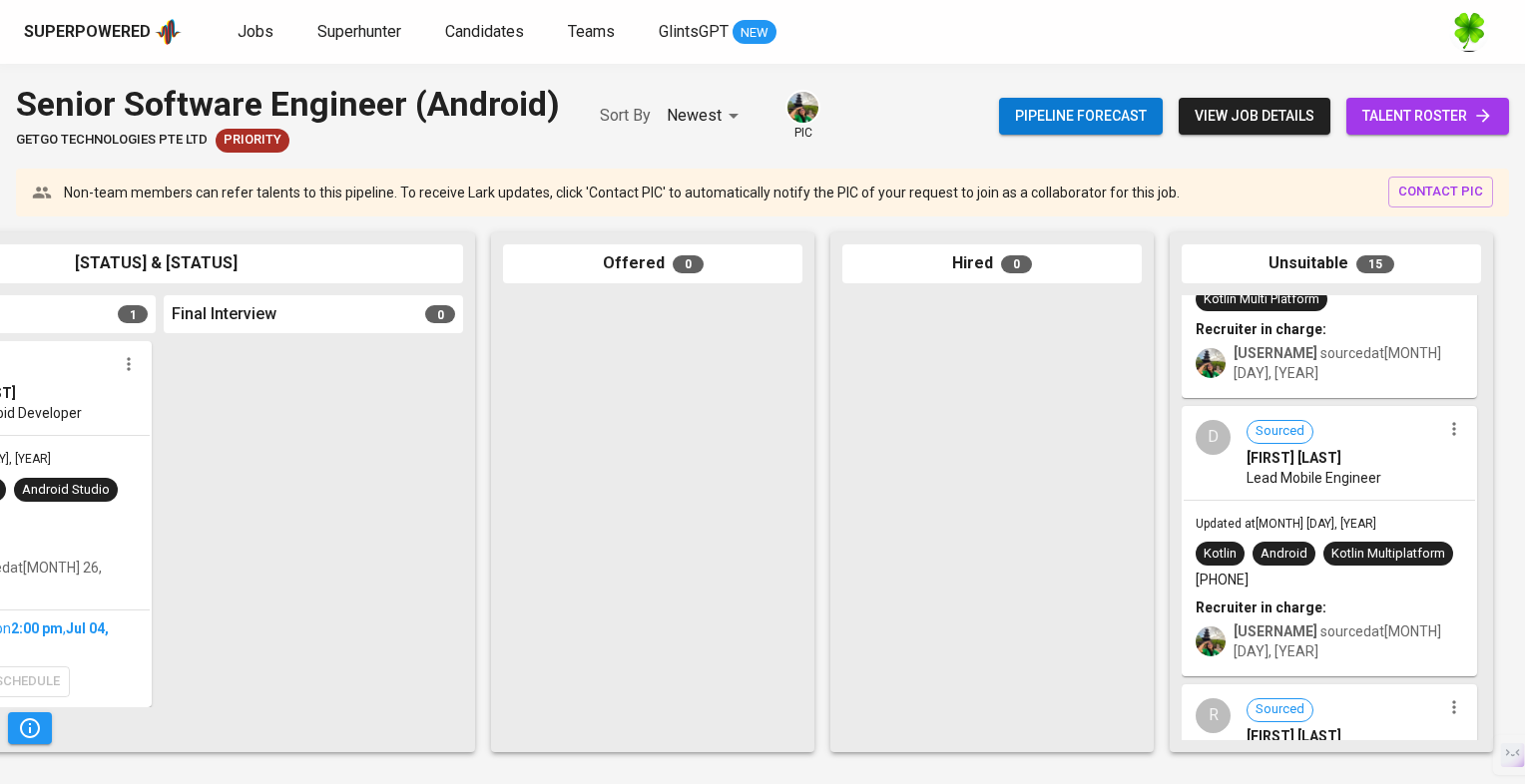 scroll, scrollTop: 1496, scrollLeft: 0, axis: vertical 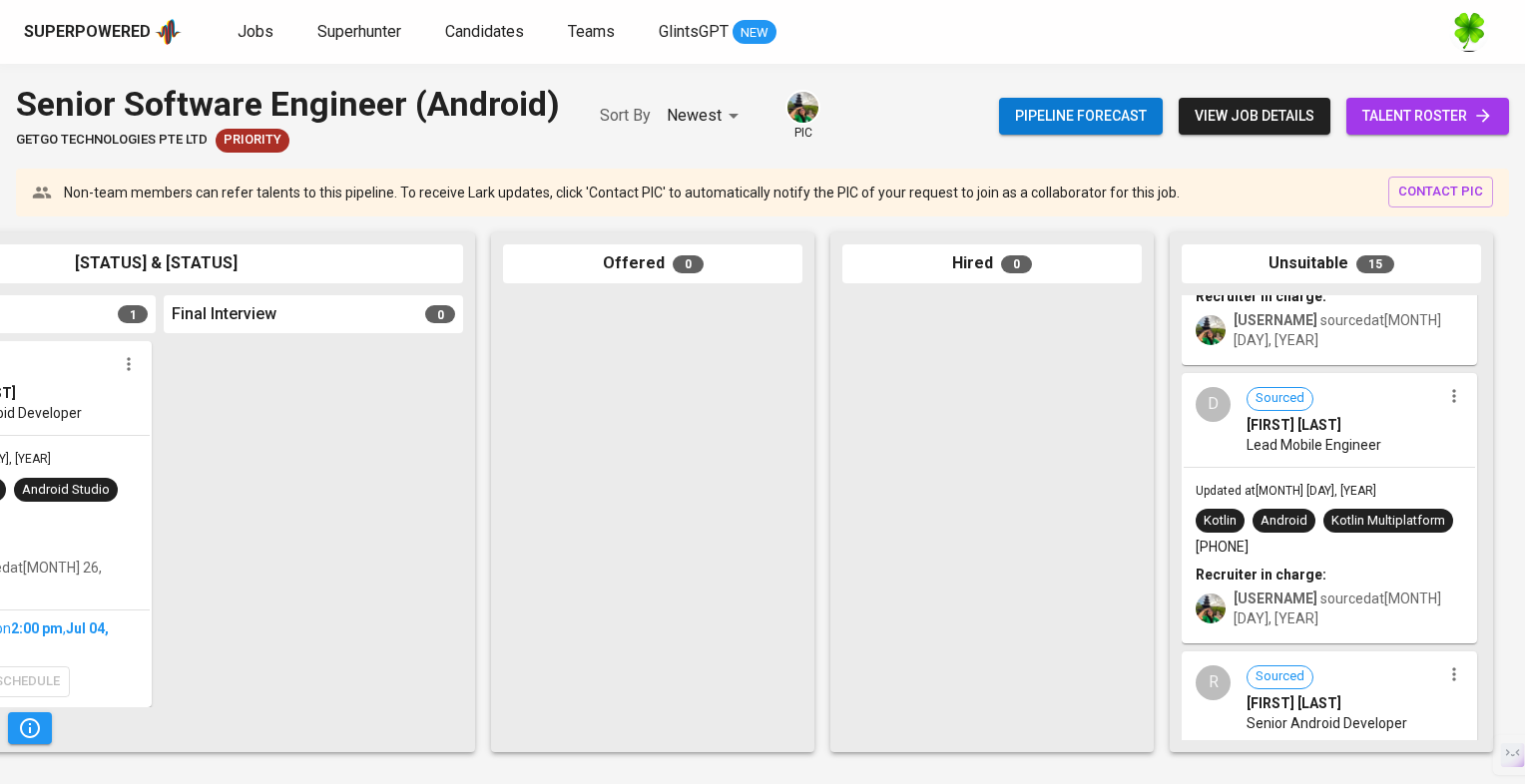 click on "Updated at   [MONTH] [YEAR] Kotlin Android Kotlin Multiplatform +1 Recruiter in charge: evajuliana   sourced   at  [MONTH] [DAY], [YEAR]" at bounding box center (1329, 555) 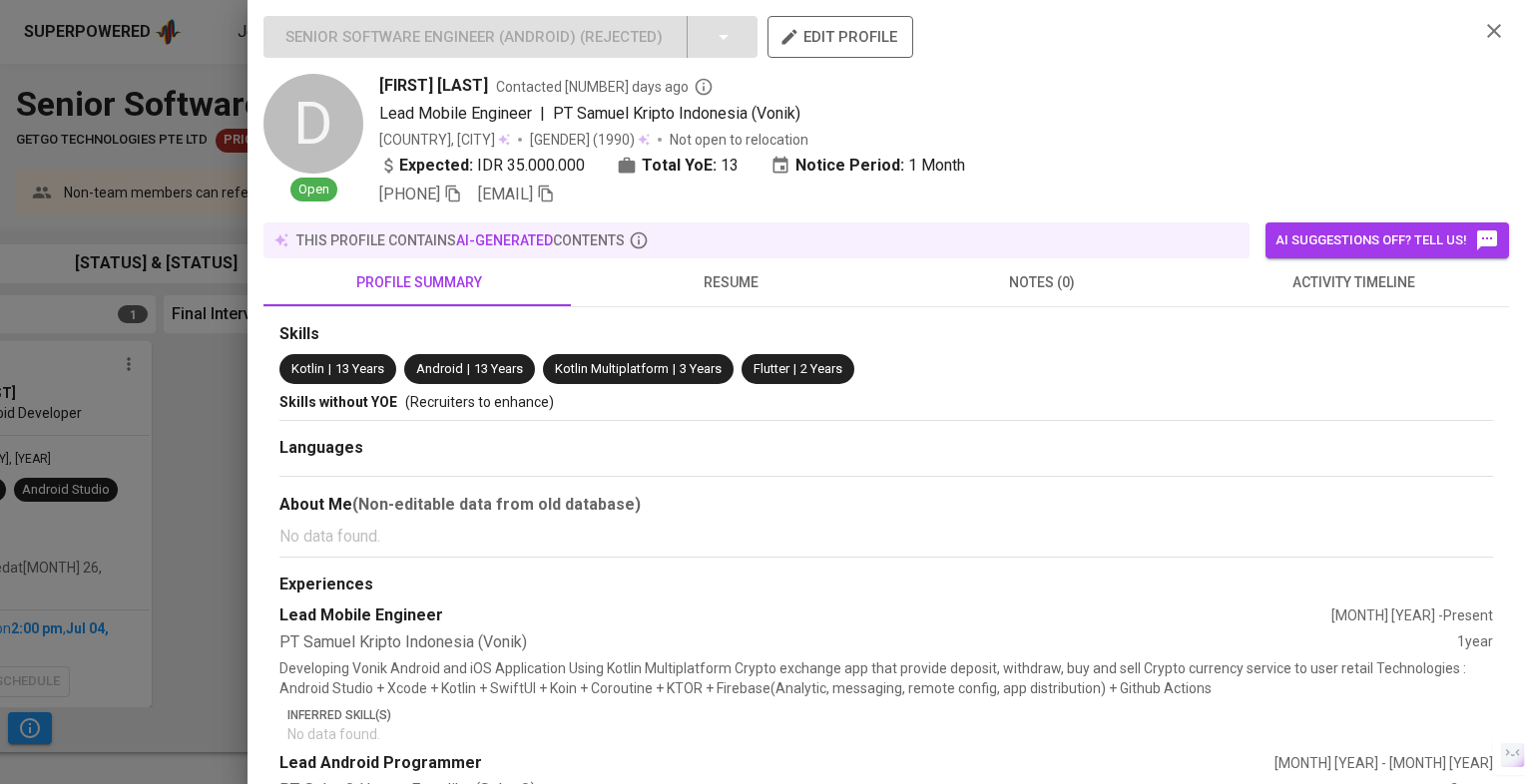 click on "activity timeline" at bounding box center (1353, 282) 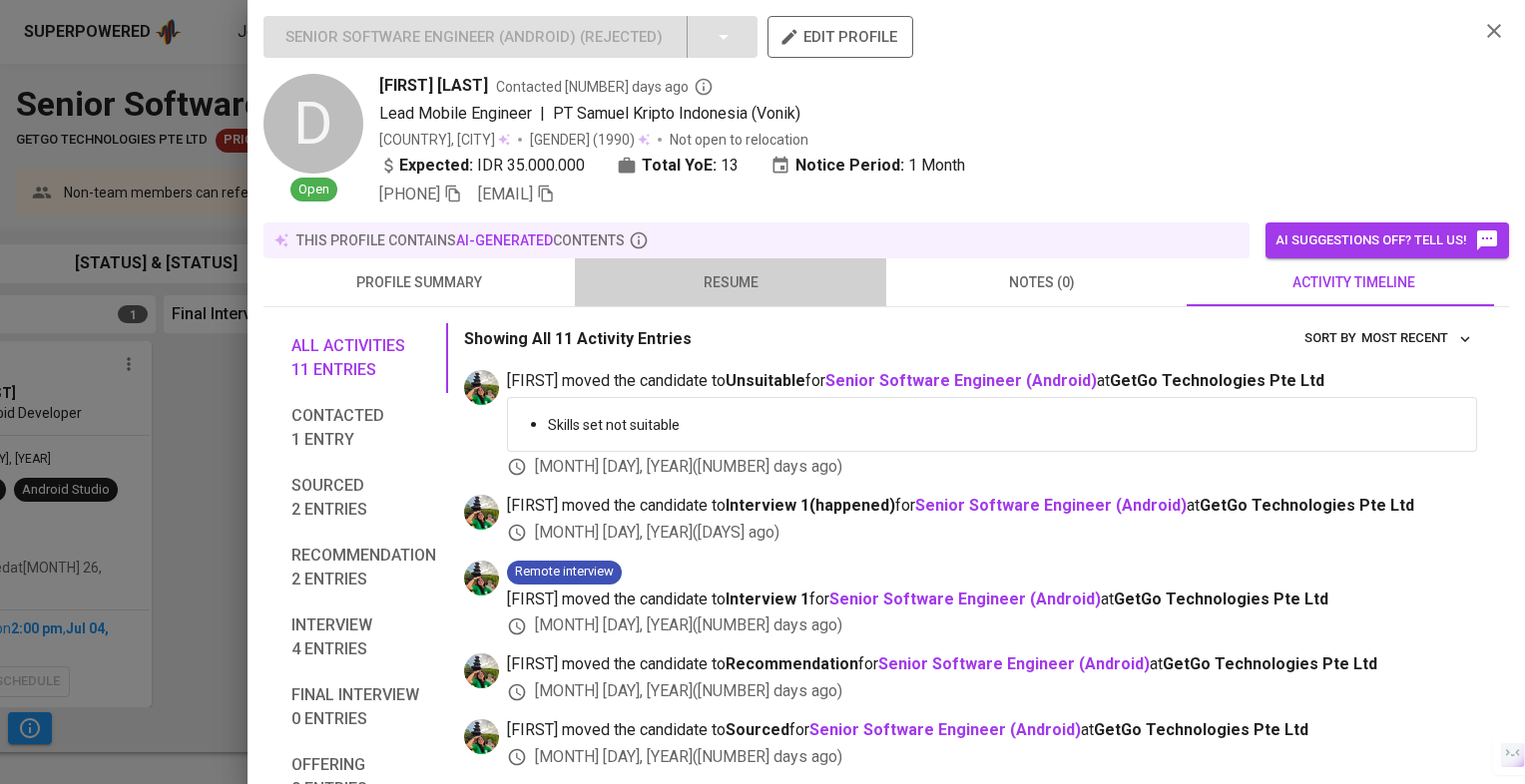 click on "resume" at bounding box center [419, 282] 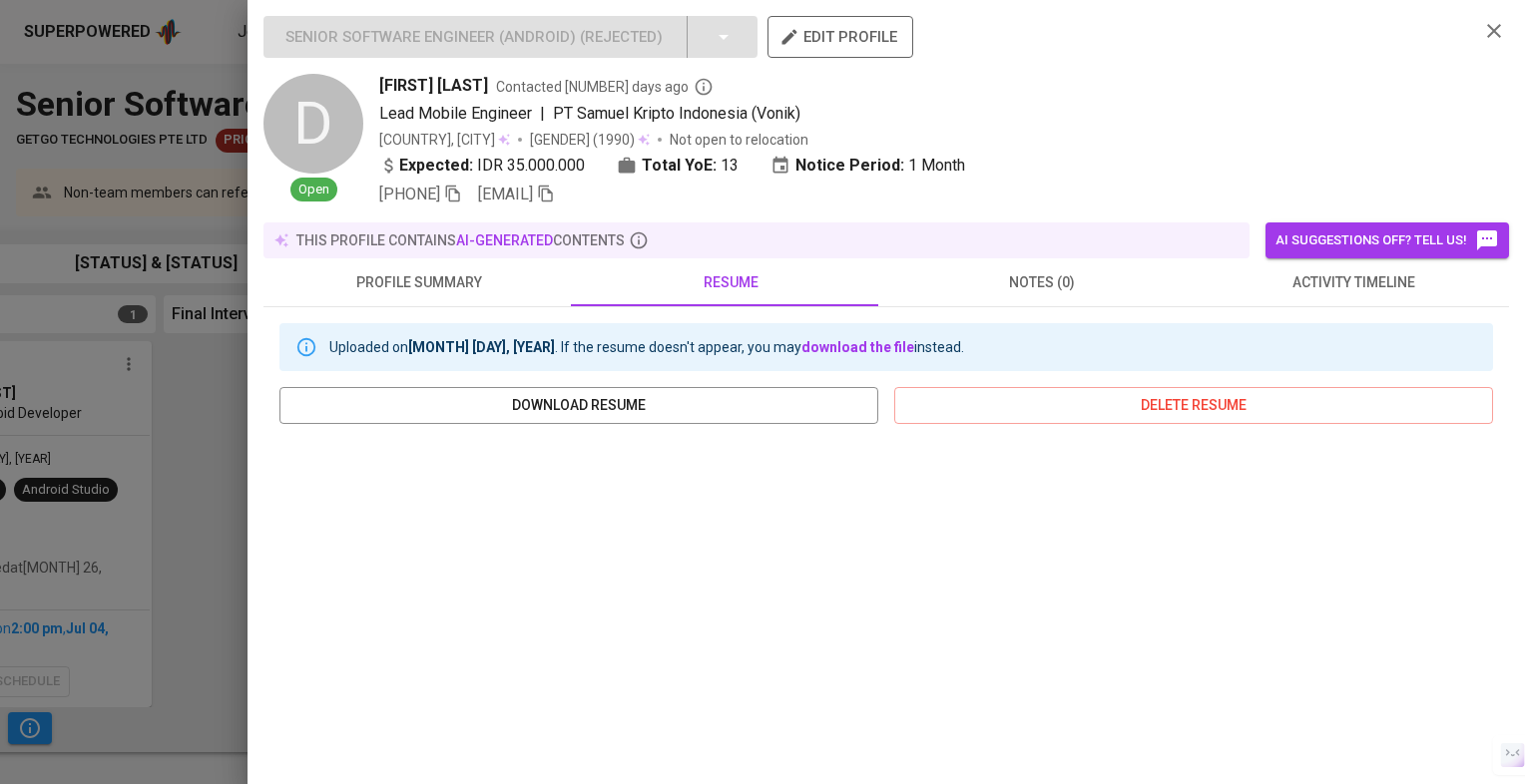 scroll, scrollTop: 199, scrollLeft: 0, axis: vertical 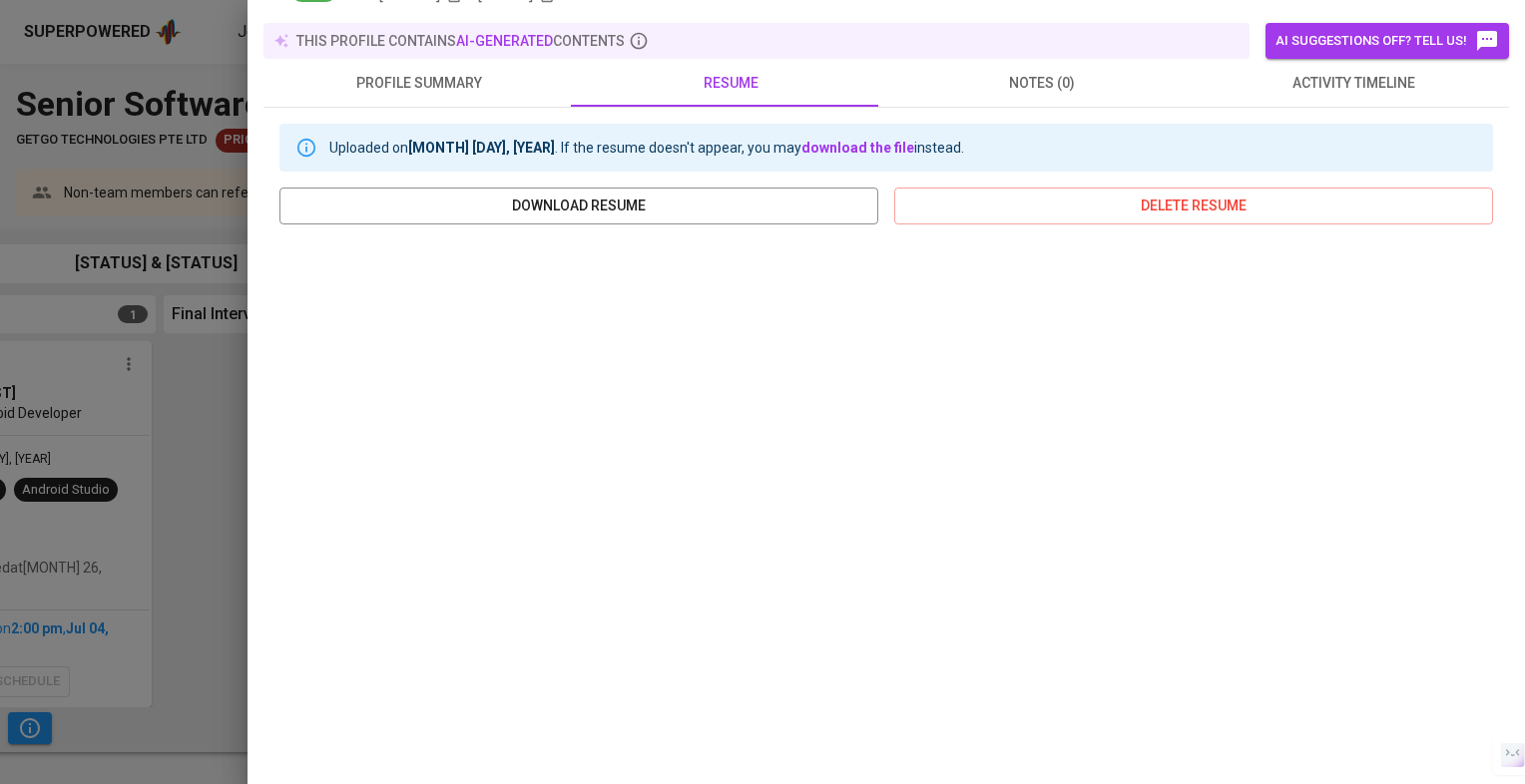 click at bounding box center [762, 392] 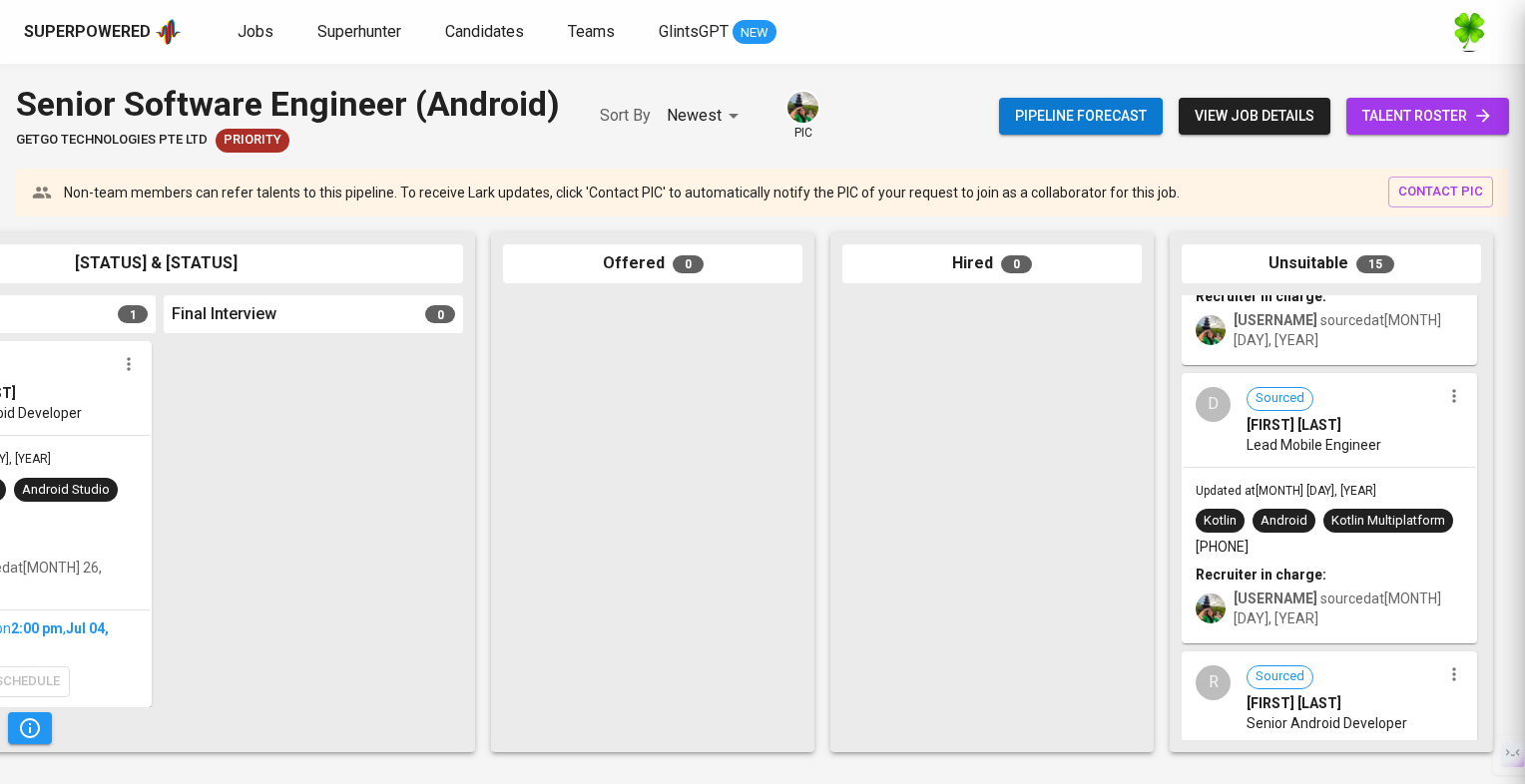 scroll, scrollTop: 0, scrollLeft: 0, axis: both 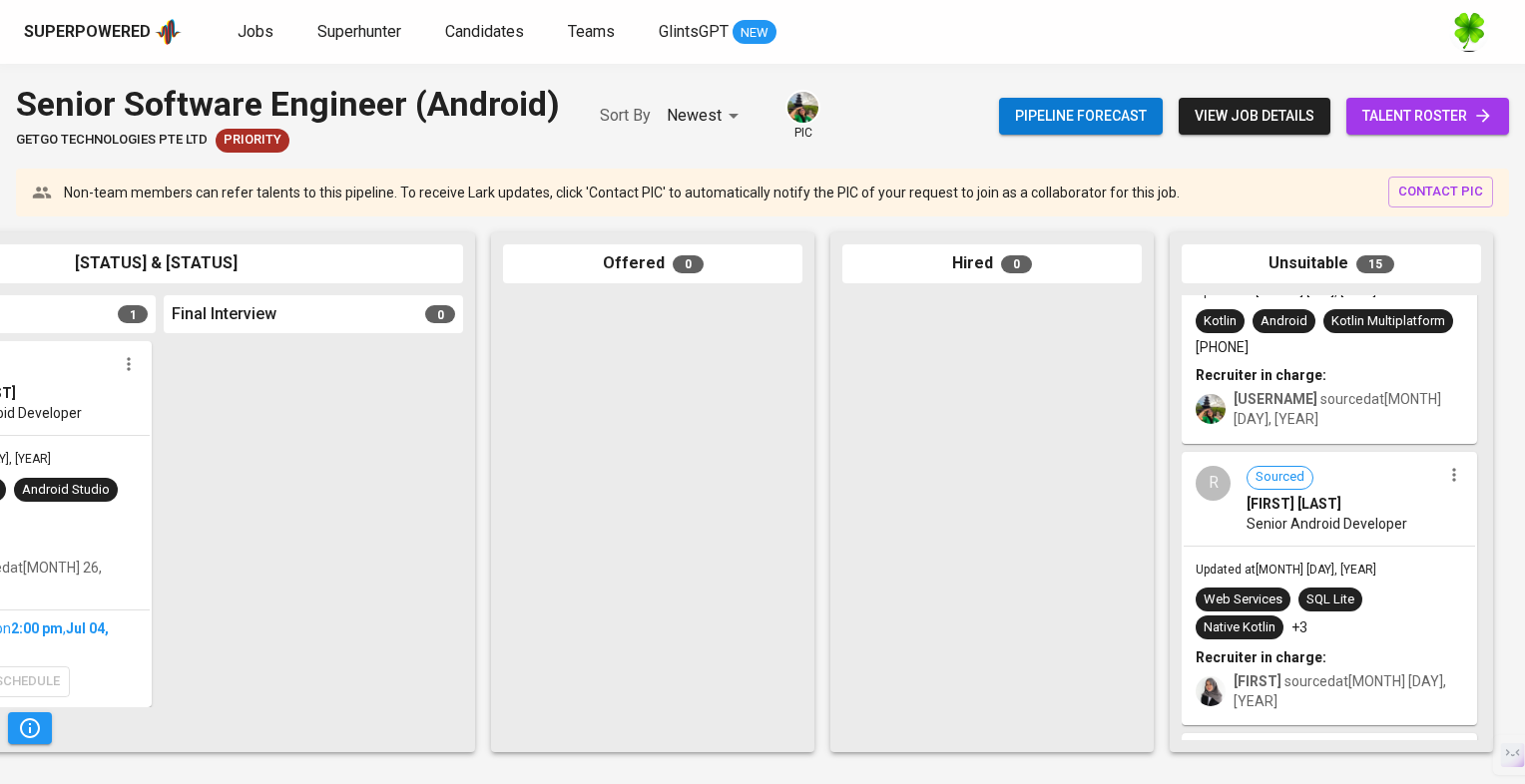 click on "Updated at [MONTH] [DAY], [YEAR] Web Services SQL Lite Native Kotlin +3 Recruiter in charge: sinta sourced at [MONTH] [DAY], [YEAR]" at bounding box center (1329, 635) 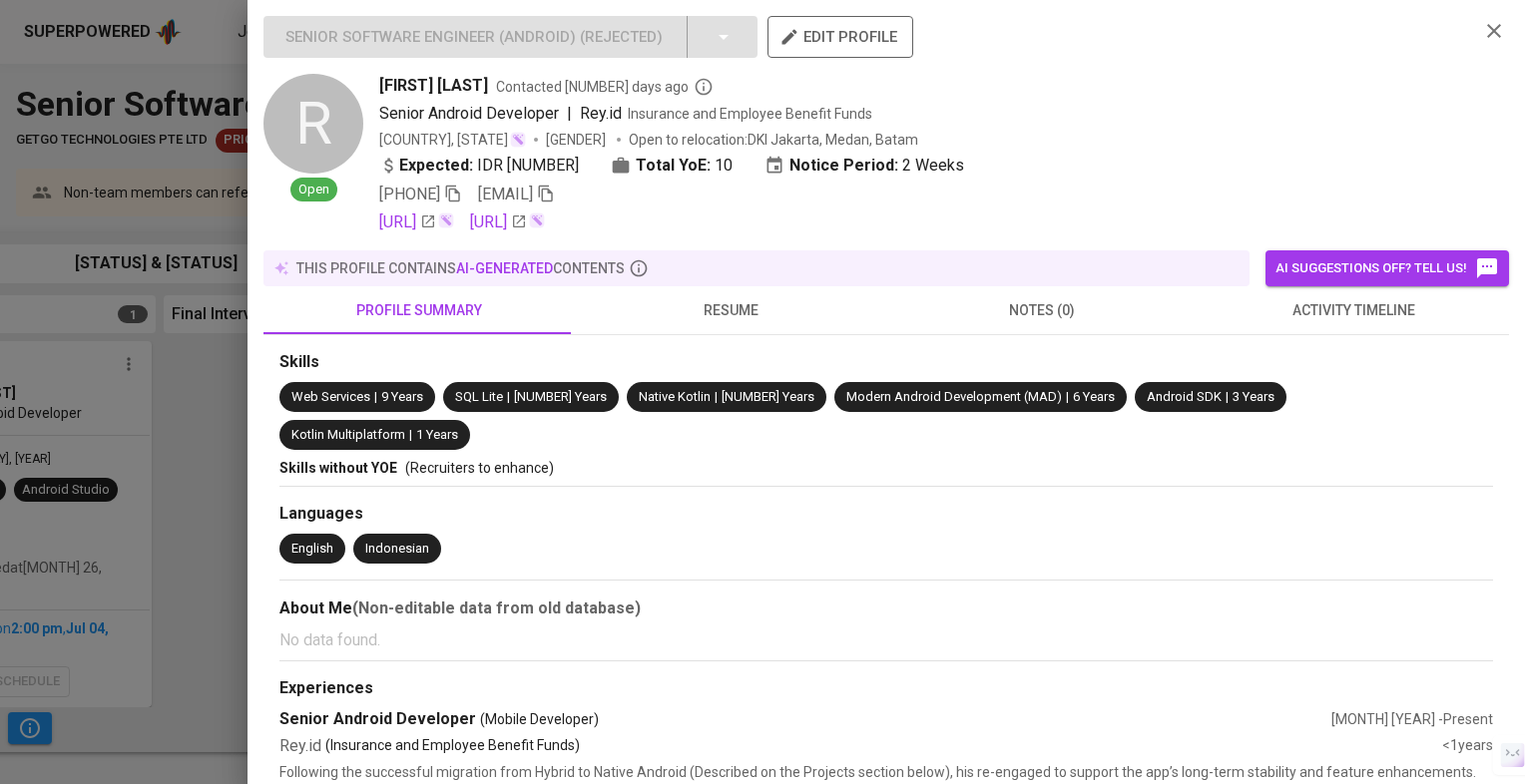 click on "activity timeline" at bounding box center (419, 310) 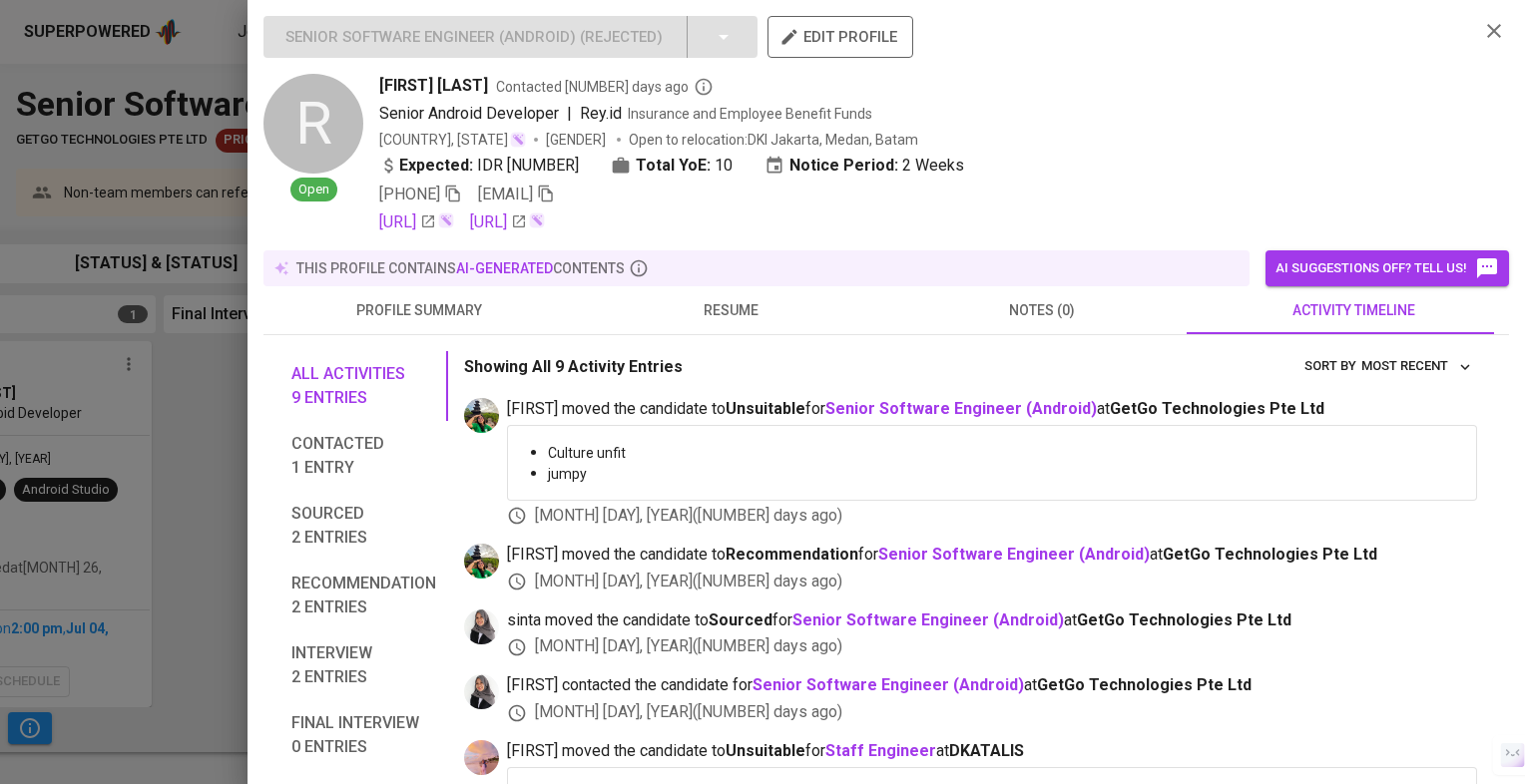click at bounding box center (762, 392) 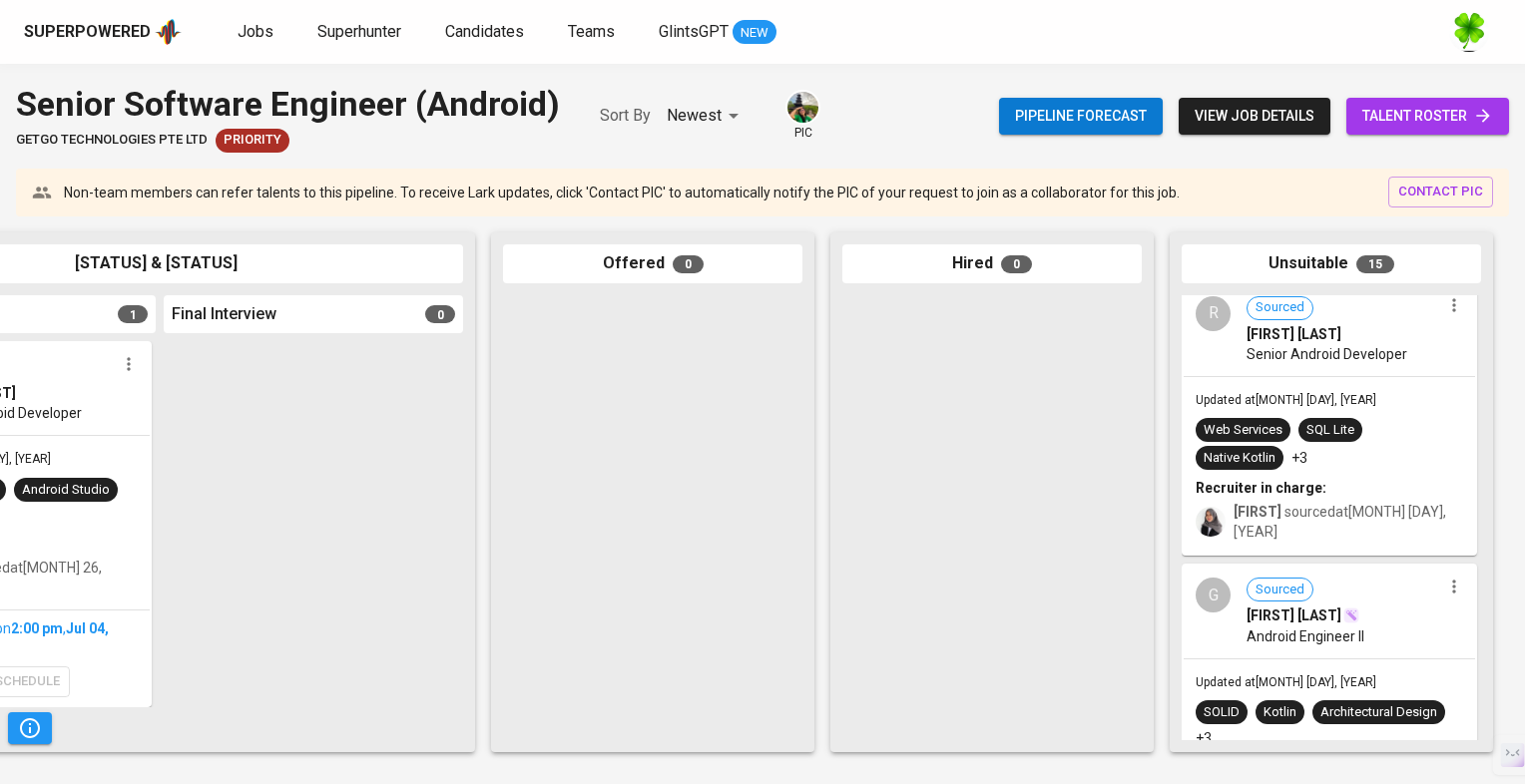 scroll, scrollTop: 1895, scrollLeft: 0, axis: vertical 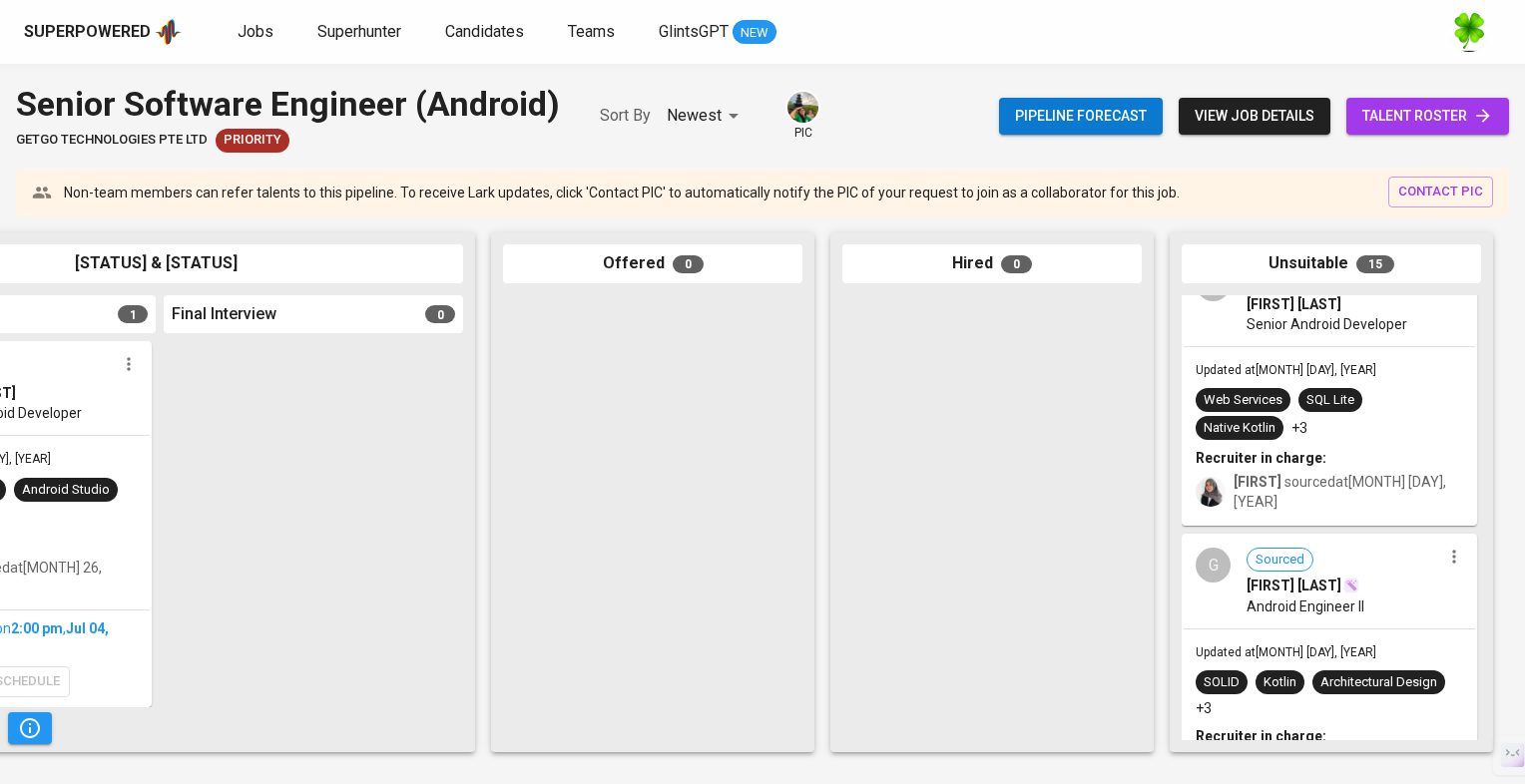 click on "Android Engineer II" at bounding box center (1343, 606) 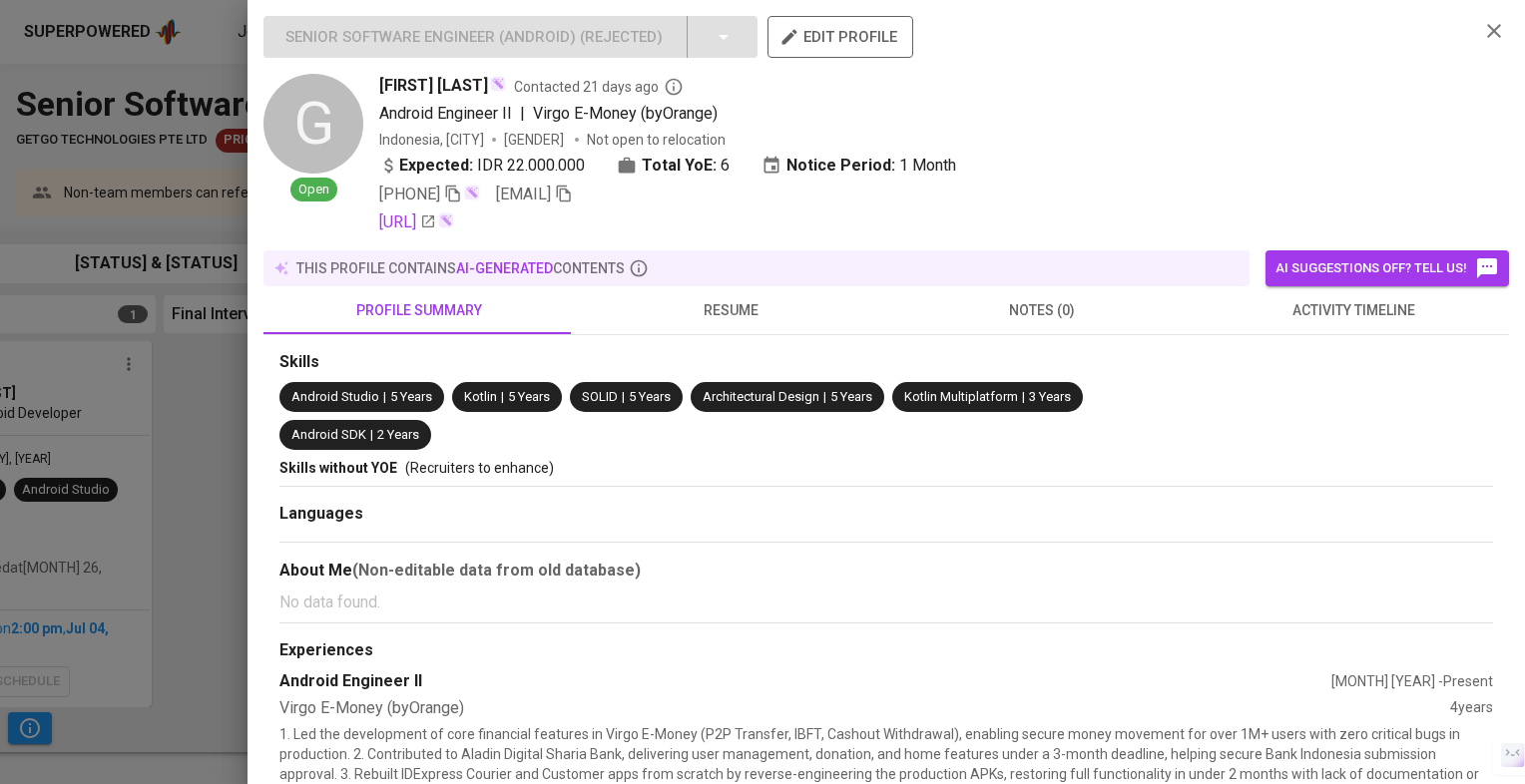 click on "activity timeline" at bounding box center (419, 310) 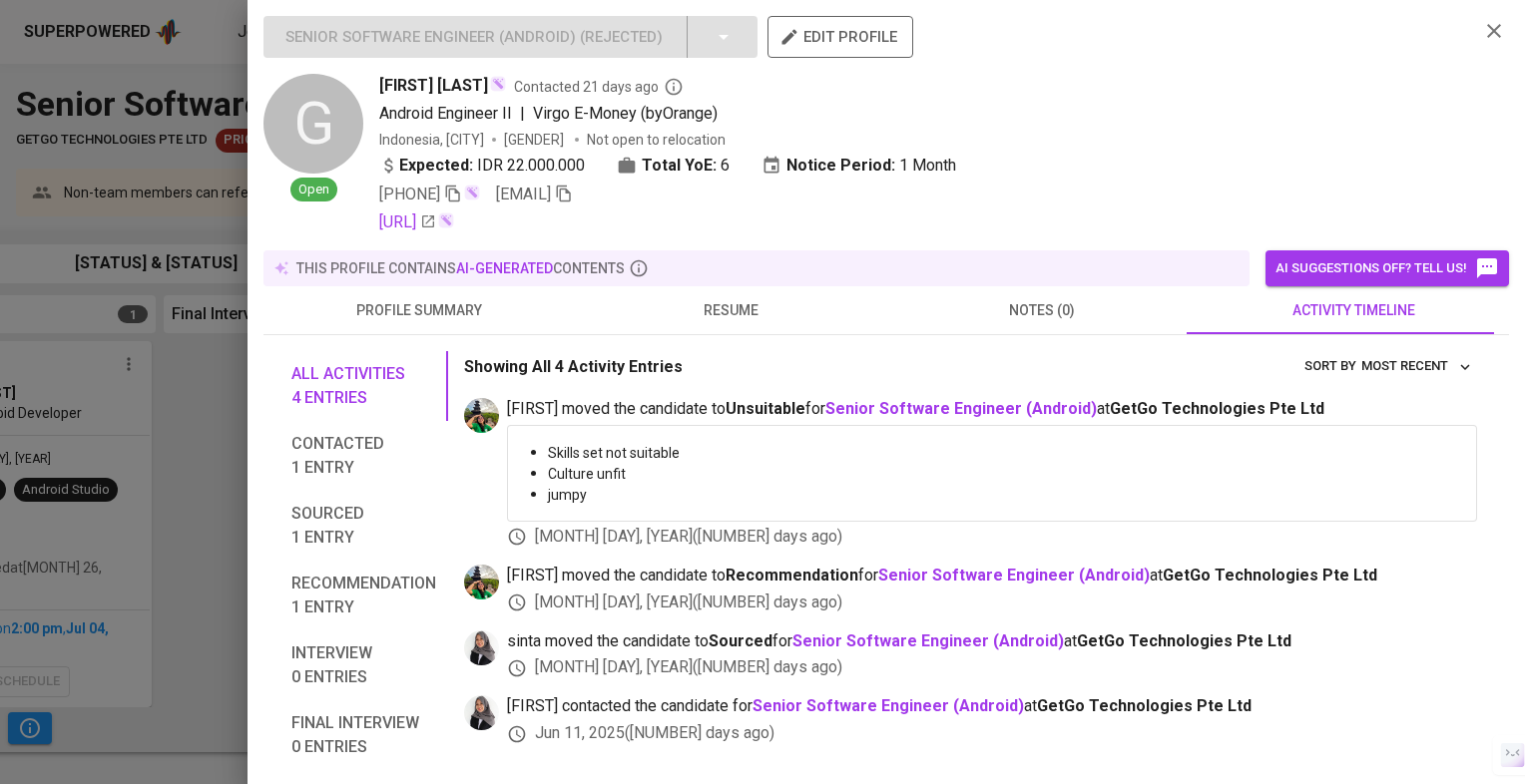 click on "resume" at bounding box center [419, 310] 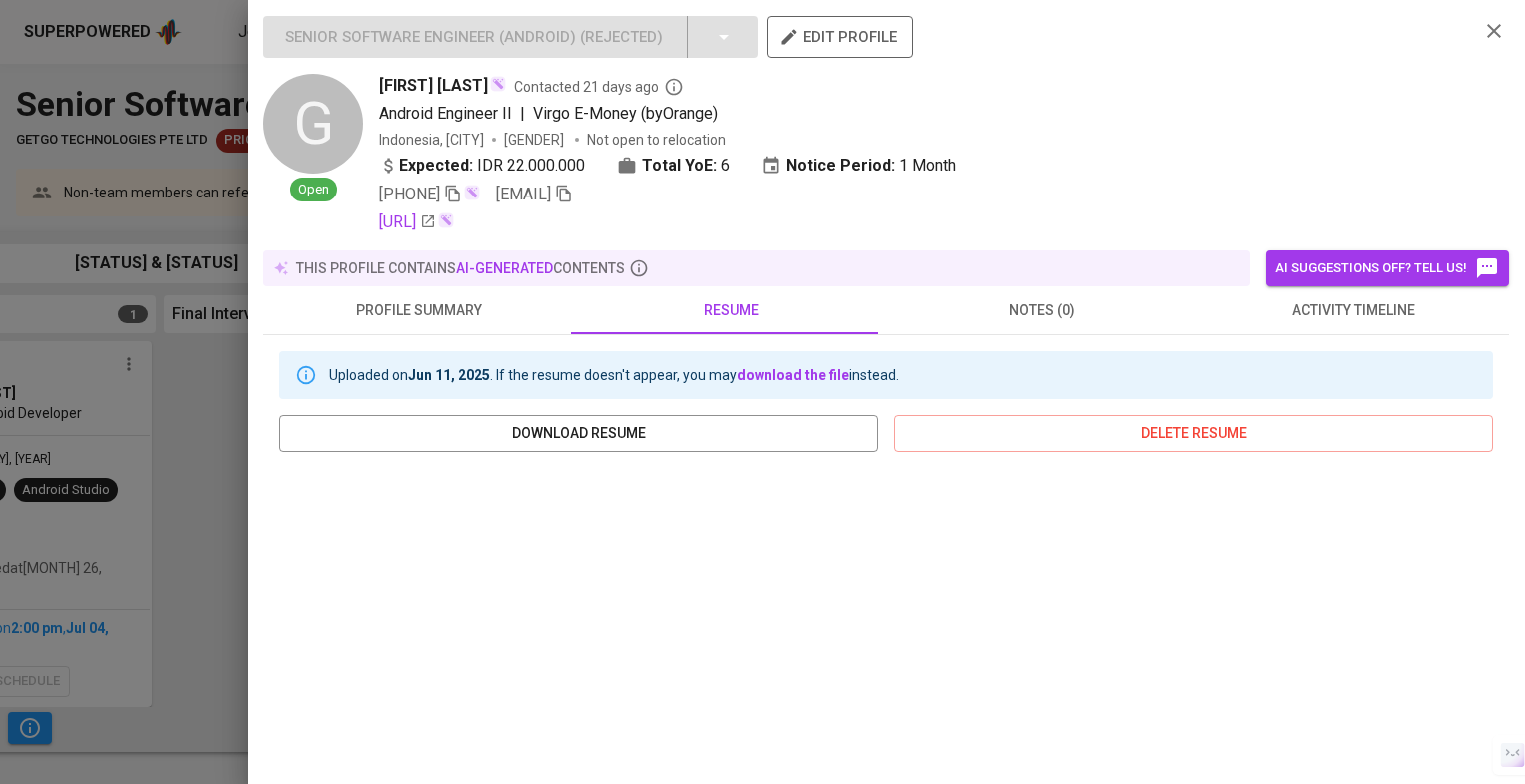 scroll, scrollTop: 299, scrollLeft: 0, axis: vertical 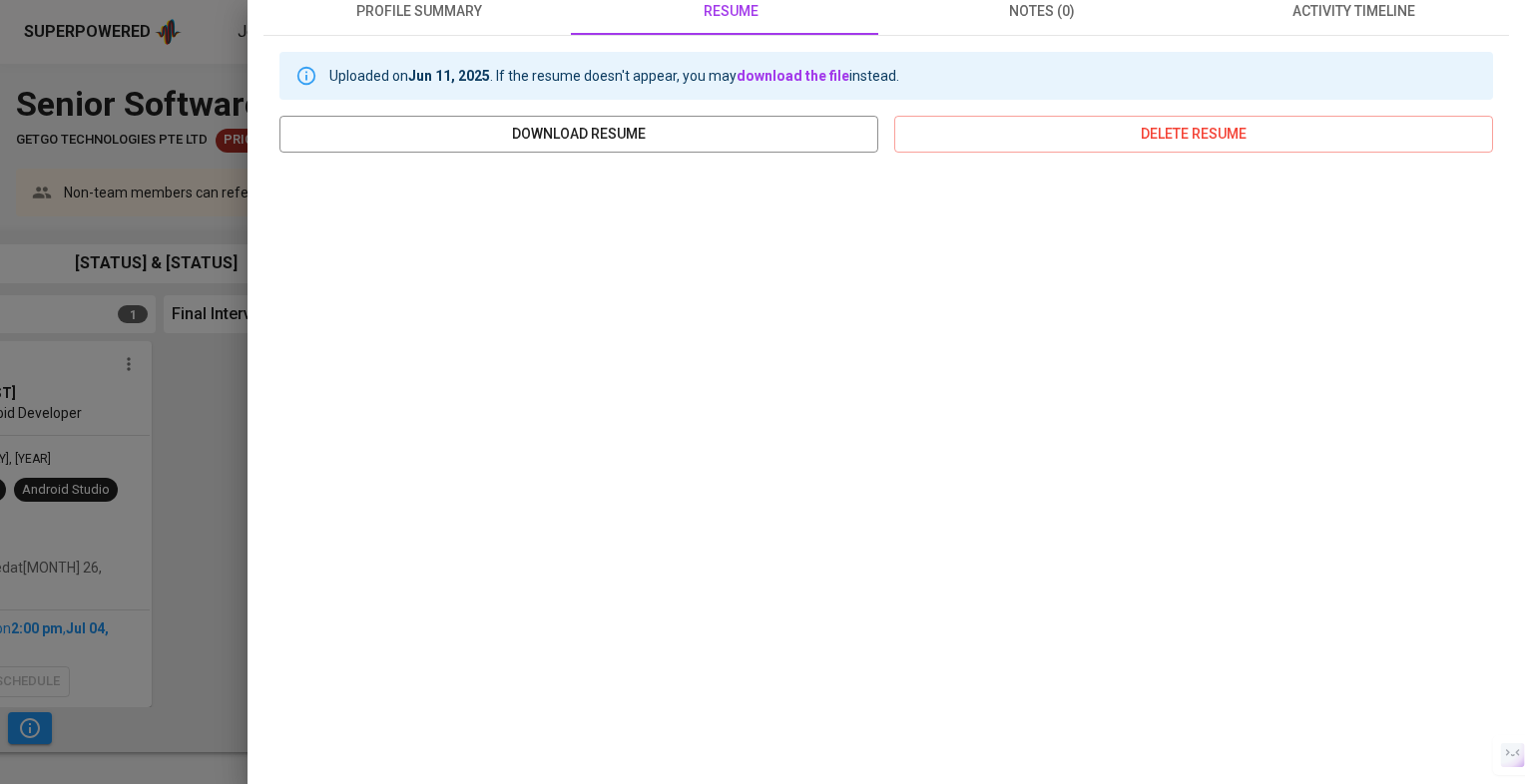 click at bounding box center (762, 392) 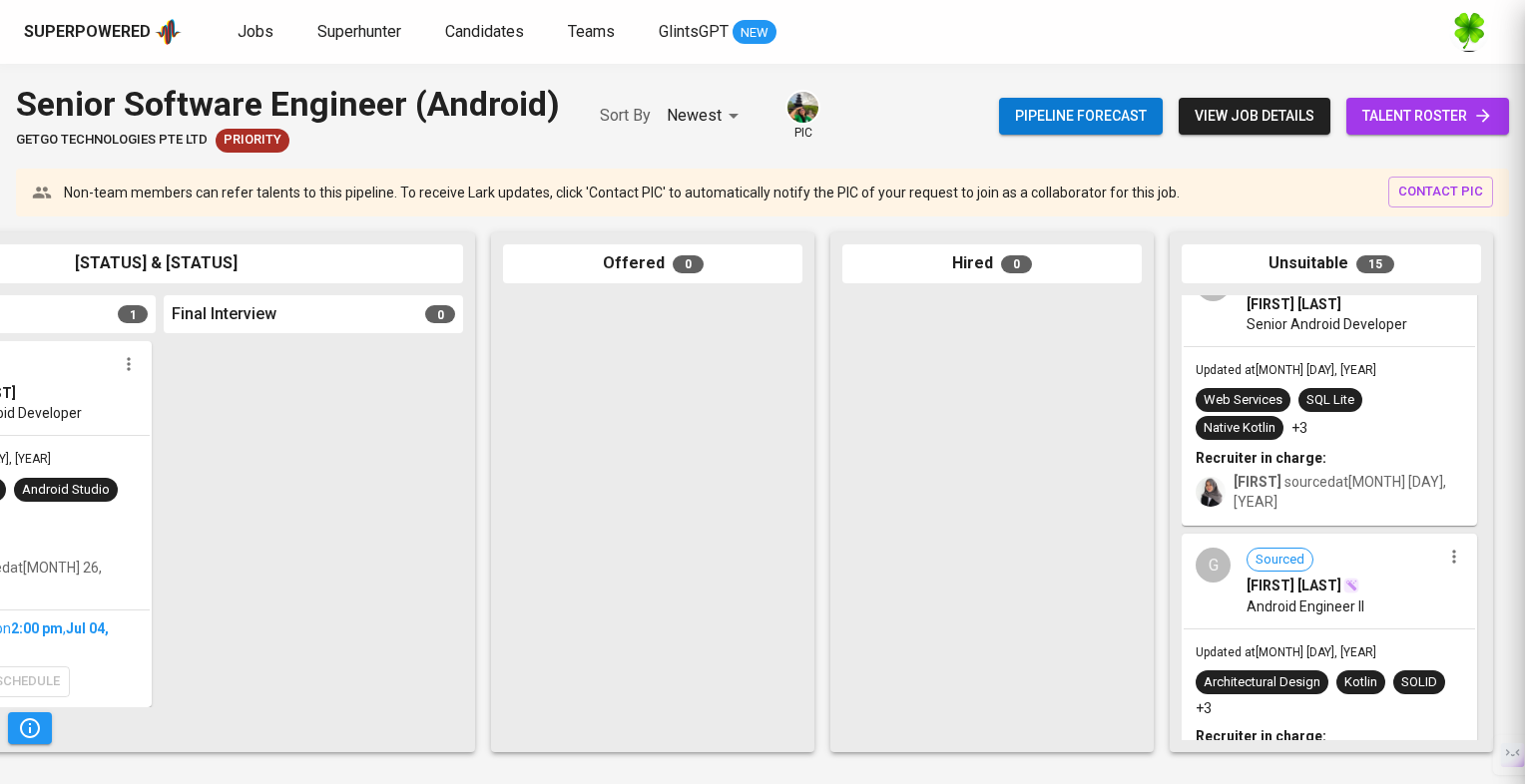 scroll, scrollTop: 0, scrollLeft: 0, axis: both 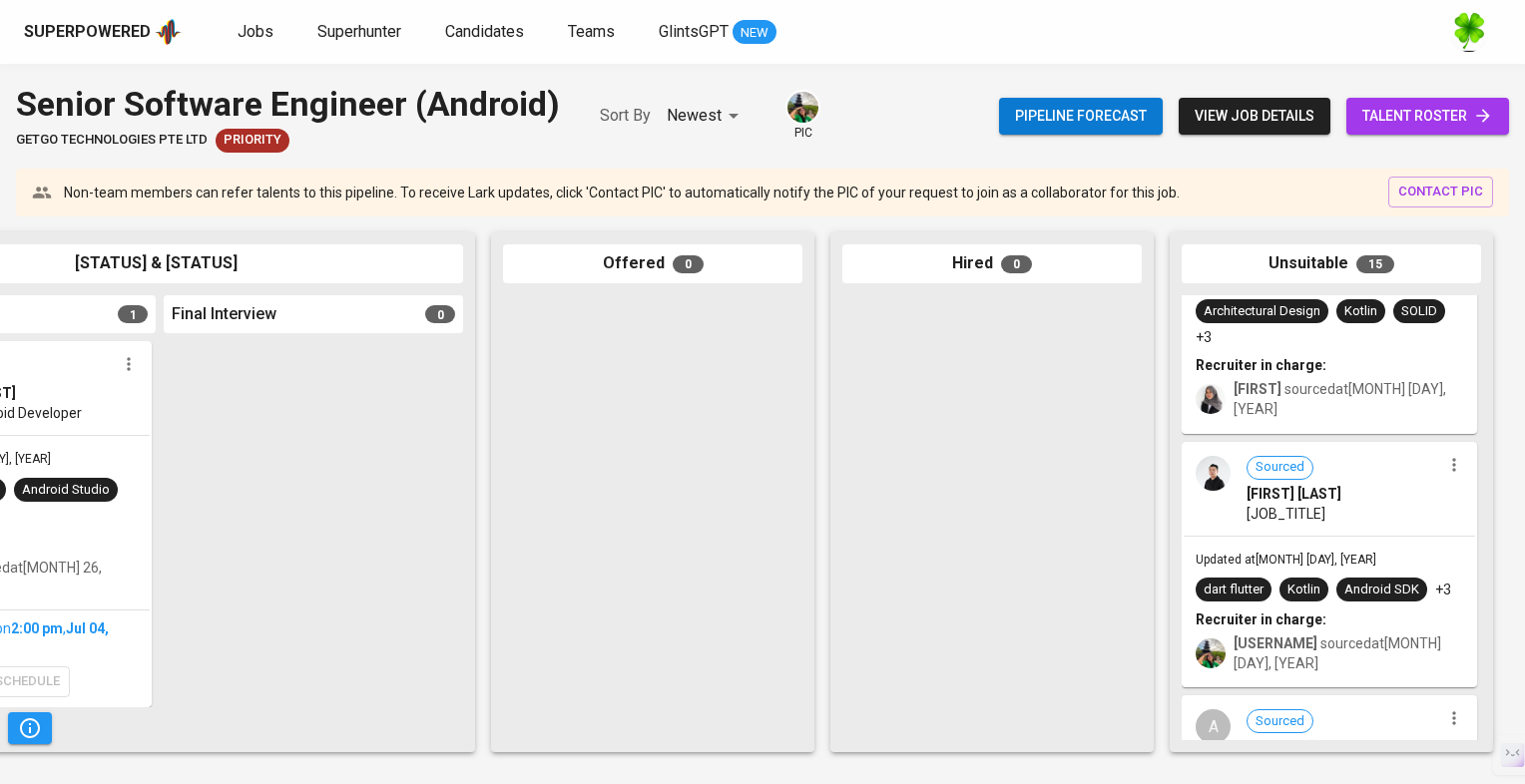 click on "Updated at [MONTH] [DAY], [YEAR] dart flutter Kotlin Android SDK +3 Recruiter in charge: [NAME]   sourced  at  [MONTH] [DAY], [YEAR]" at bounding box center (1329, 611) 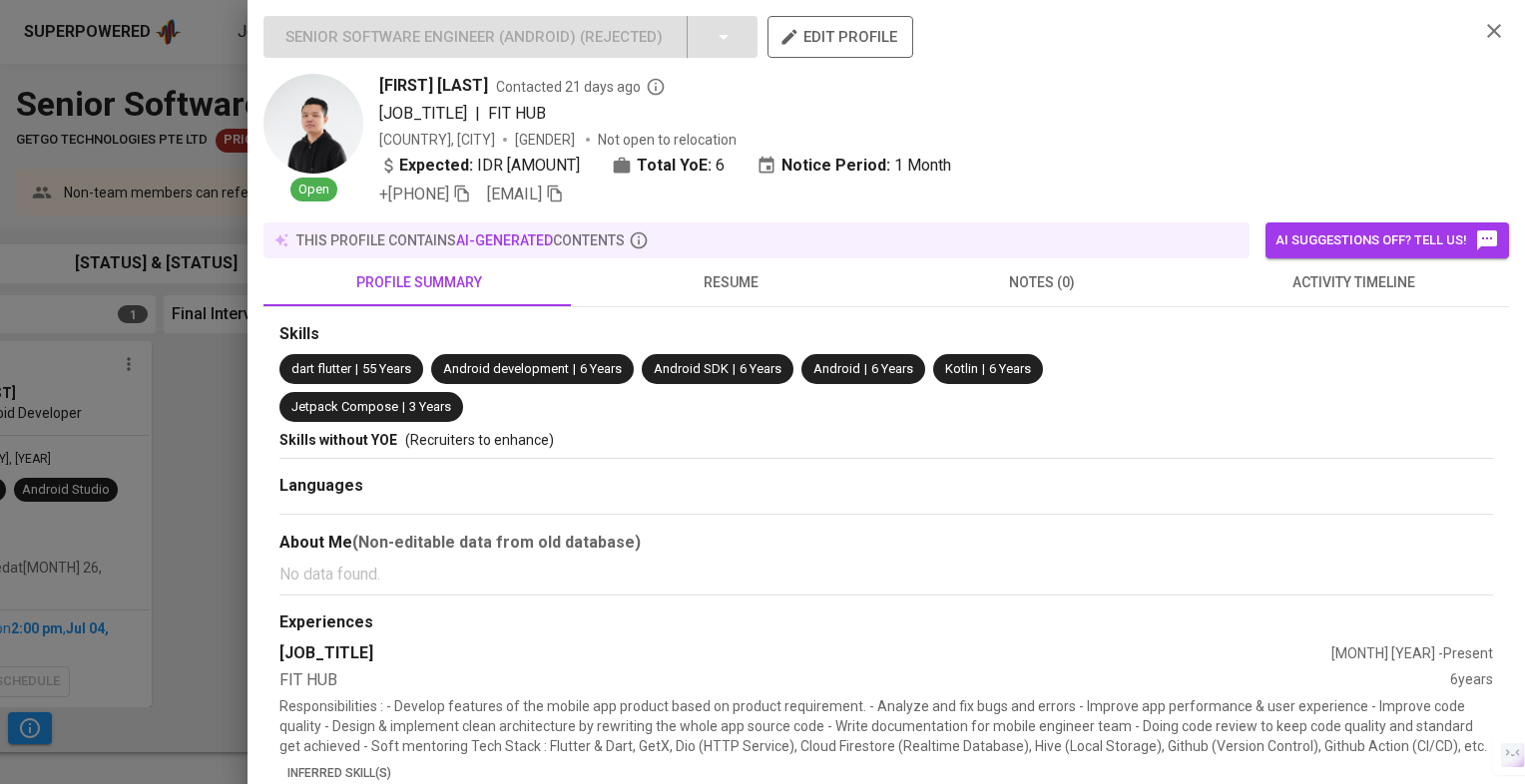 click on "activity timeline" at bounding box center [419, 282] 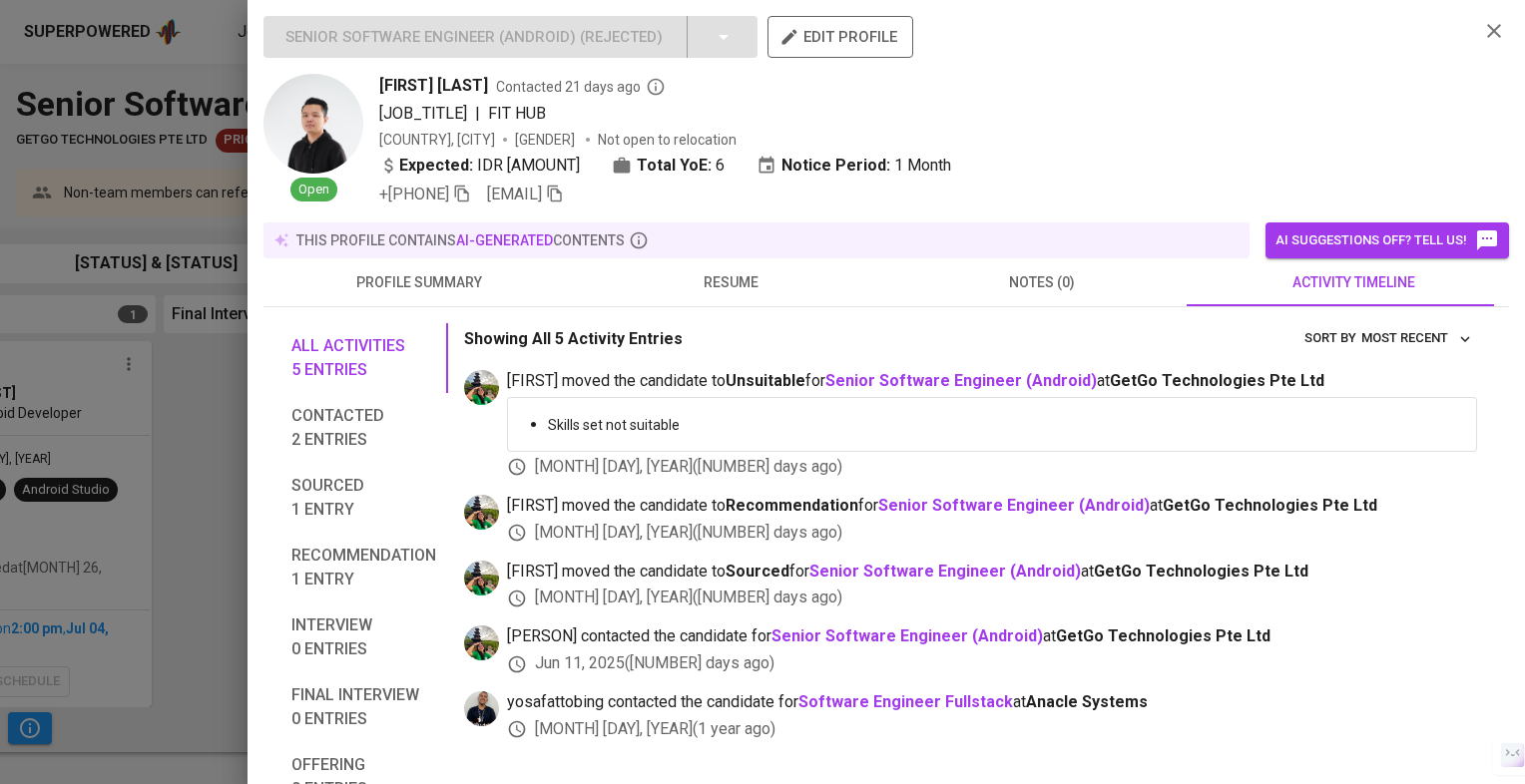 click at bounding box center (762, 392) 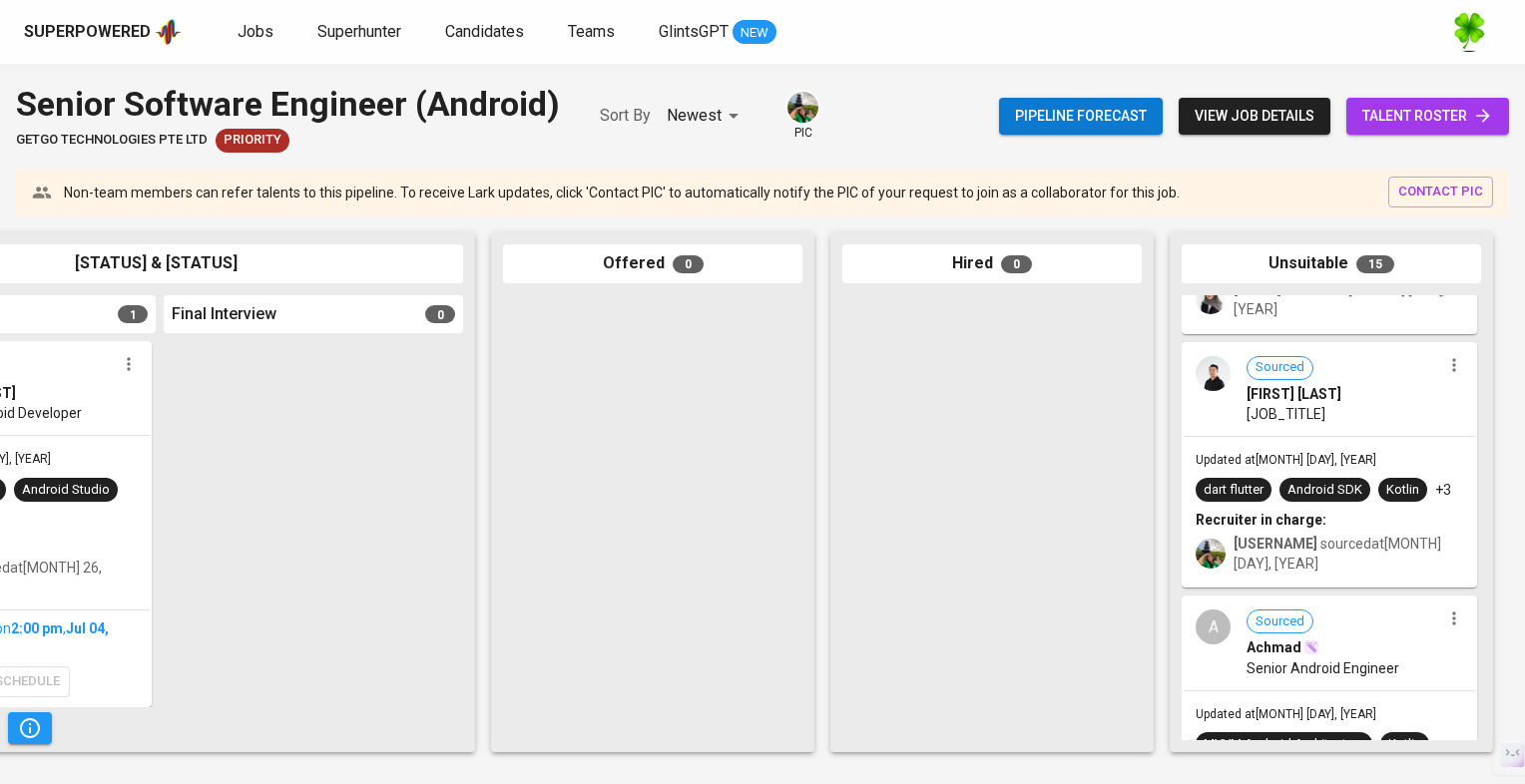 scroll, scrollTop: 2394, scrollLeft: 0, axis: vertical 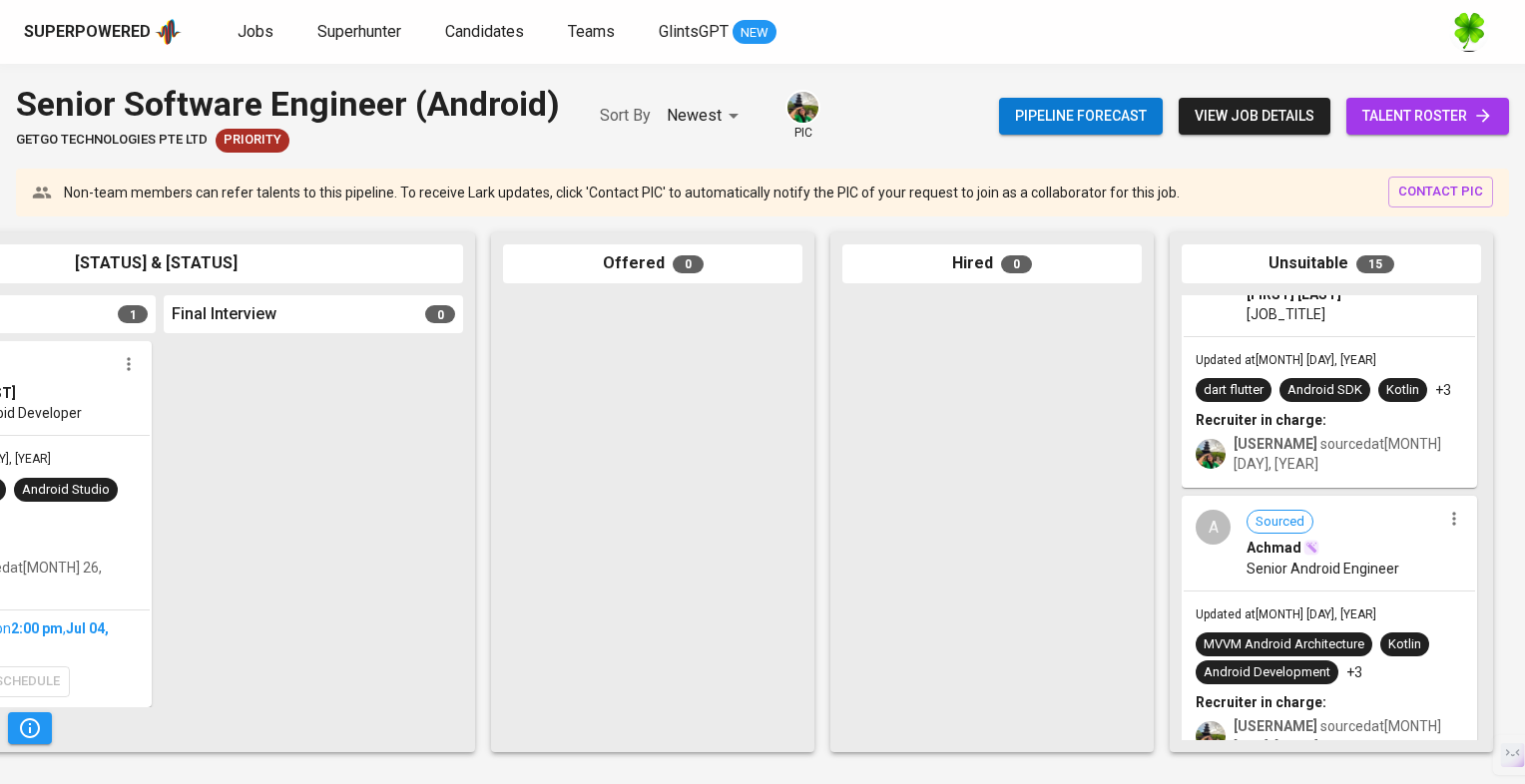 click on "[FIRST] [LAST] [JOB_TITLE]" at bounding box center (1329, 544) 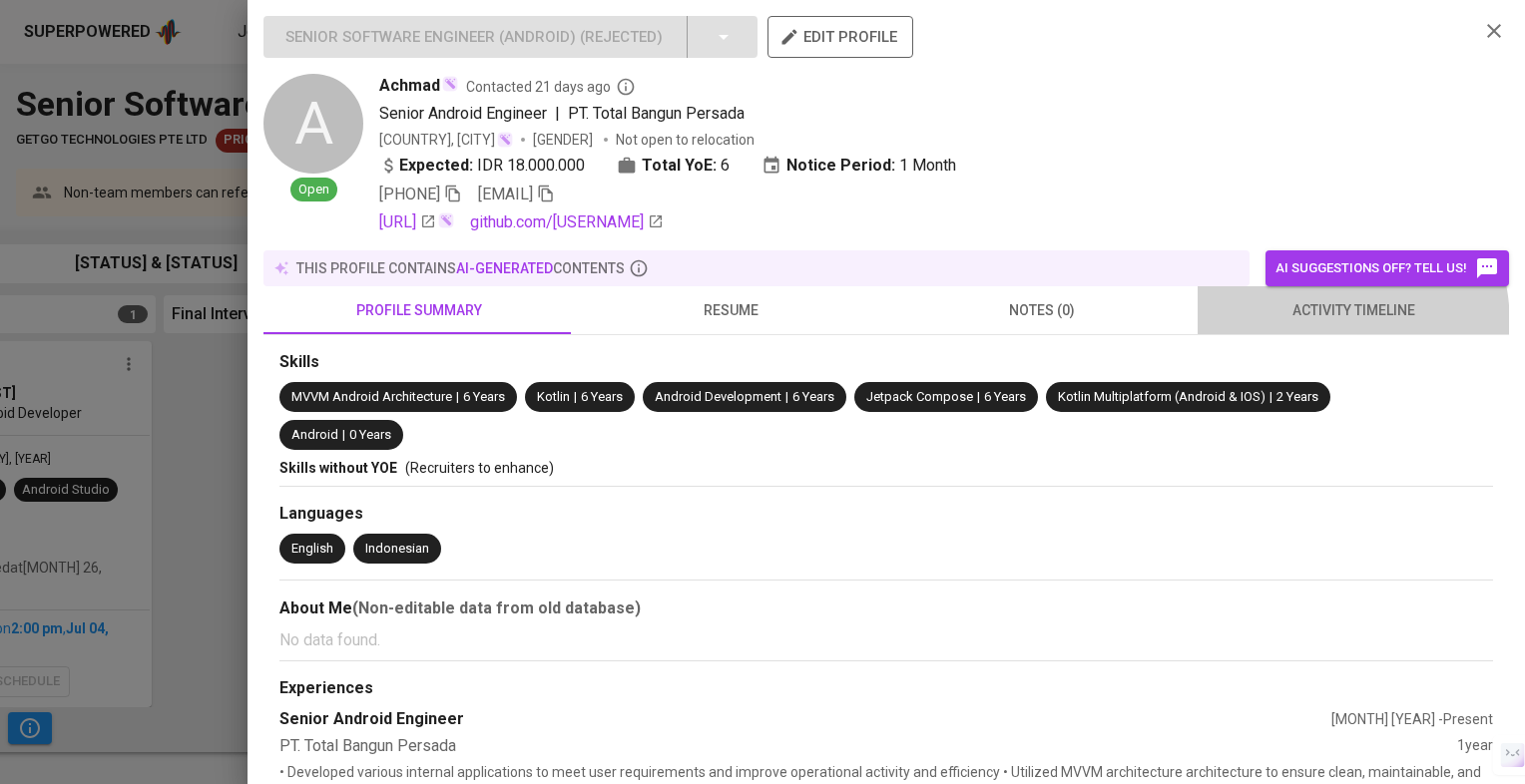 click on "activity timeline" at bounding box center (1353, 310) 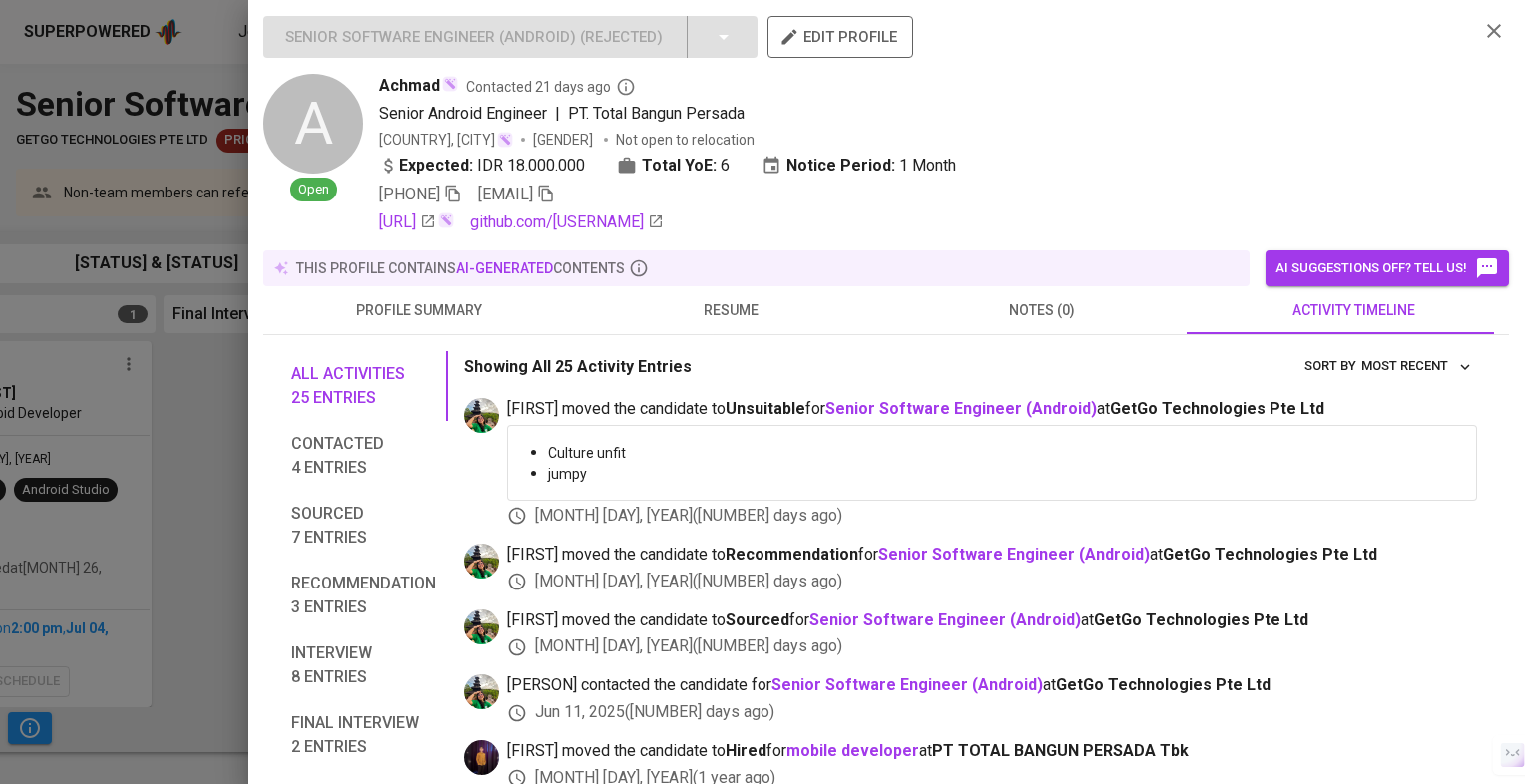 click on "resume" at bounding box center [731, 310] 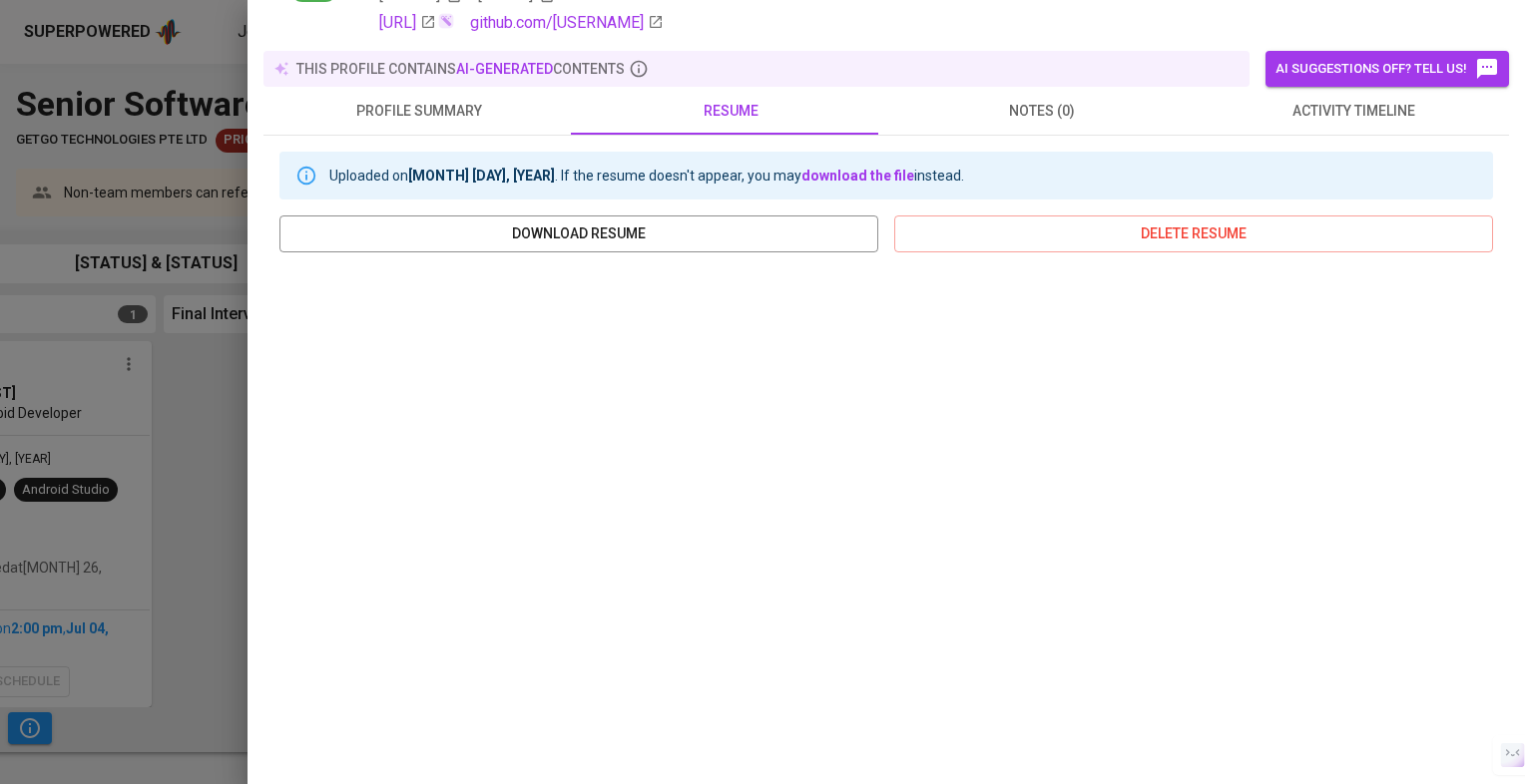 scroll, scrollTop: 312, scrollLeft: 0, axis: vertical 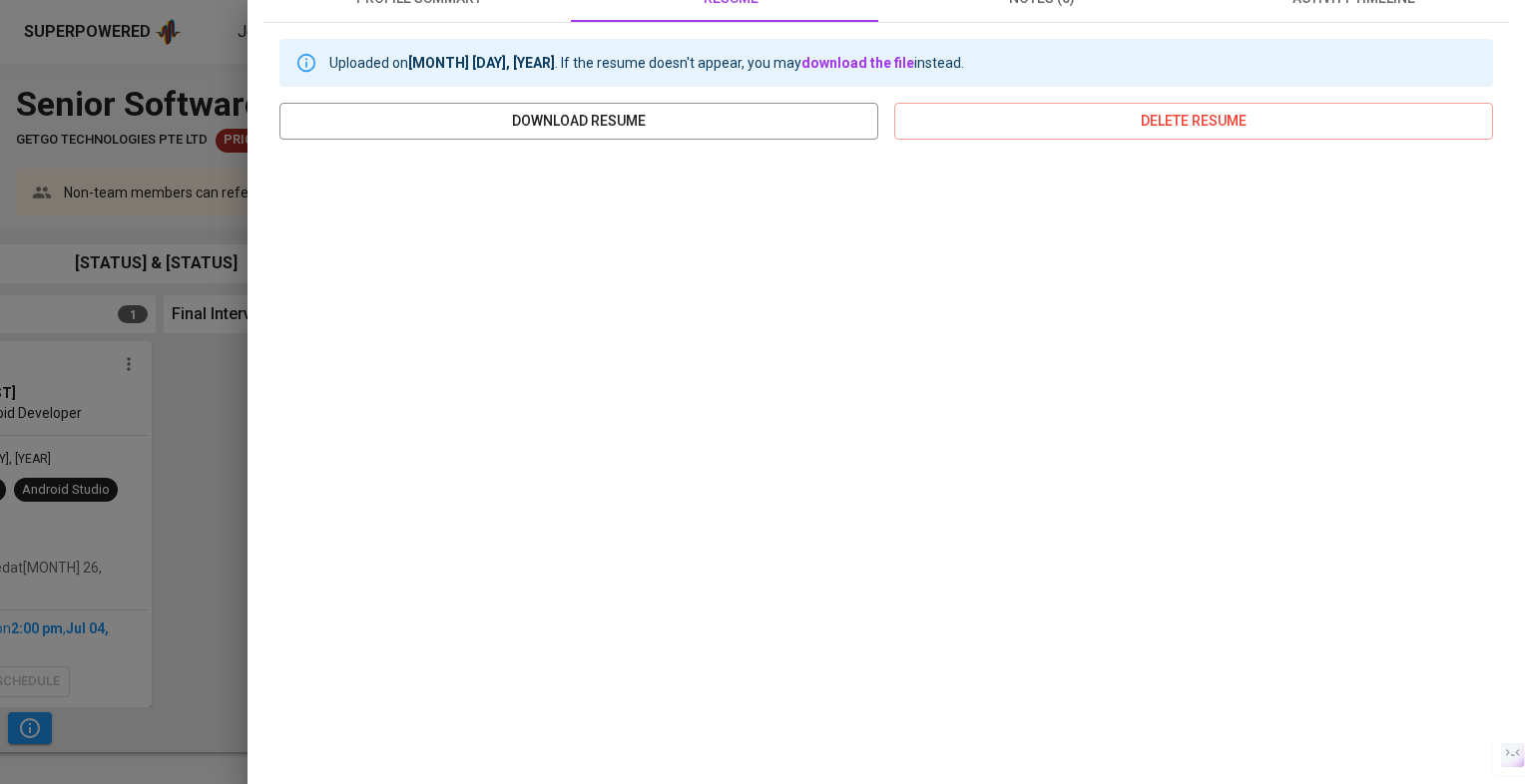 click at bounding box center (762, 392) 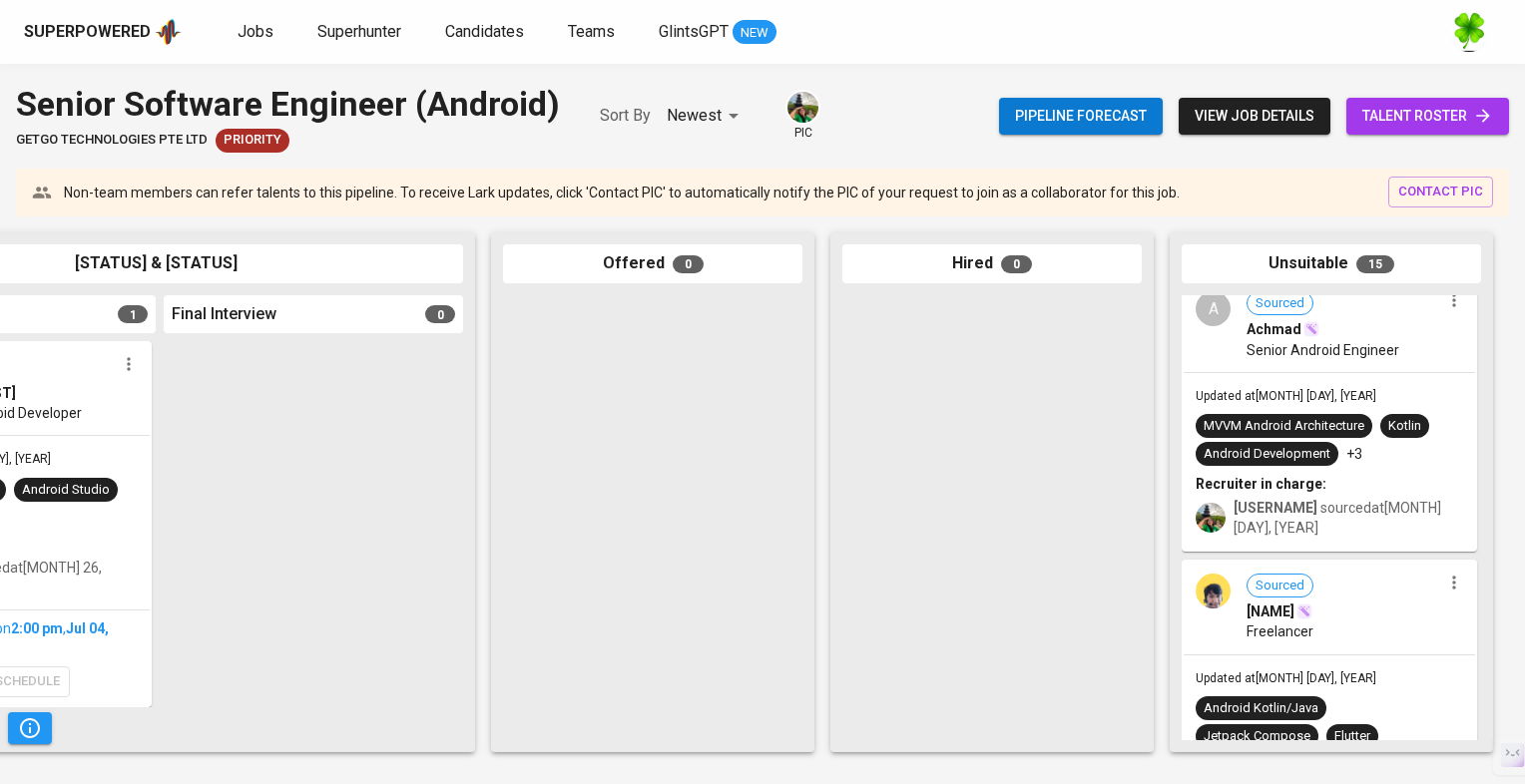 scroll, scrollTop: 2693, scrollLeft: 0, axis: vertical 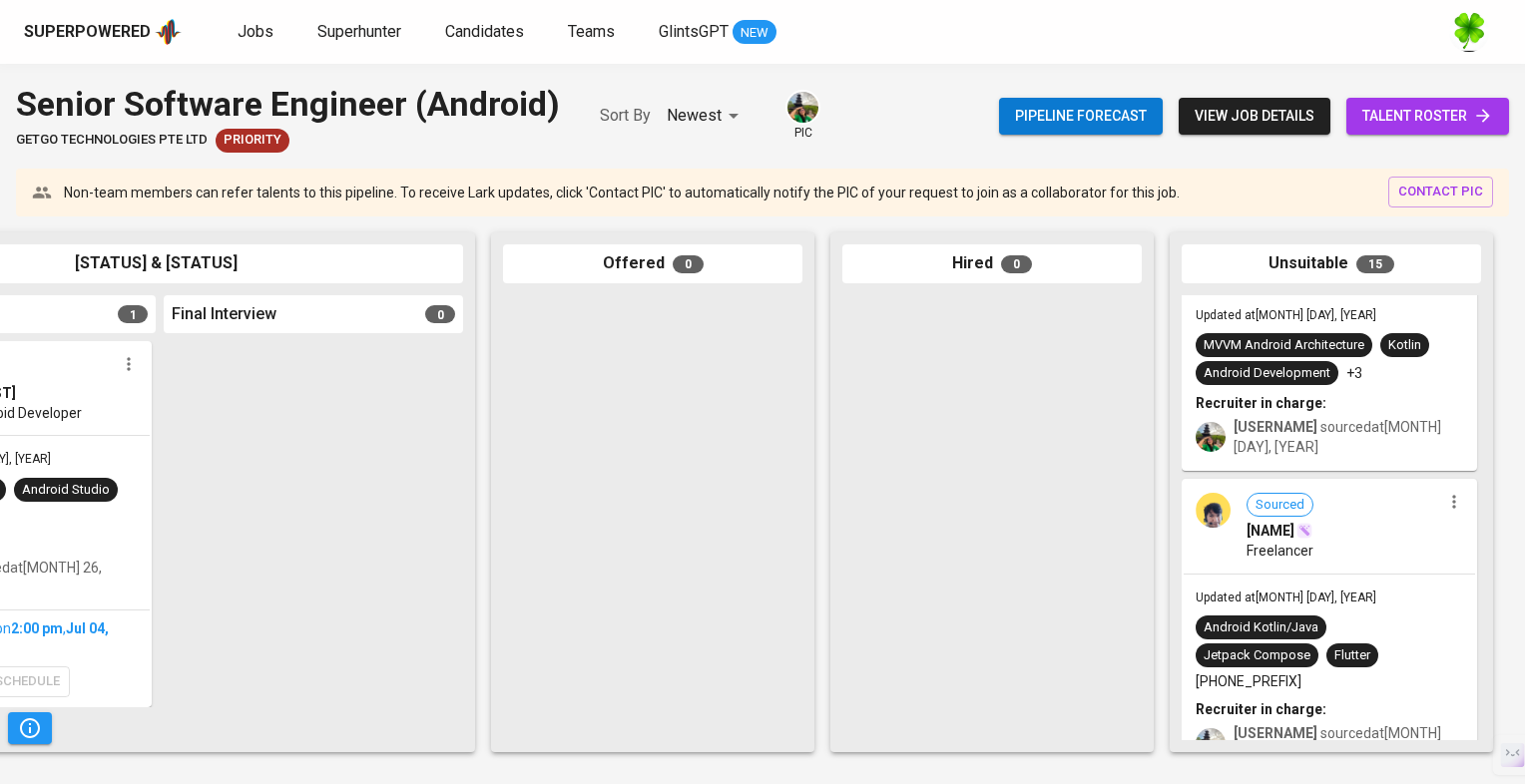click on "Updated at [MONTH] [DAY], [YEAR] Android Kotlin/Java Jetpack Compose Flutter +6 Recruiter in charge: [NAME]   sourced  at  [MONTH] [DAY], [YEAR]" at bounding box center [1329, 675] 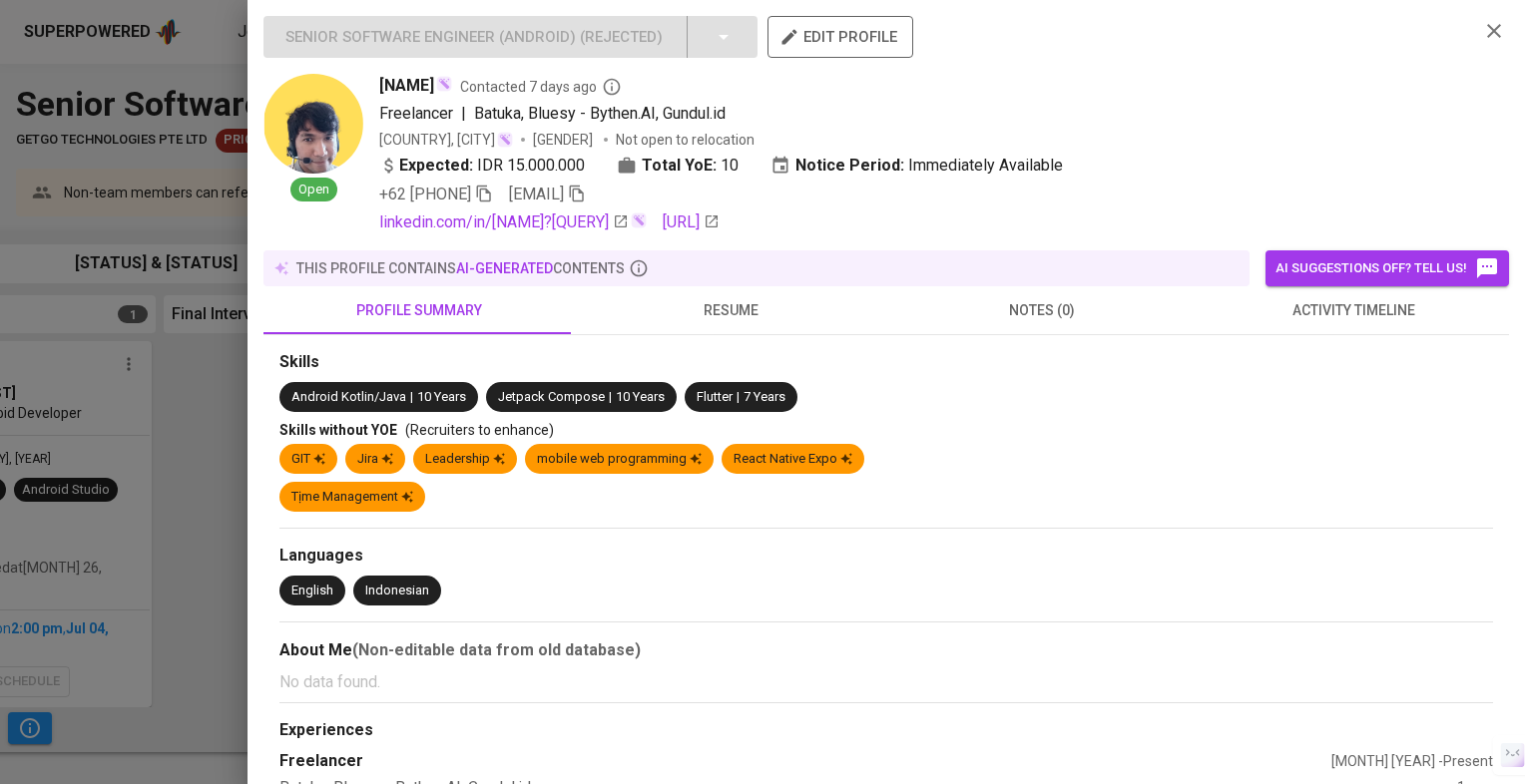 click on "activity timeline" at bounding box center [419, 310] 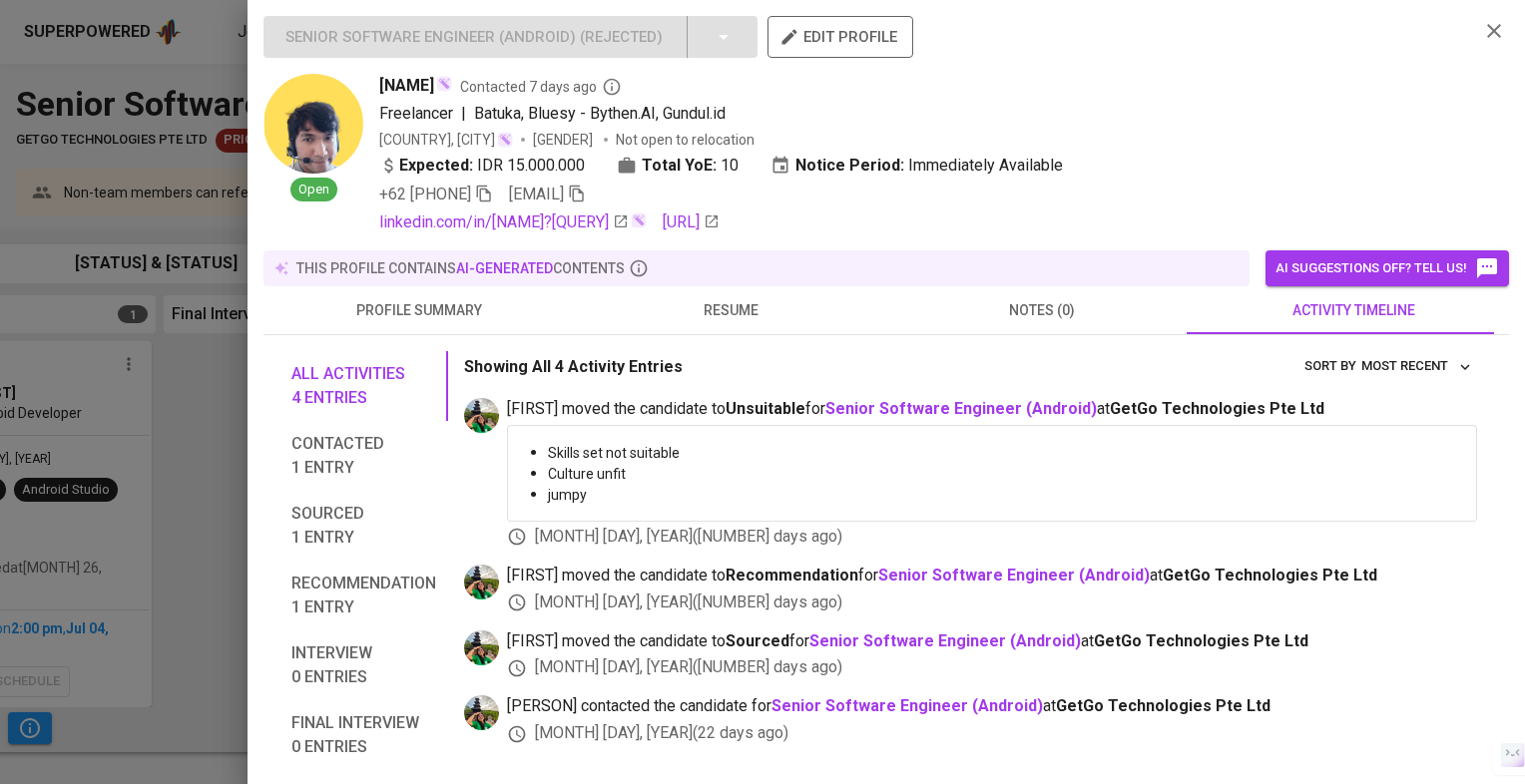 click on "resume" at bounding box center (419, 310) 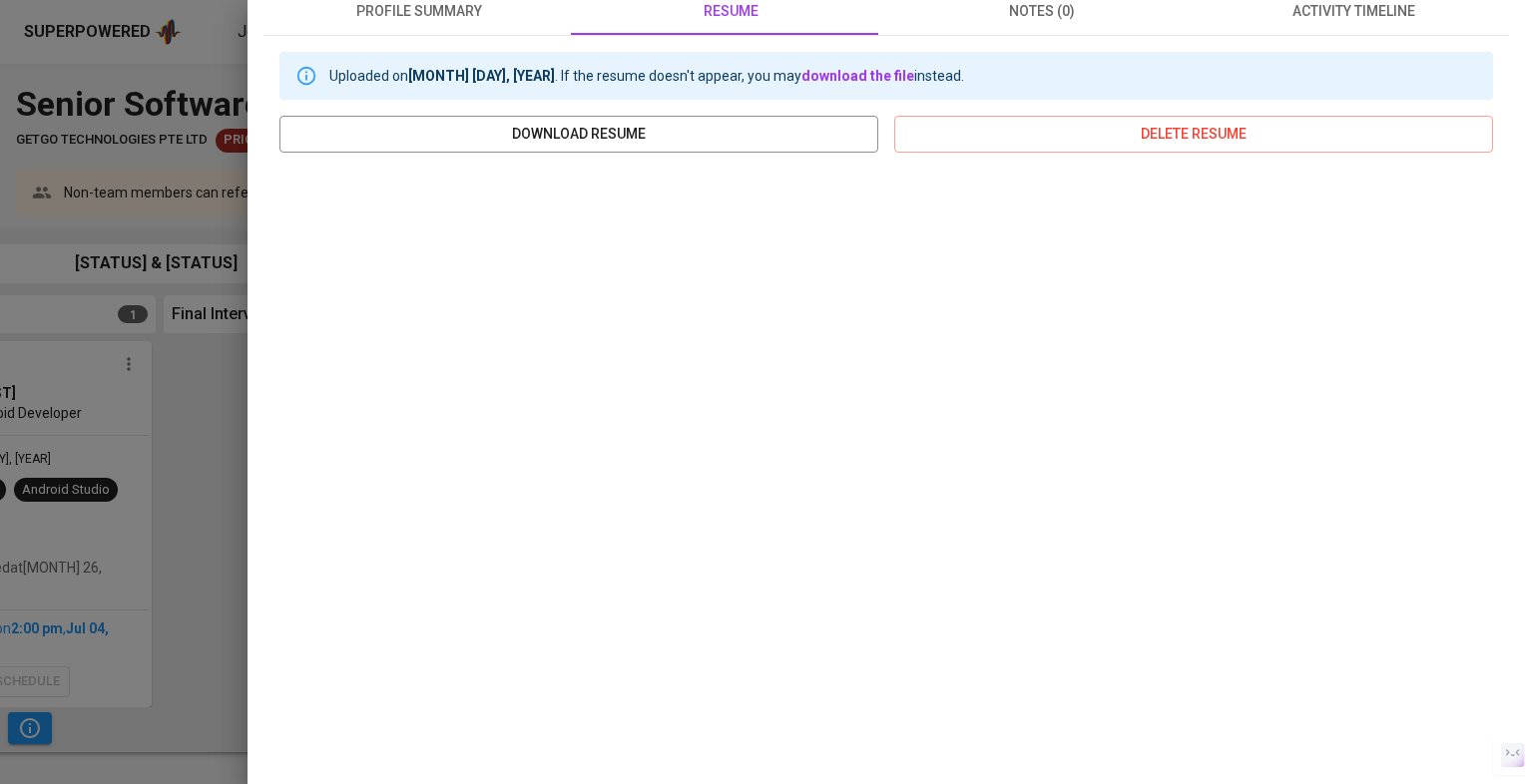 scroll, scrollTop: 340, scrollLeft: 0, axis: vertical 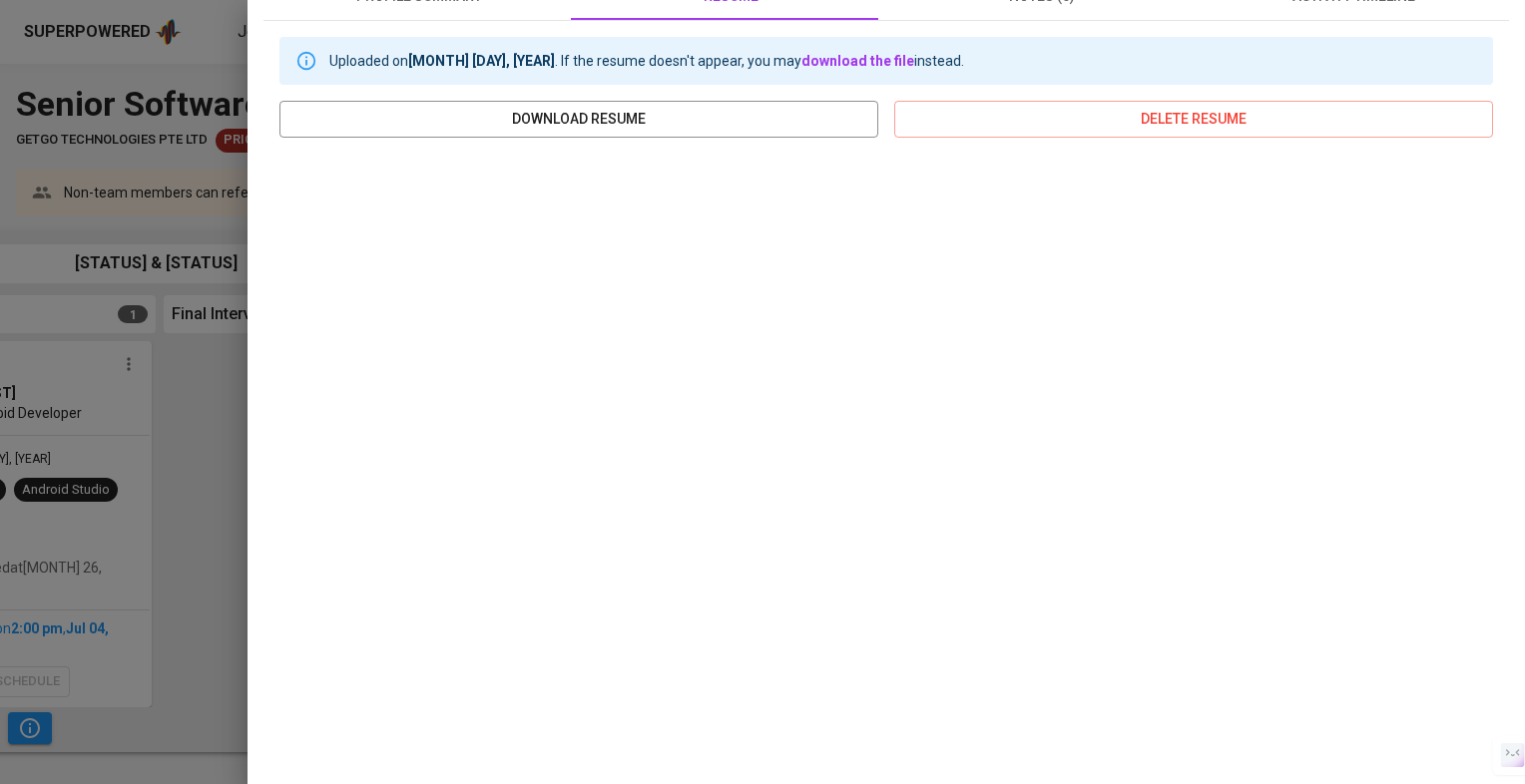 click at bounding box center [762, 392] 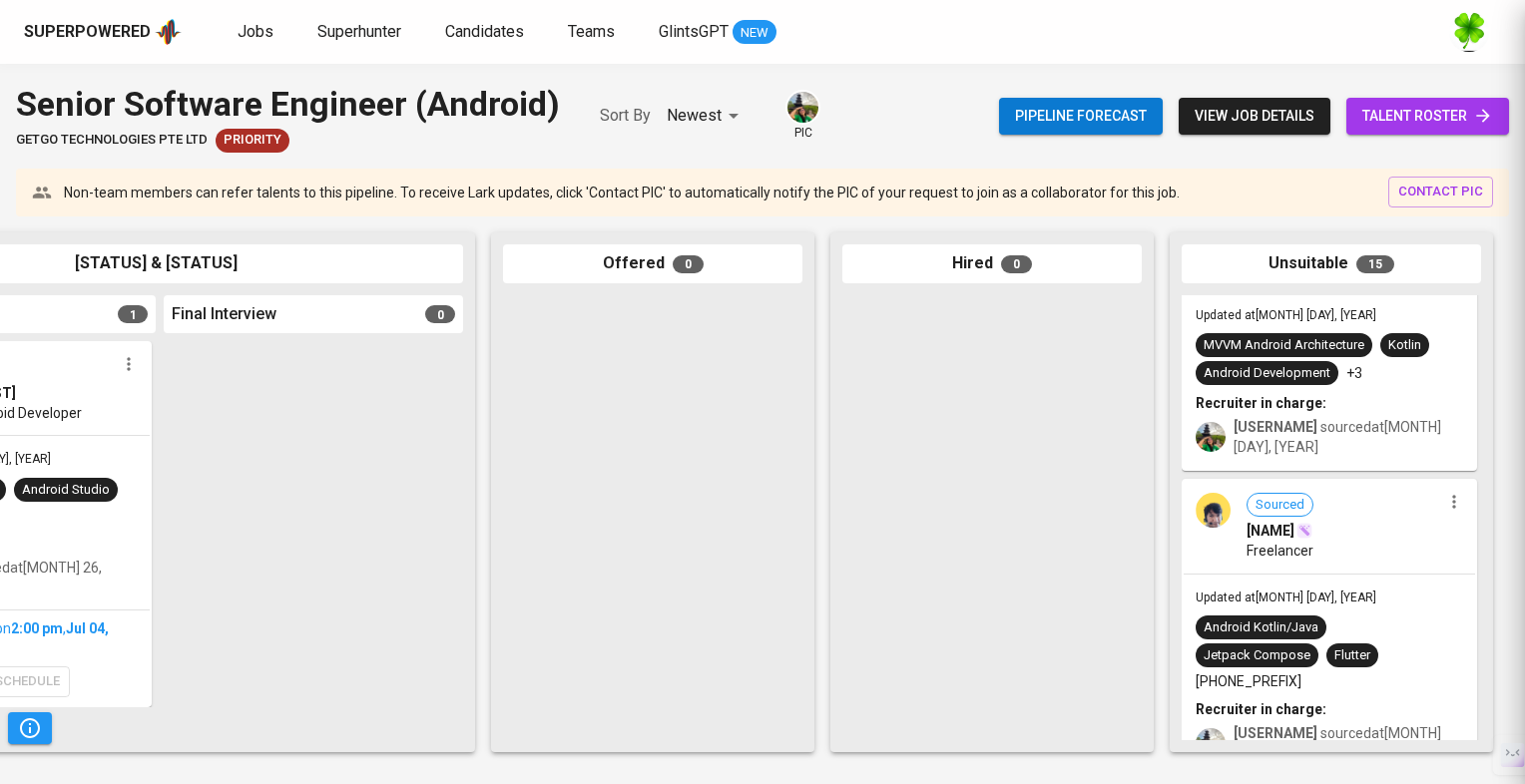 scroll, scrollTop: 0, scrollLeft: 0, axis: both 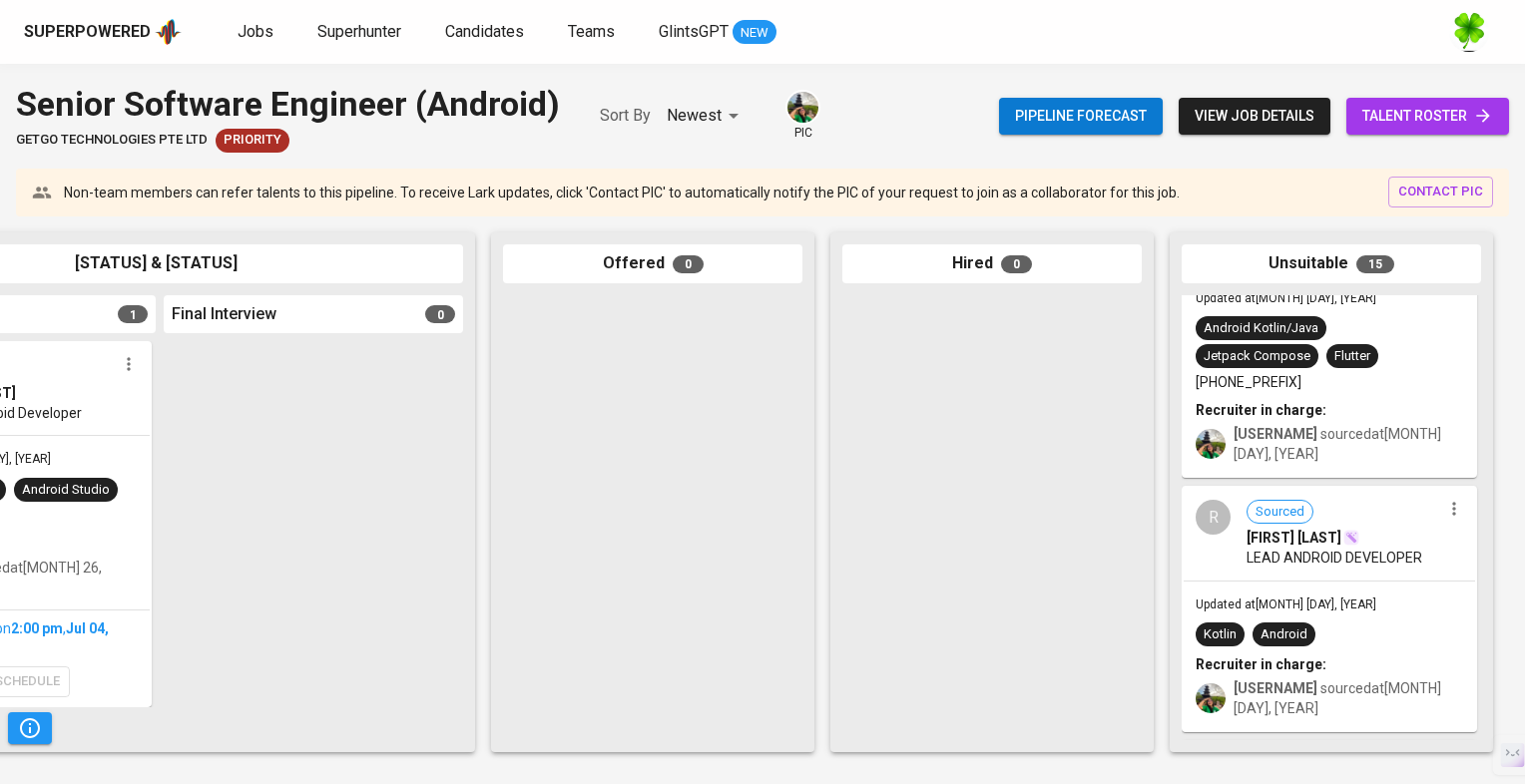 click on "Updated at   [MONTH] [DAY], [YEAR] Kotlin Android Recruiter in charge: evajuliana   sourced   at  [MONTH] [DAY], [YEAR]" at bounding box center [1329, 656] 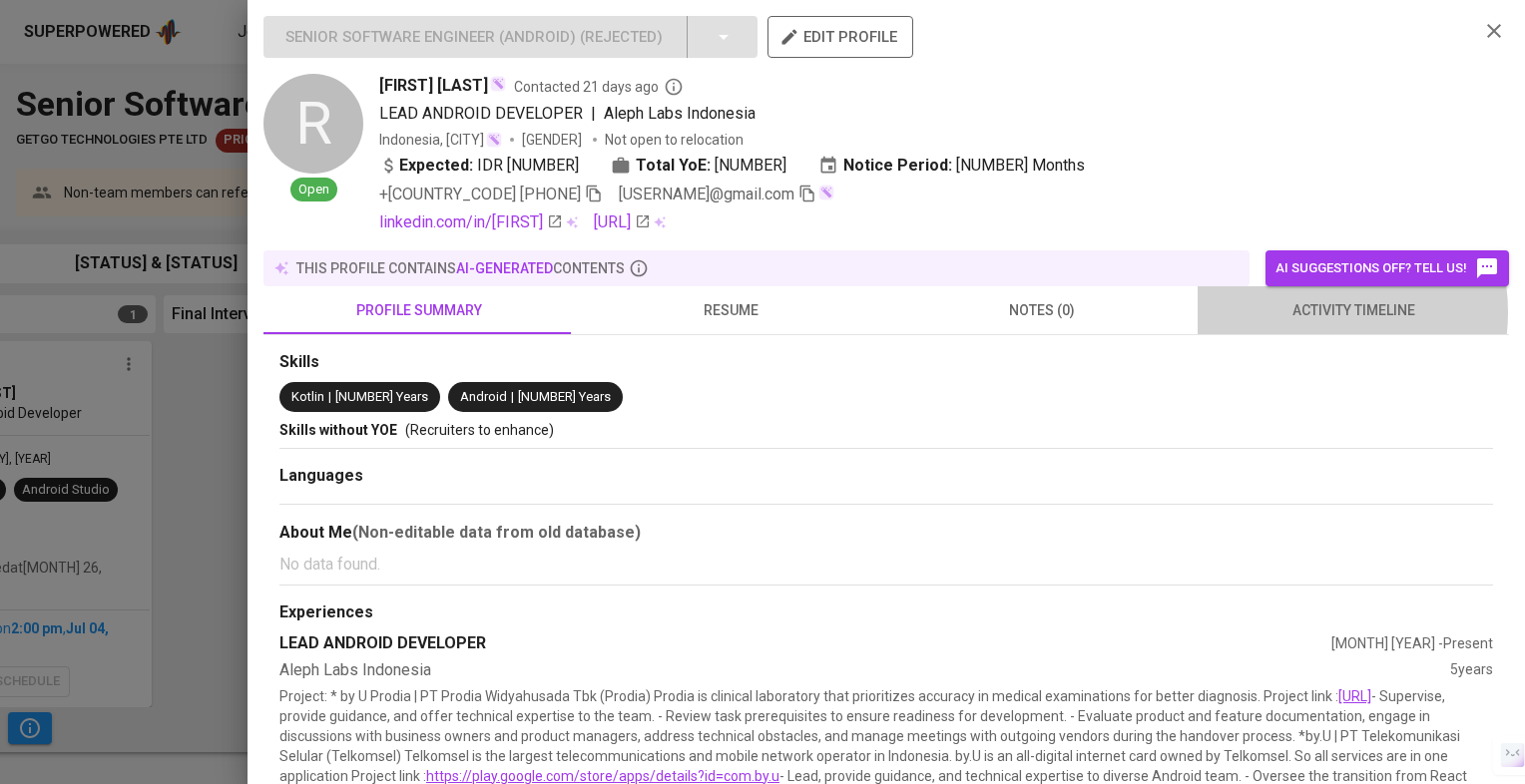 click on "activity timeline" at bounding box center [419, 310] 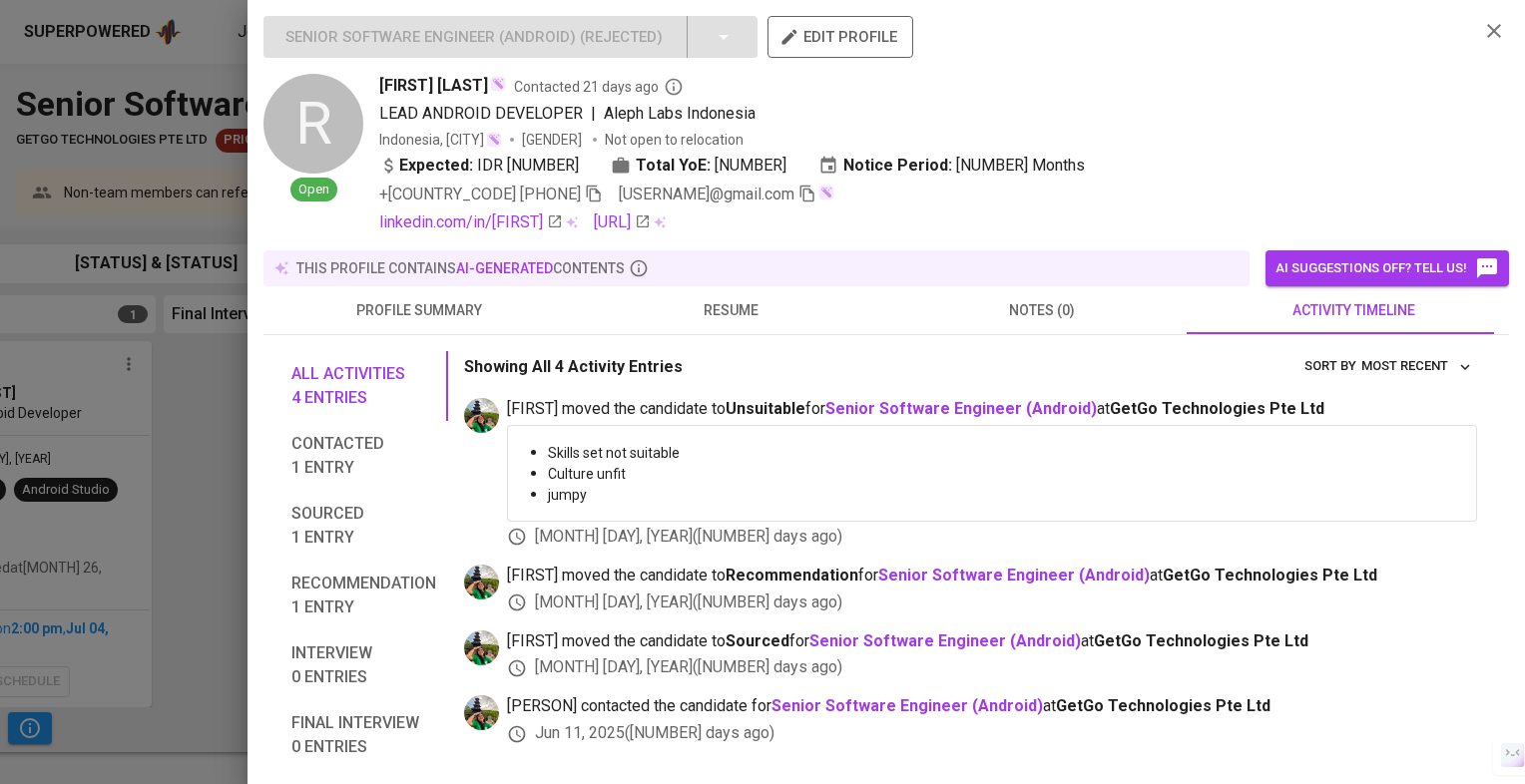 click at bounding box center (762, 392) 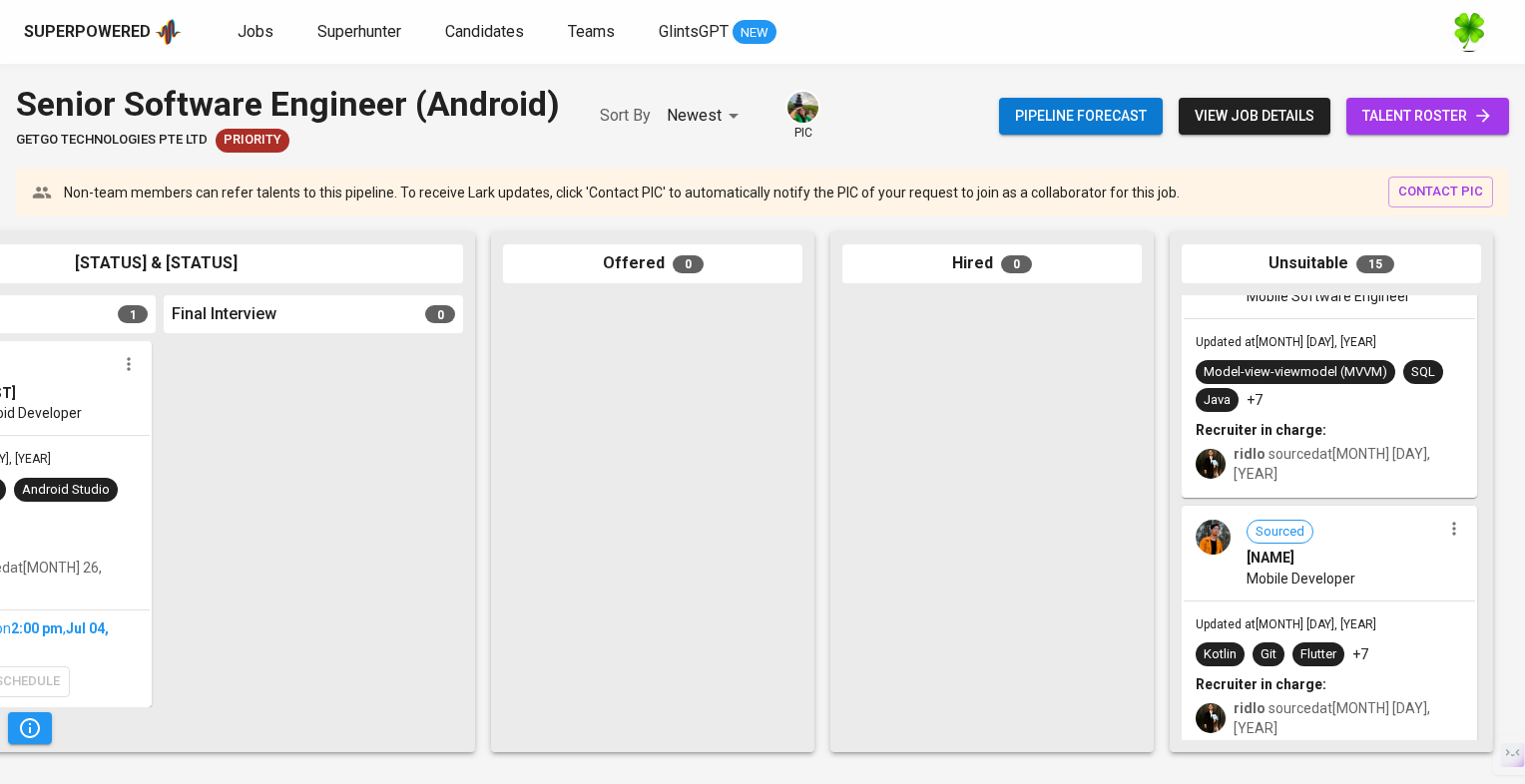 scroll, scrollTop: 3391, scrollLeft: 0, axis: vertical 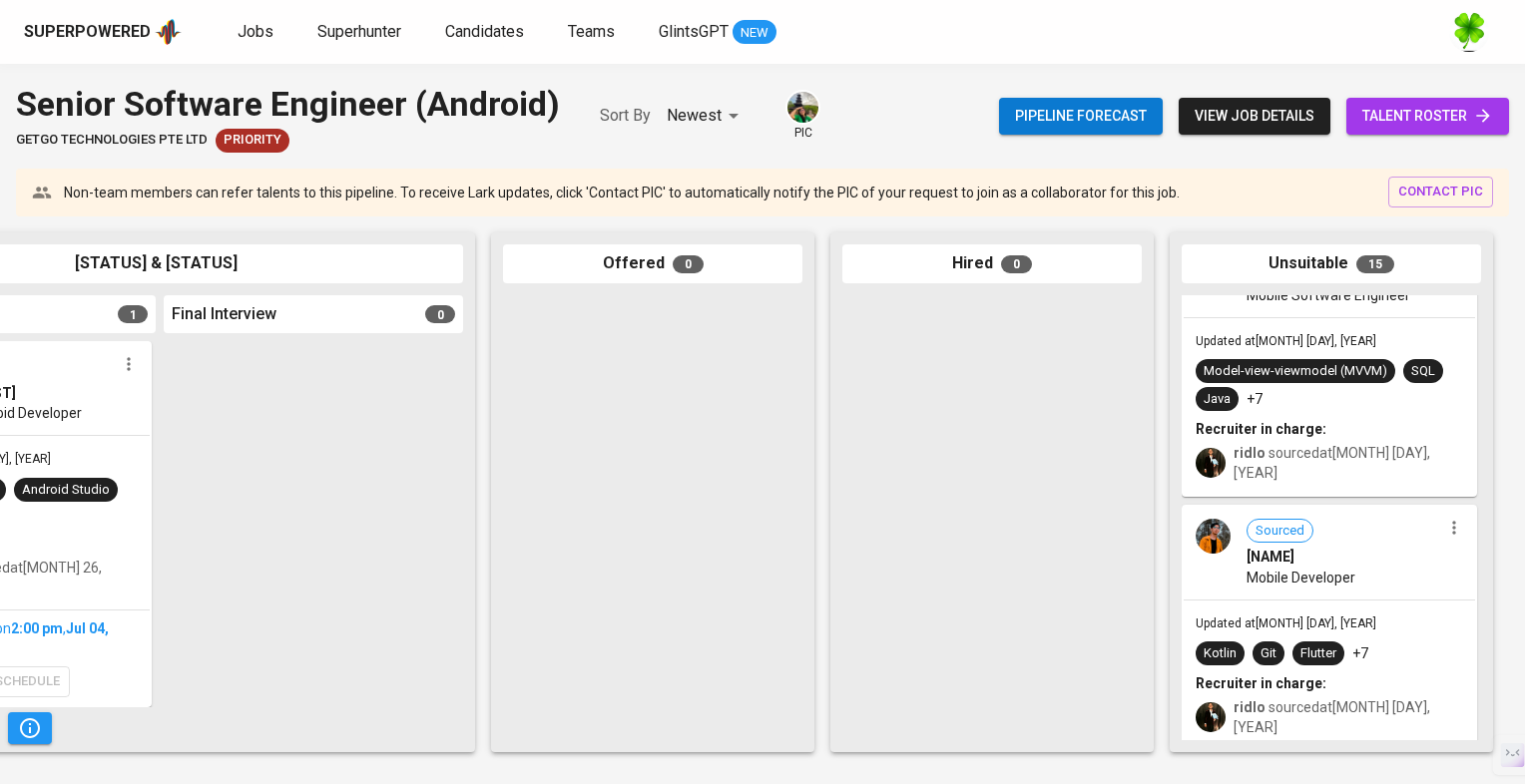 click on "[FIRST]   sourced  at  [MONTH] [DAY], [YEAR]" at bounding box center (1331, 463) 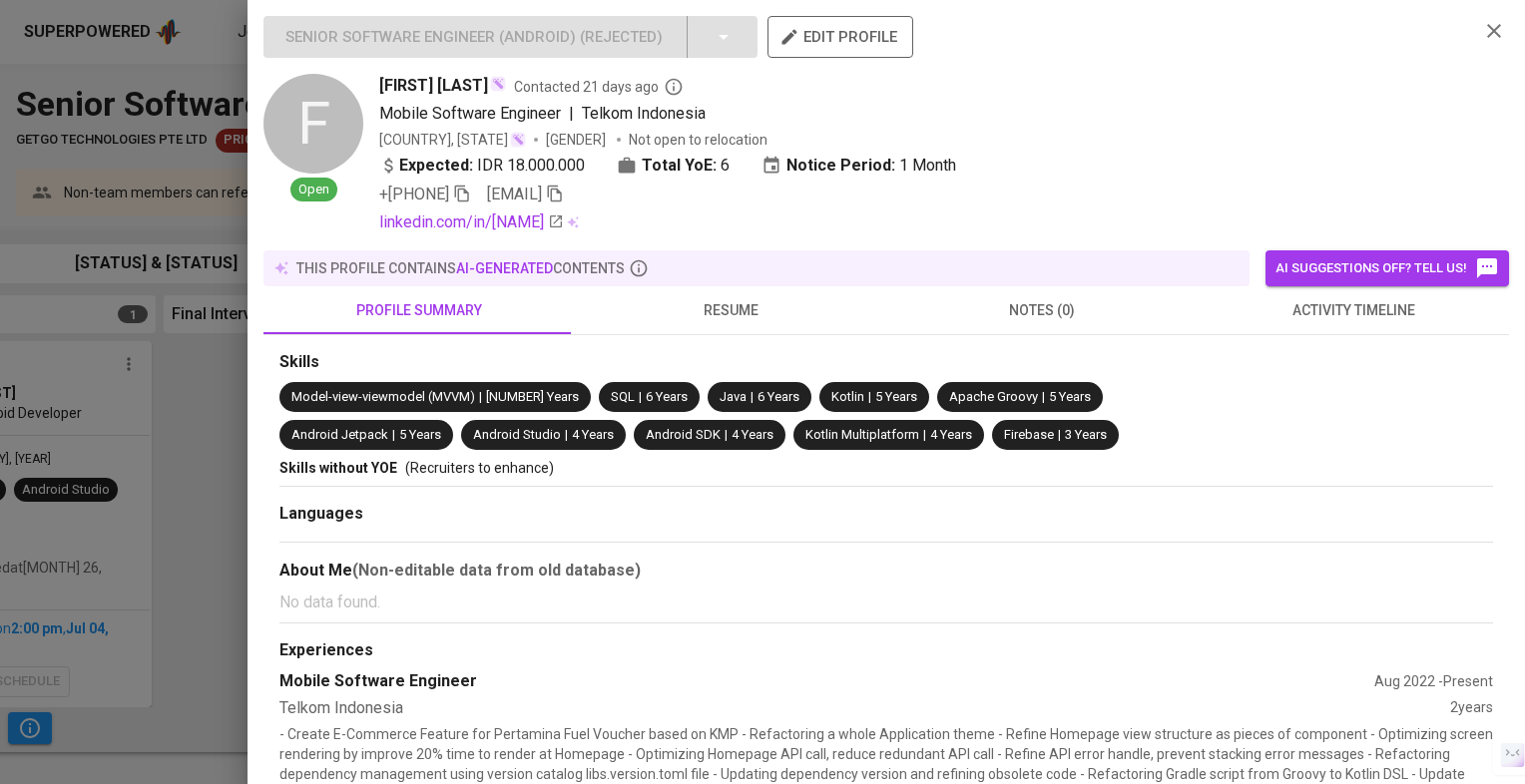 click on "activity timeline" at bounding box center [419, 310] 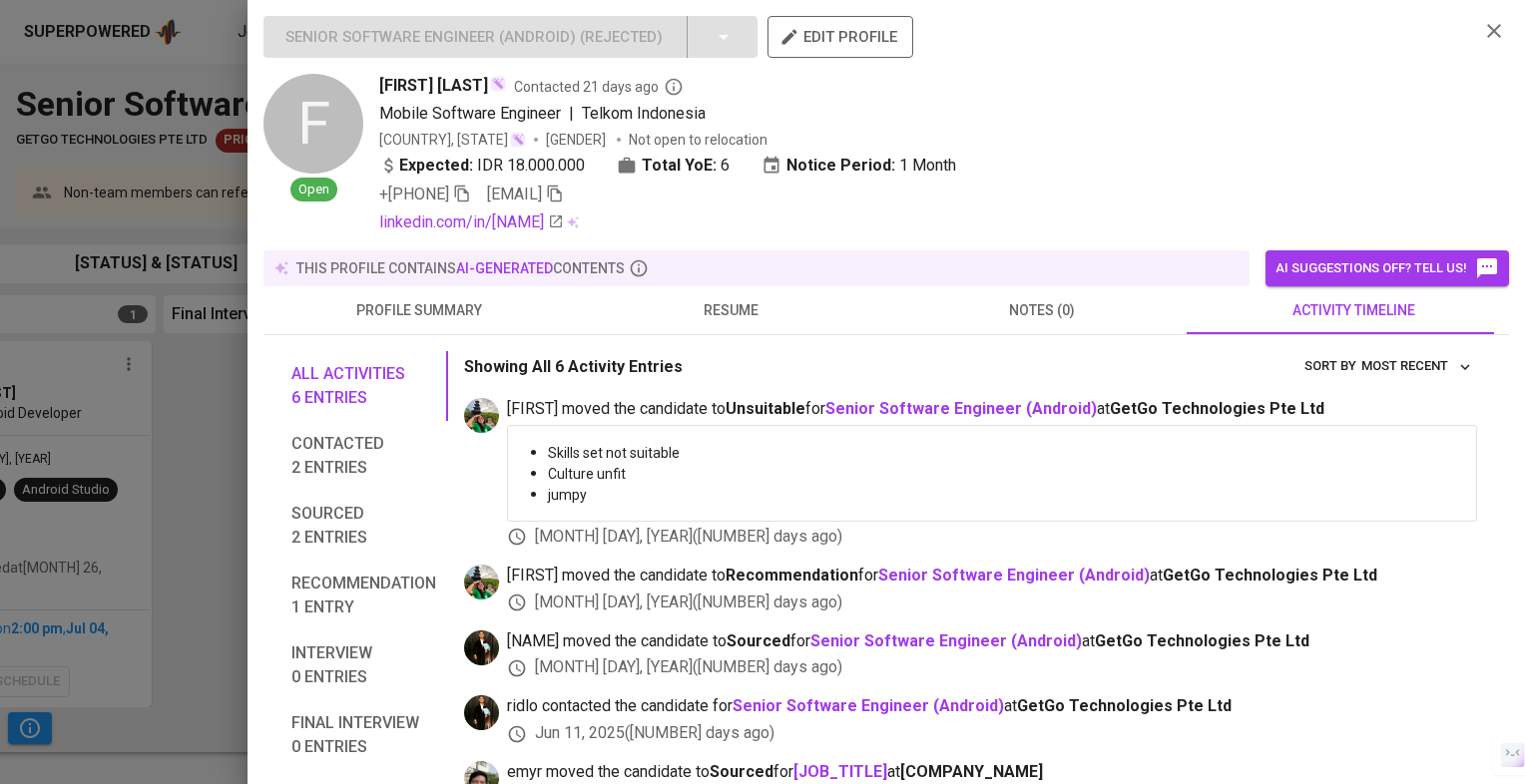 click on "Senior Software Engineer (Android)   ( Rejected )   edit profile F Open Fredyka  Maulana Contacted 21 days ago Mobile Software Engineer | Telkom Indonesia Indonesia, DKI Jakarta Male    Not open to relocation Expected:    IDR 18.000.000 Total YoE:    6 Notice Period:    1 Month +[COUNTRY CODE] [PHONE]   [USERNAME]@gmail.com   linkedin.com/in/fredyka-maulana-595a86178 this profile contains  AI-generated  contents AI suggestions off? Tell us! profile summary resume notes (0) activity timeline All activities 6 entries Contacted 2 entries Sourced 2 entries Recommendation 1 entry Interview 0 entries Final interview 0 entries Offering 0 entries Hired 0 entries Unsuitable 1 entry Showing All 6 Activity Entries Most Recent sort by evajuliana moved the candidate to  Unsuitable  for  Senior Software Engineer (Android)  at  GetGo Technologies Pte Ltd   Skills set not suitable Culture unfit jumpy [MONTH] 12, 2025   ( 20 days ago ) evajuliana moved the candidate to  Recommendation  for  Senior Software Engineer (Android)" at bounding box center (886, 392) 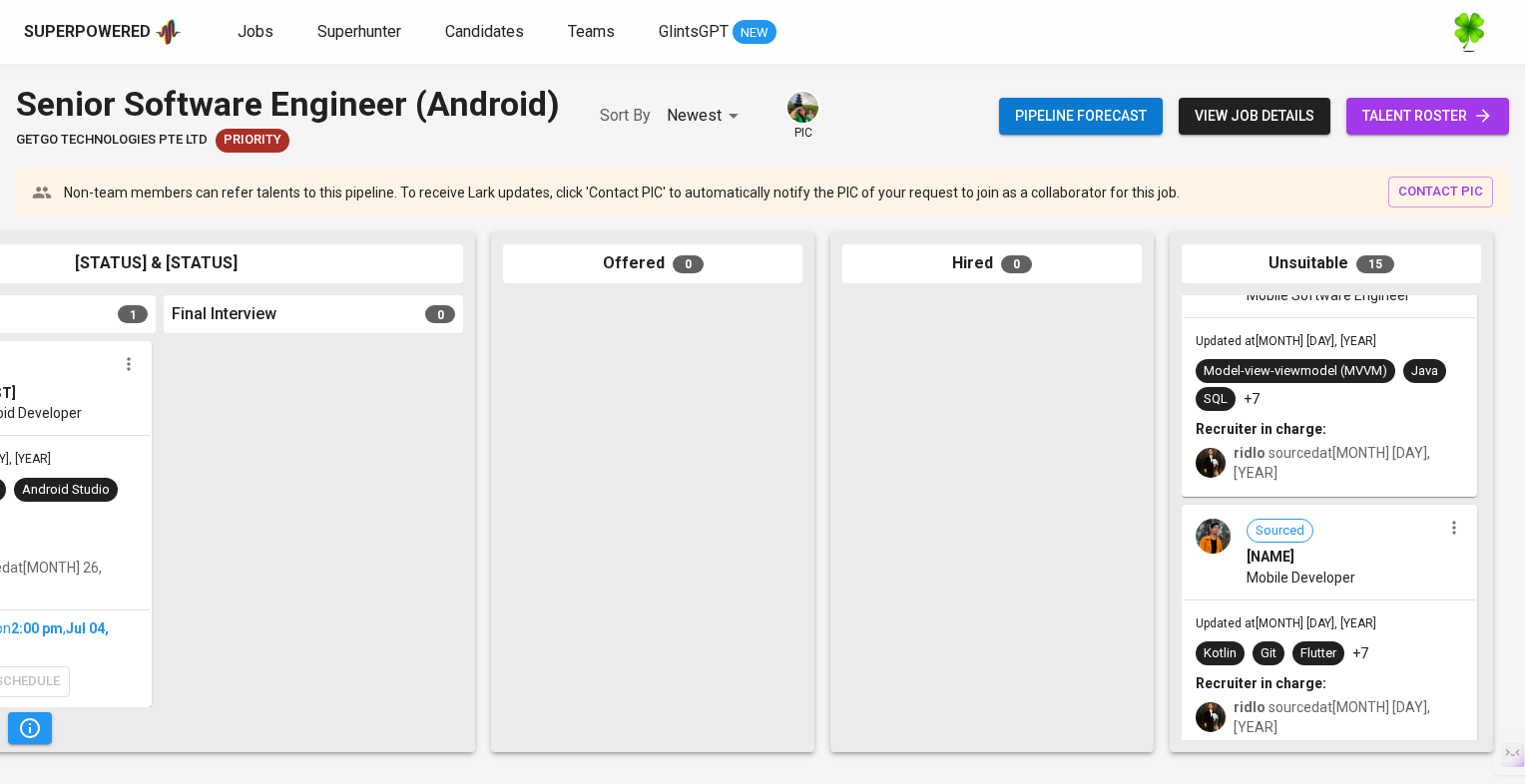 scroll, scrollTop: 3395, scrollLeft: 0, axis: vertical 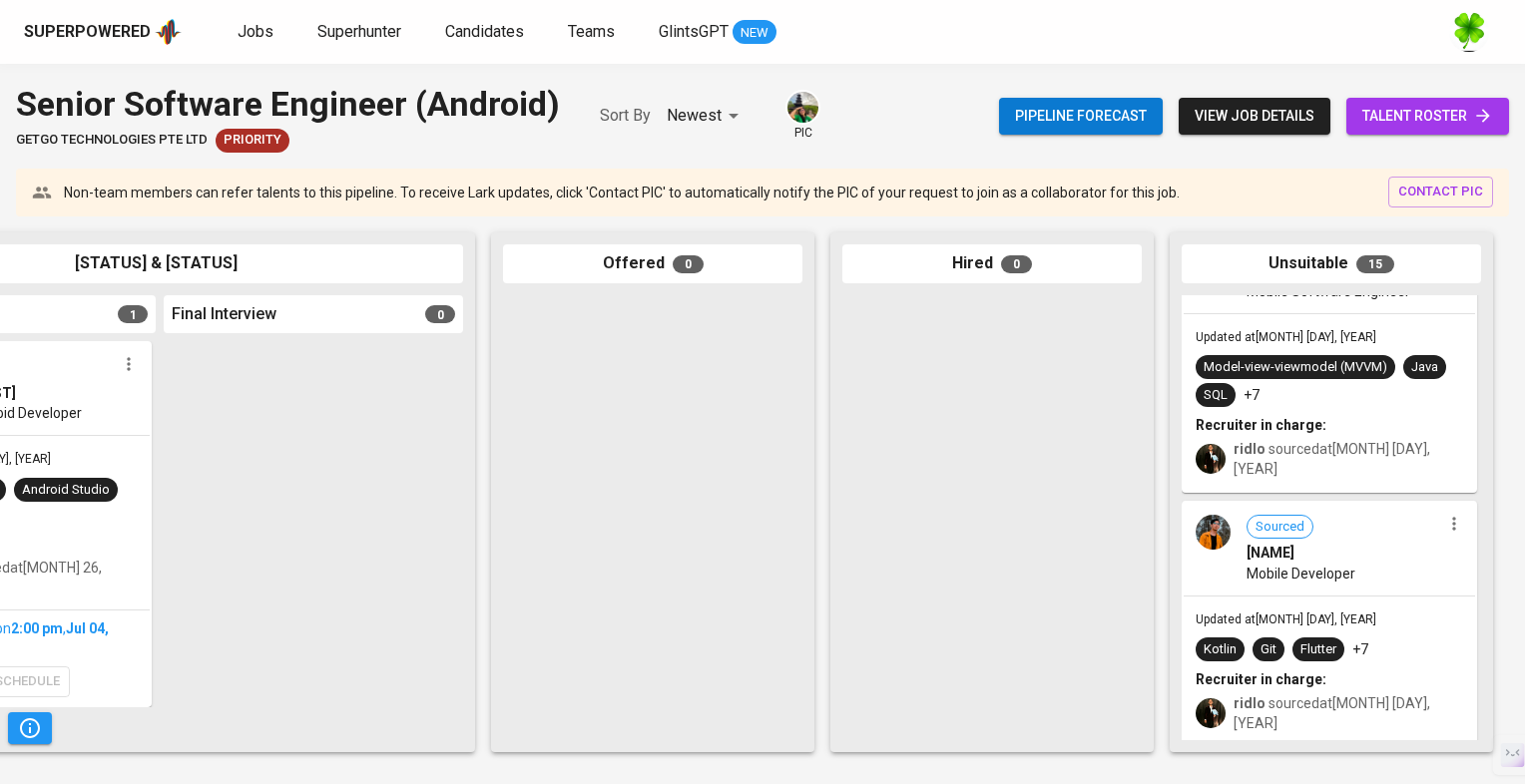 click on "[NAME]" at bounding box center [1343, 553] 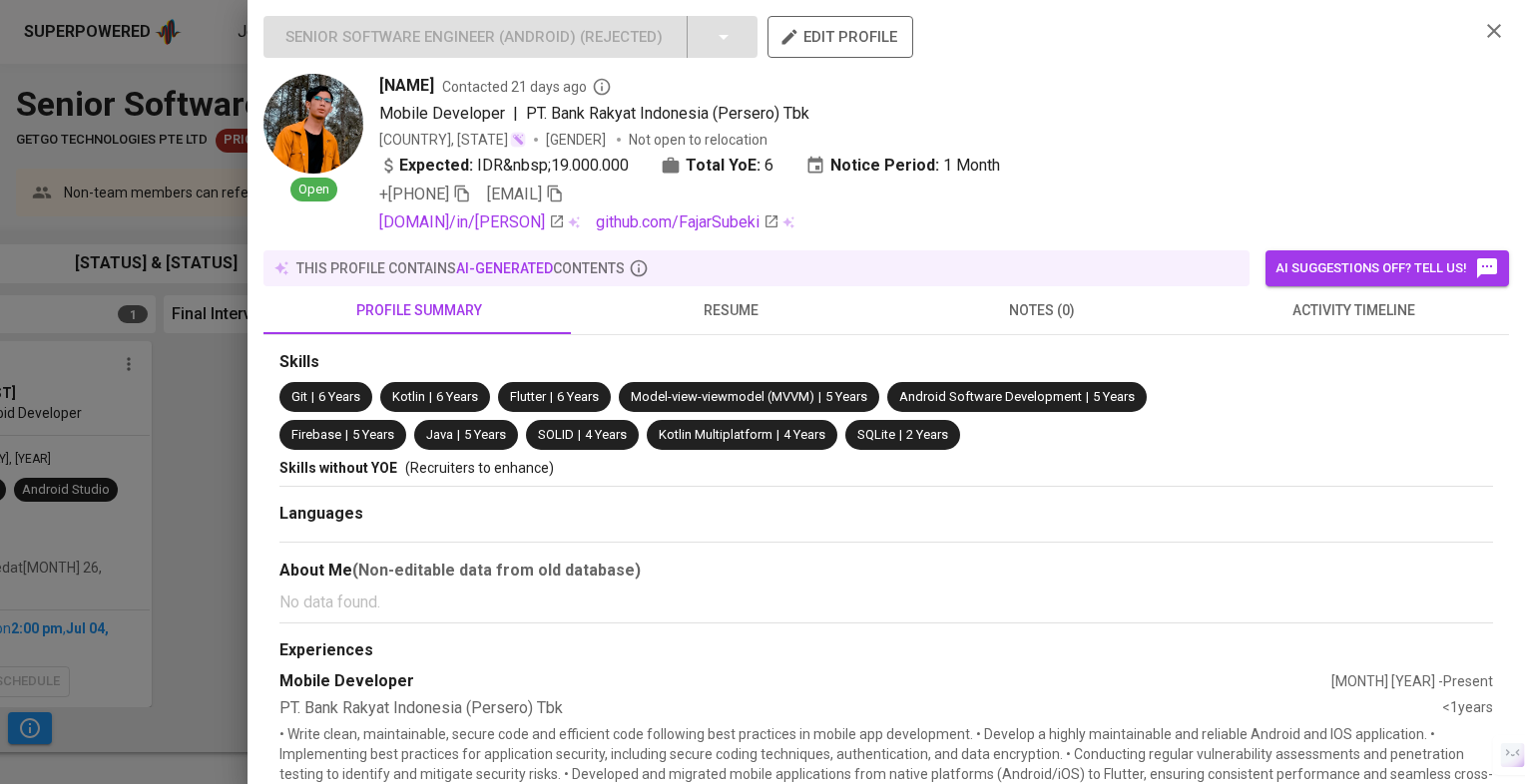 click on "activity timeline" at bounding box center [419, 310] 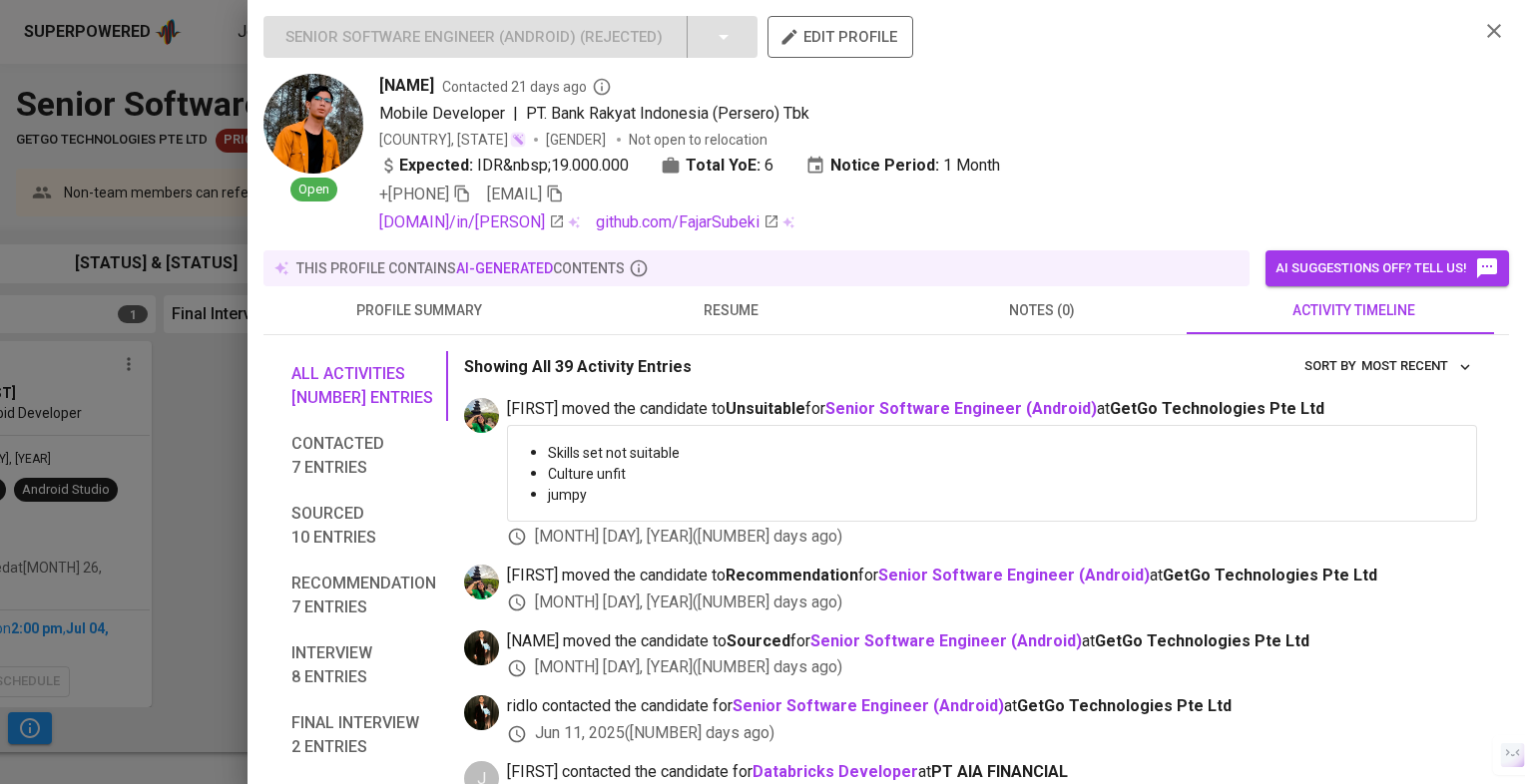 click at bounding box center [762, 392] 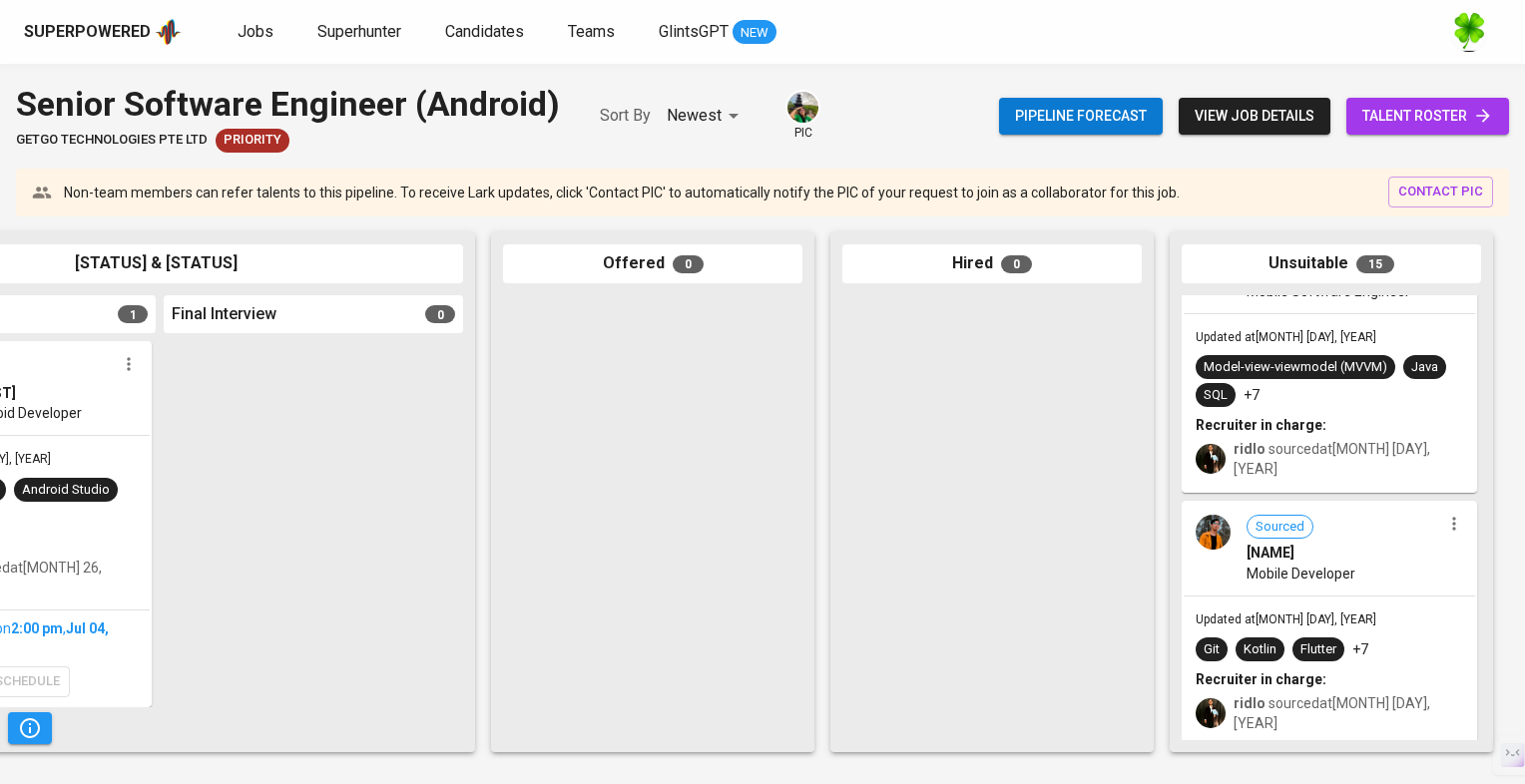 click on "[FIRST] [LAST]" at bounding box center (18, 393) 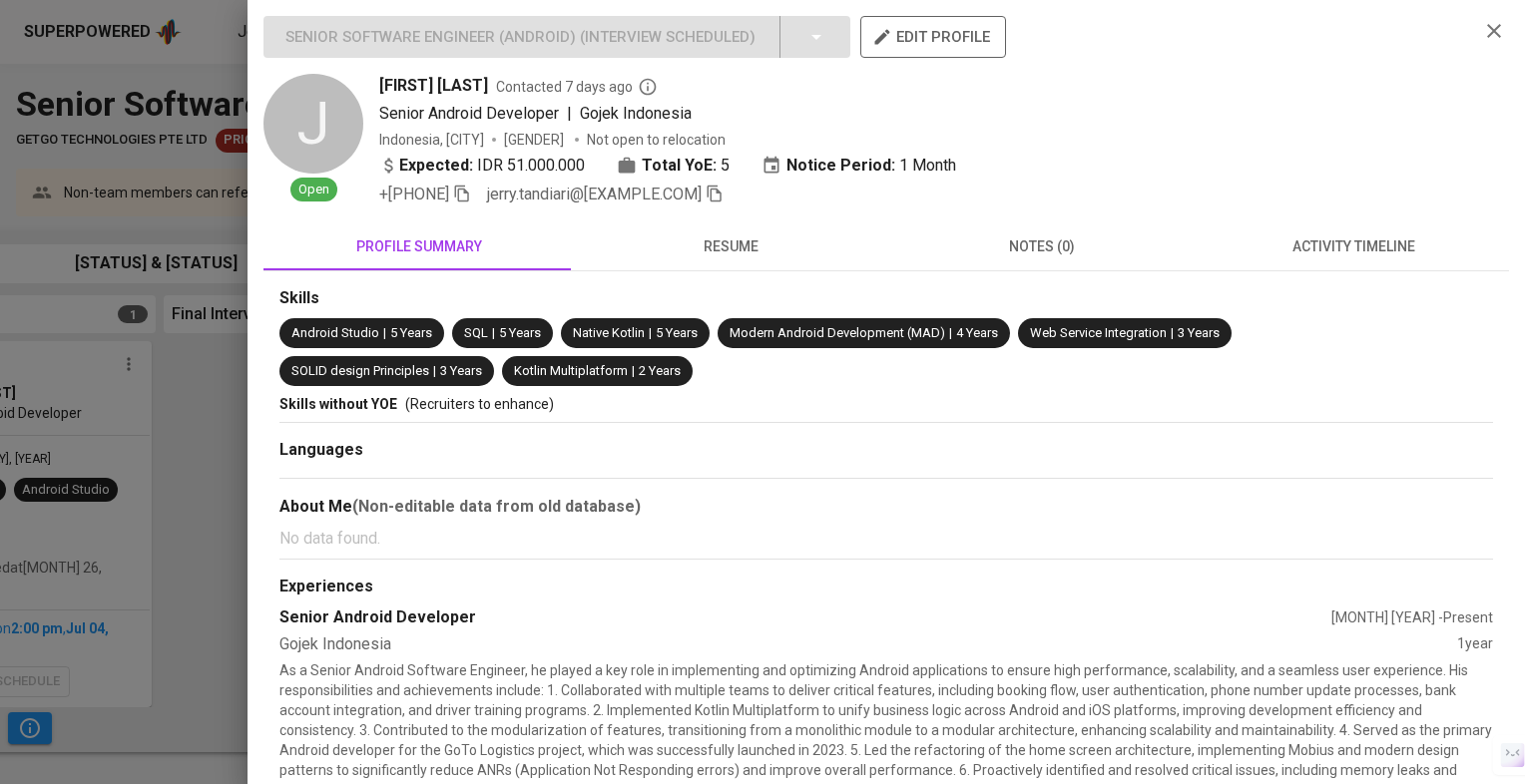 click on "activity timeline" at bounding box center [419, 246] 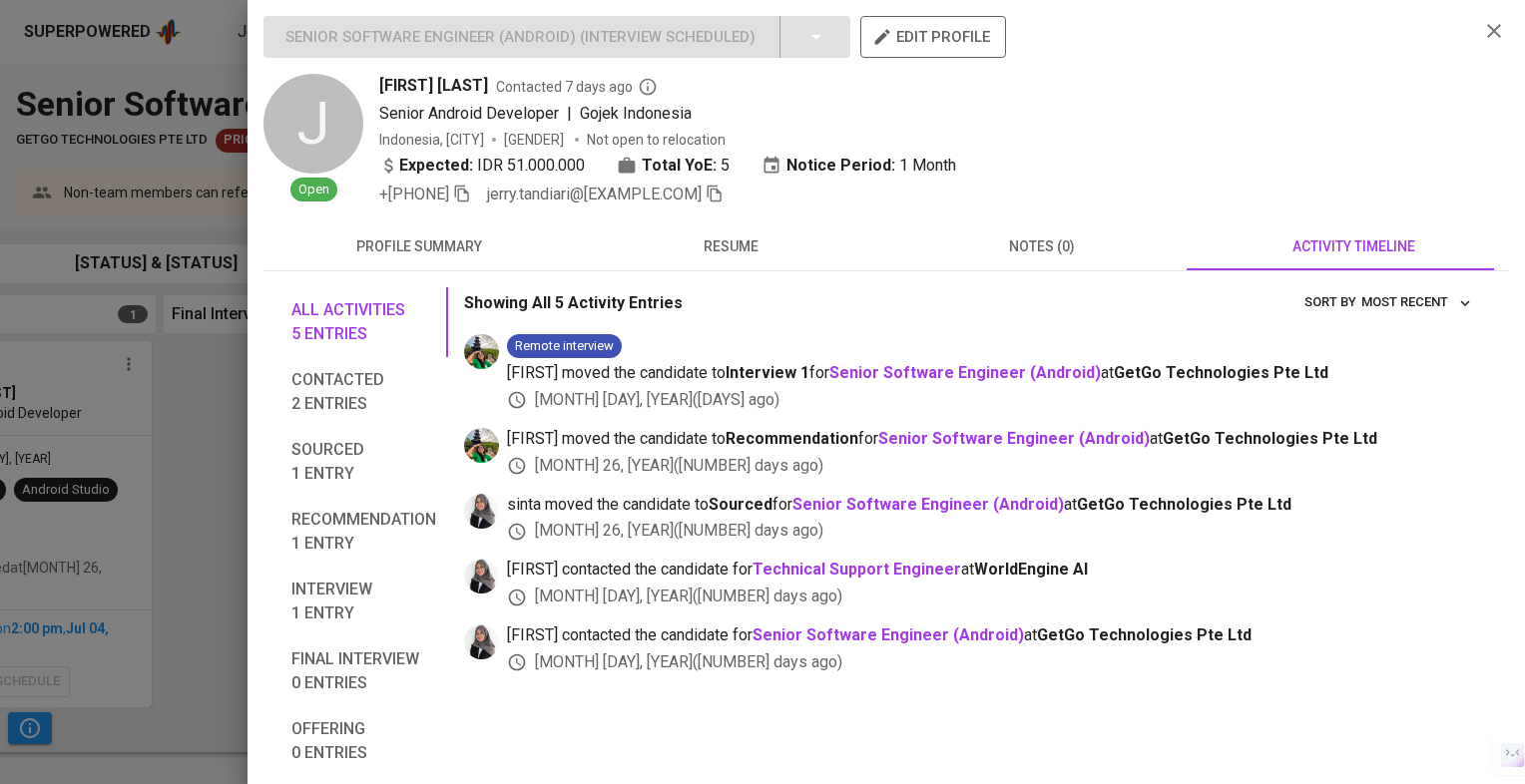 click on "resume" at bounding box center [419, 246] 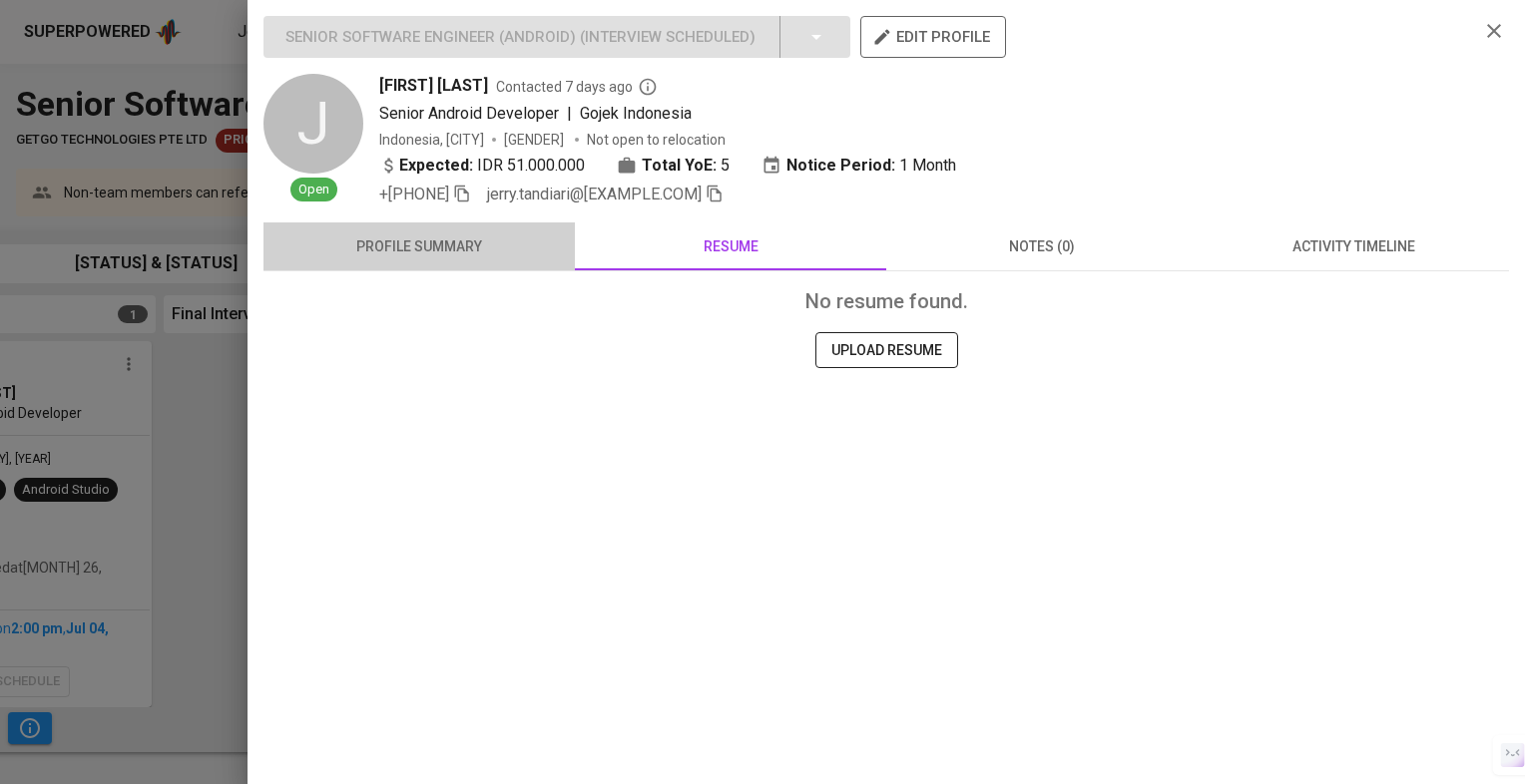 click on "profile summary" at bounding box center [419, 246] 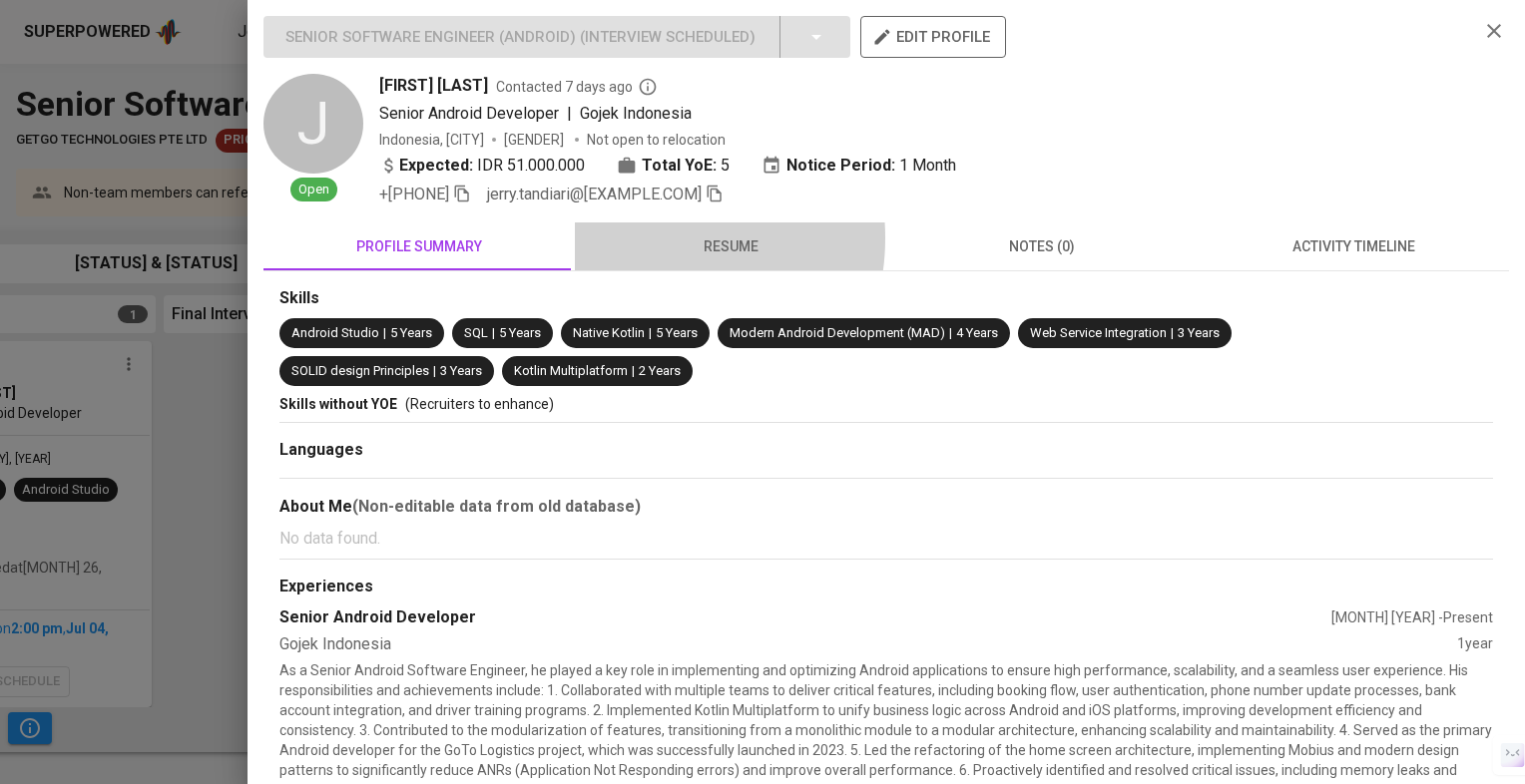 click on "resume" at bounding box center (419, 246) 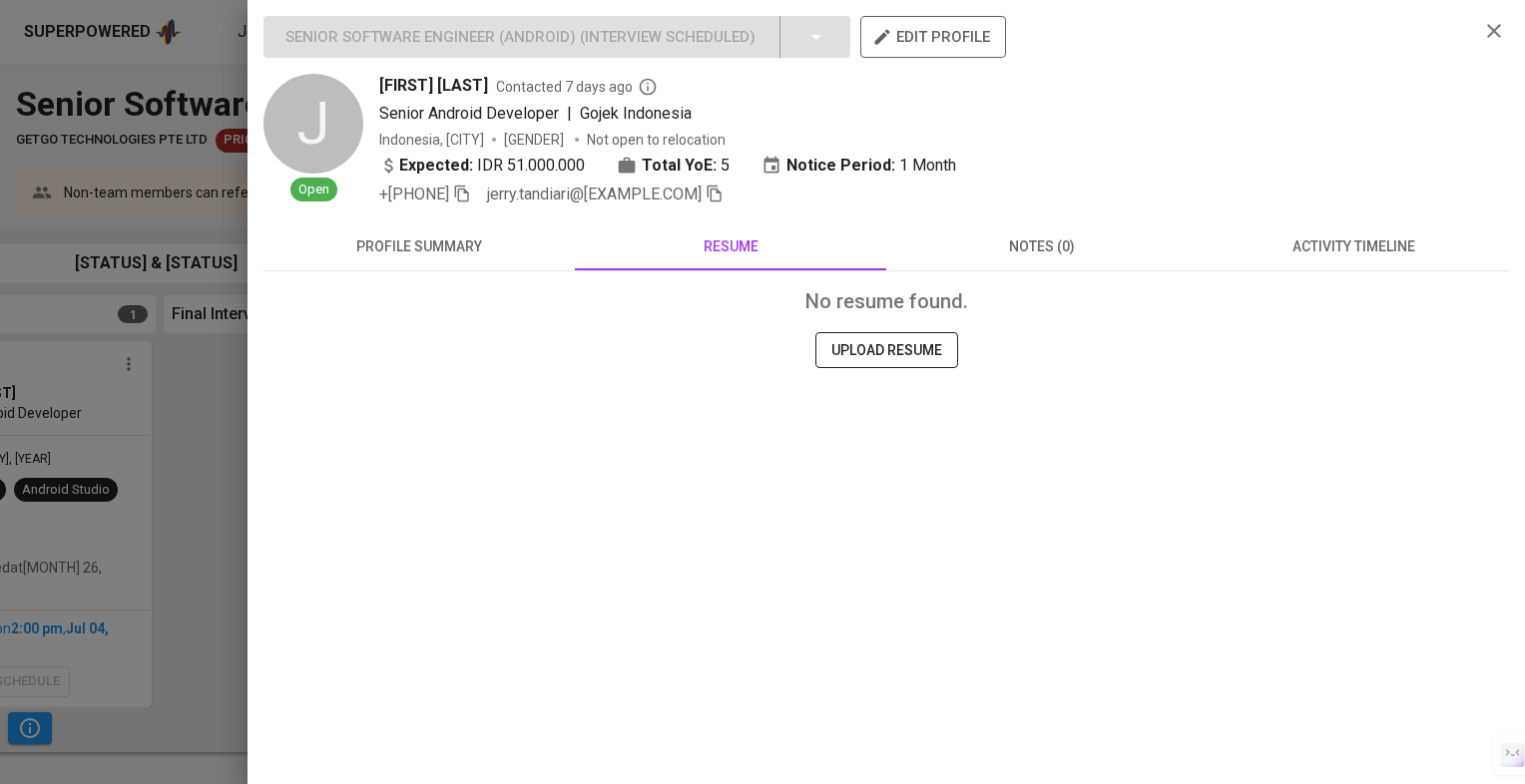 click on "activity timeline" at bounding box center (419, 246) 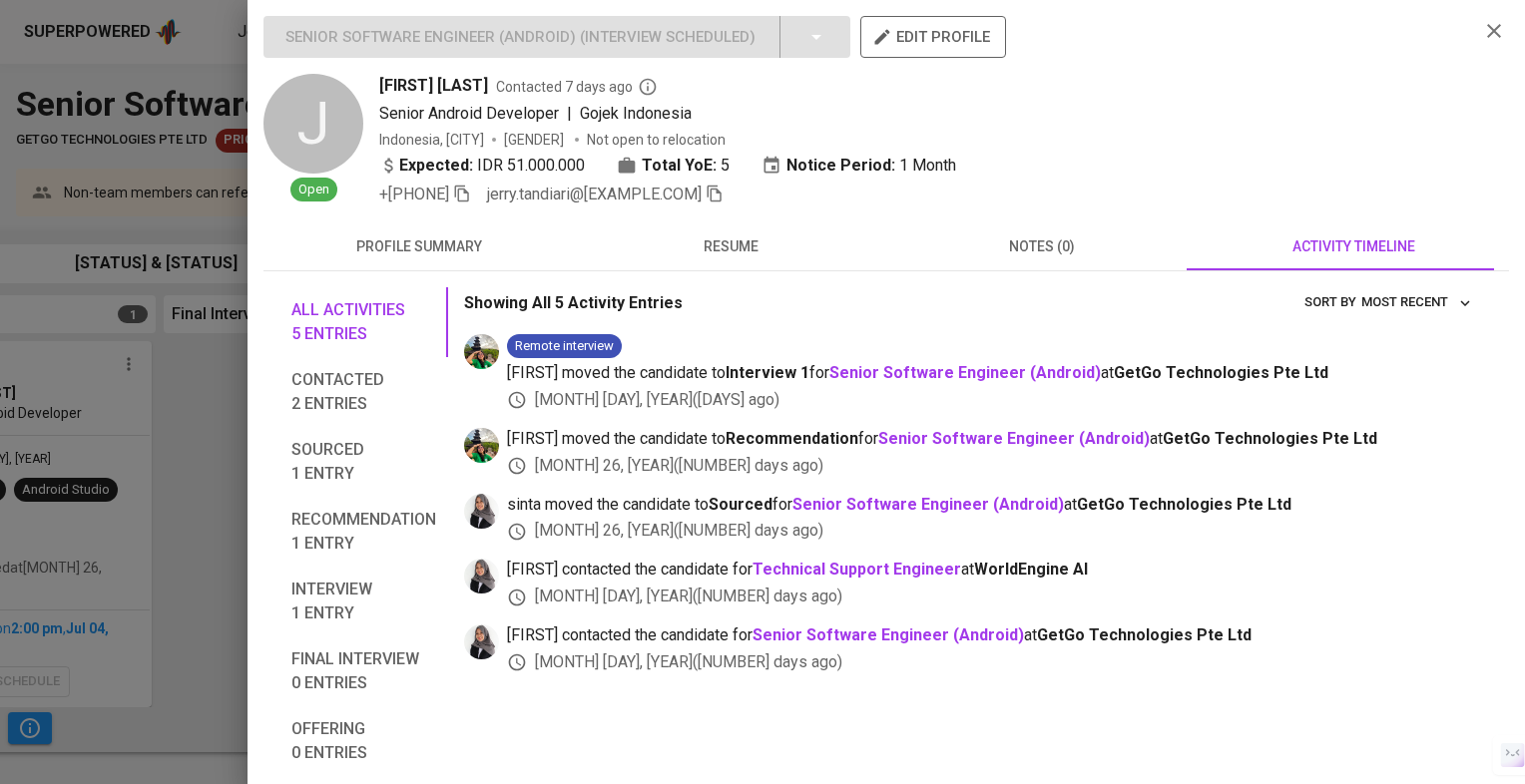click on "resume" at bounding box center (419, 246) 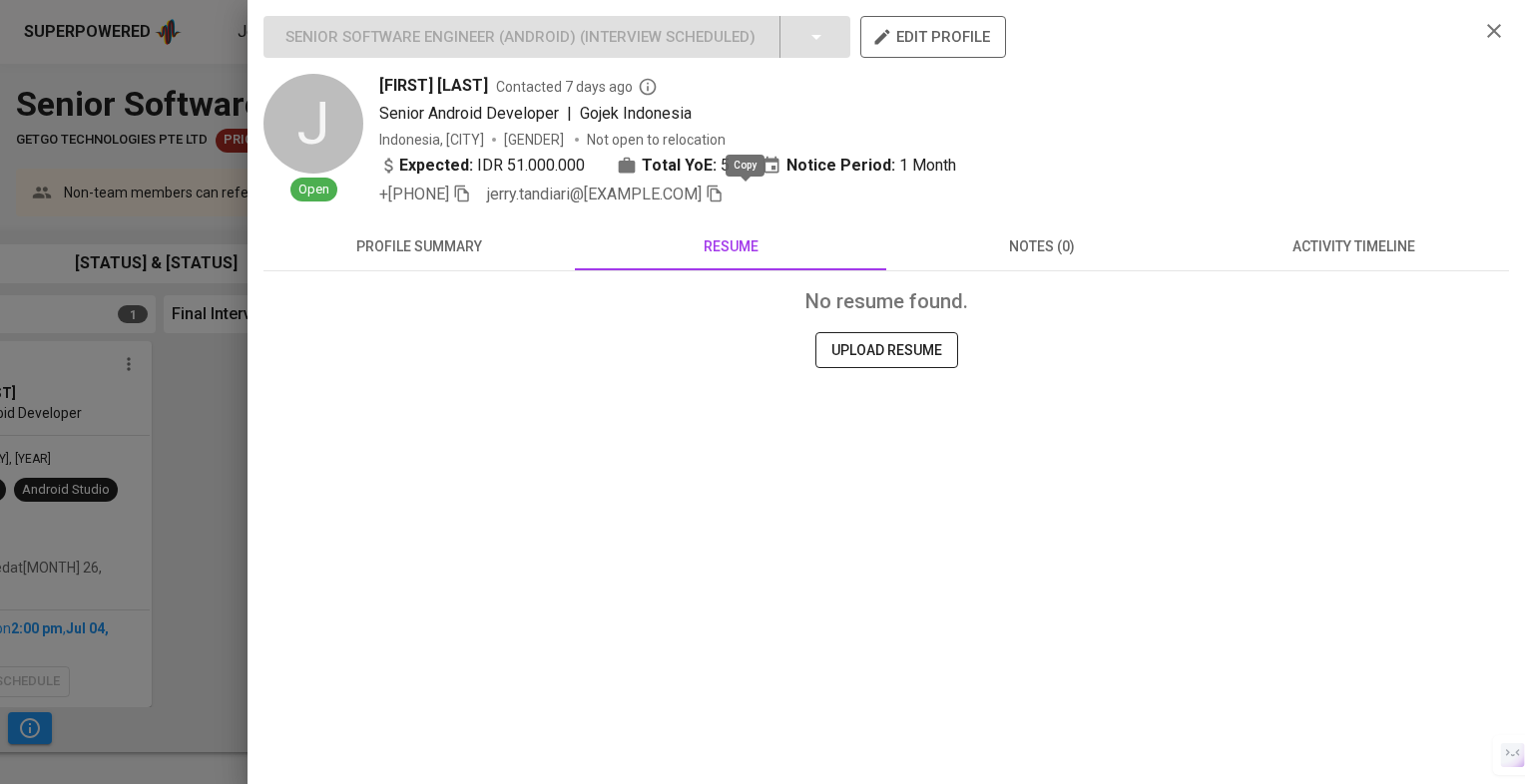 click at bounding box center [715, 194] 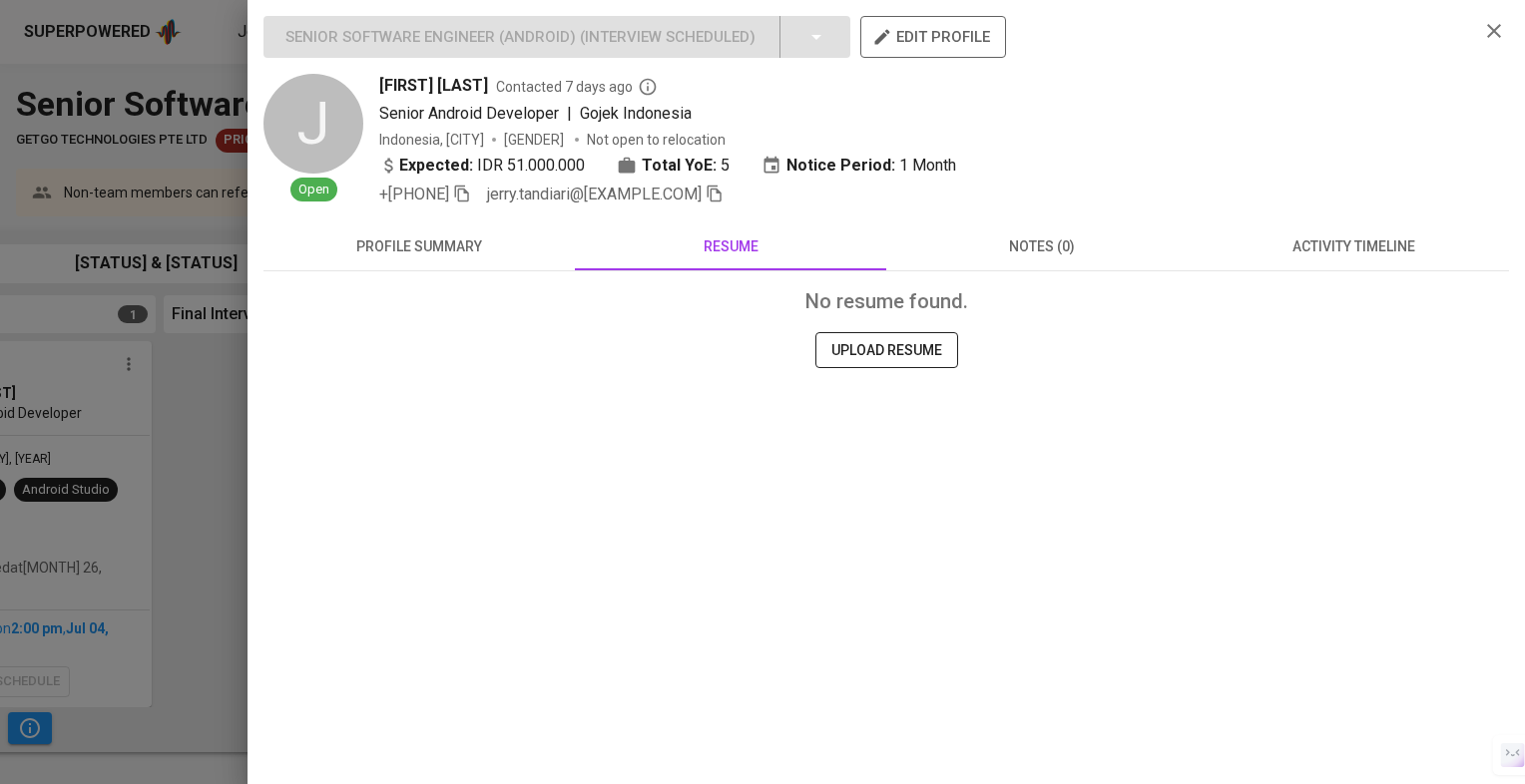 click on "[FIRST] [LAST] Contacted [NUMBER] days ago [JOB_TITLE] | [COMPANY_NAME] [COUNTRY], [CITY] [GENDER] Not open to relocation Expected: IDR [NUMBER] Total YoE: [NUMBER] Notice Period: [NUMBER] Month [PHONE] [EMAIL]" at bounding box center (921, 140) 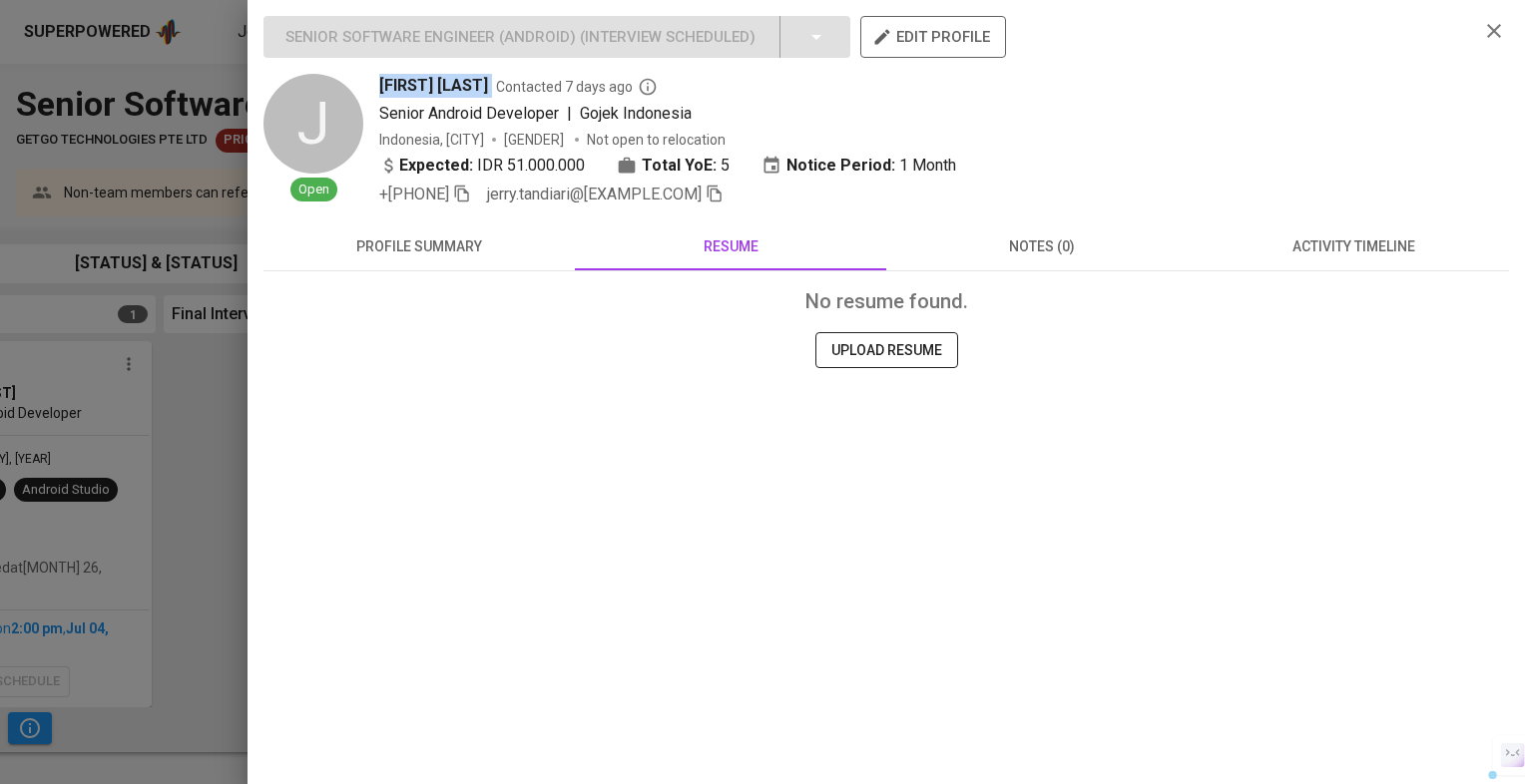 drag, startPoint x: 483, startPoint y: 82, endPoint x: 378, endPoint y: 87, distance: 105.11898 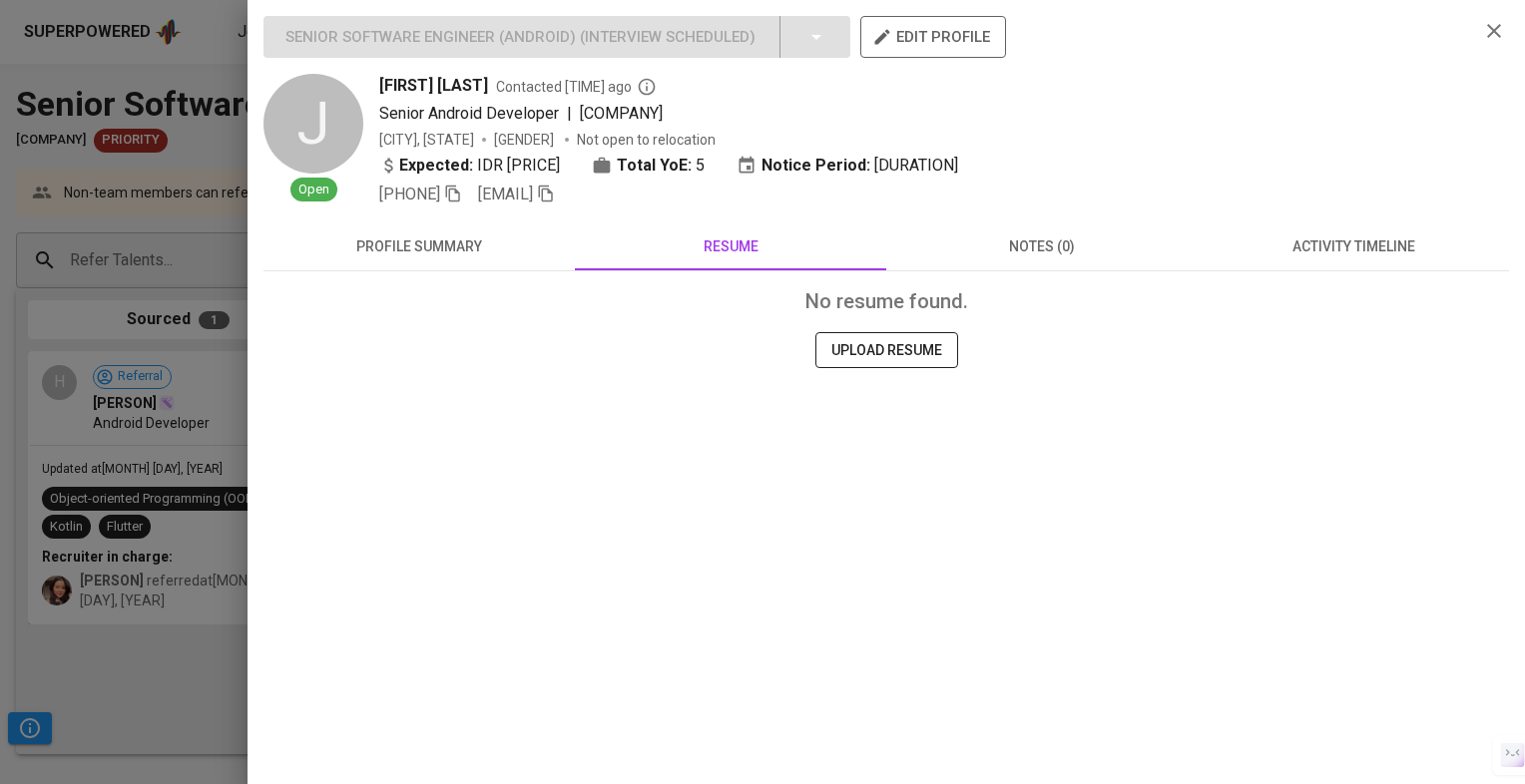 scroll, scrollTop: 0, scrollLeft: 0, axis: both 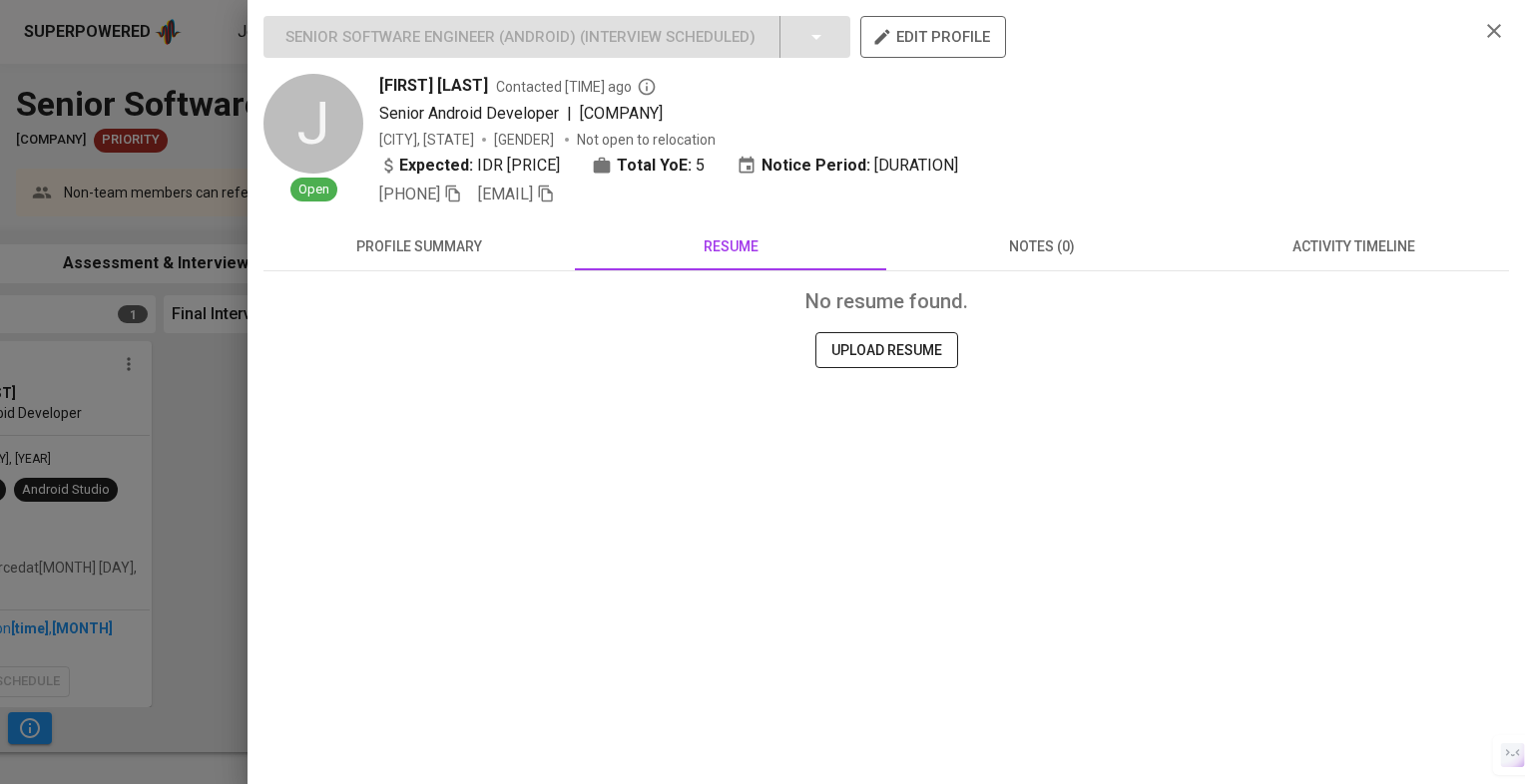 click at bounding box center [762, 392] 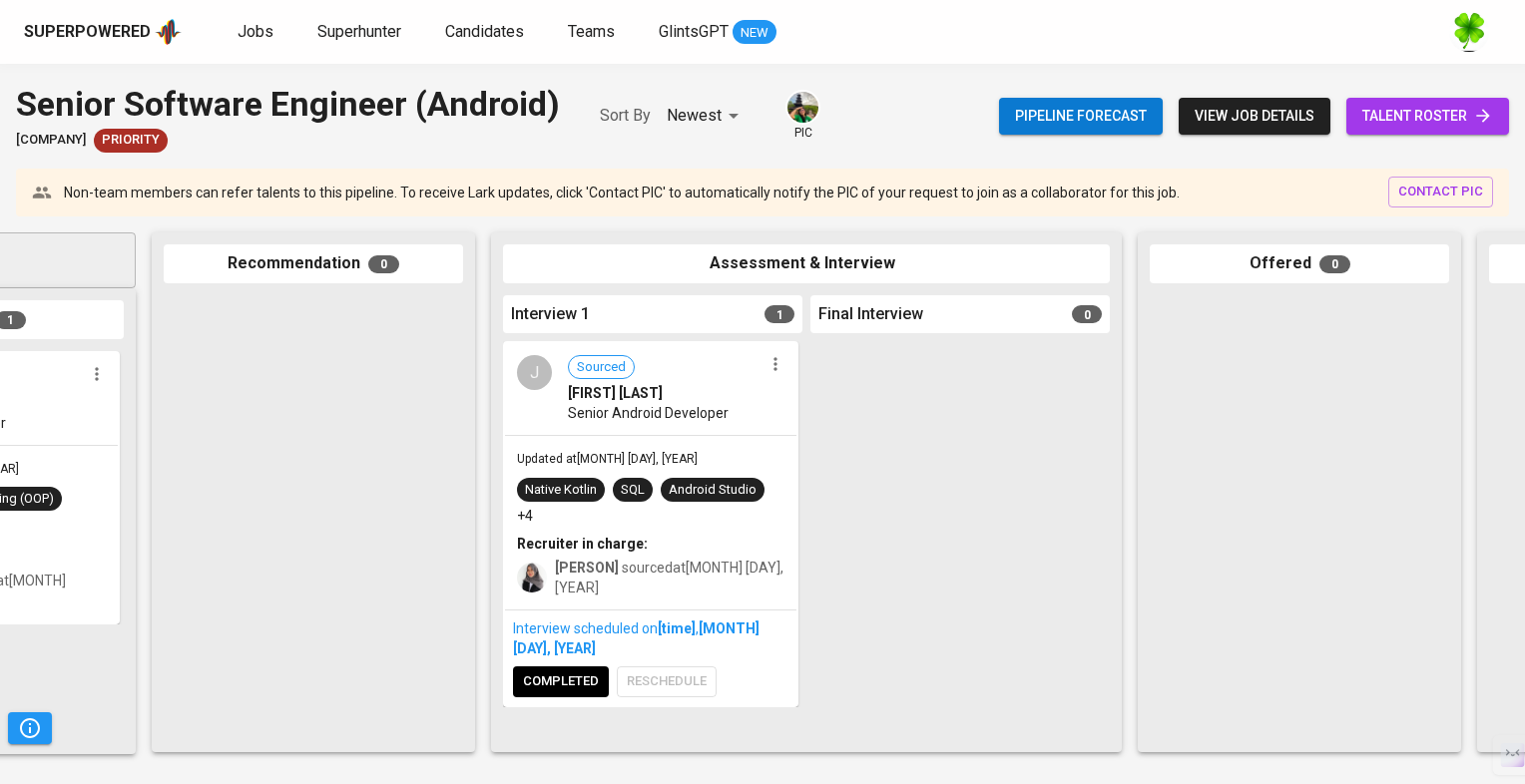 scroll, scrollTop: 0, scrollLeft: 69, axis: horizontal 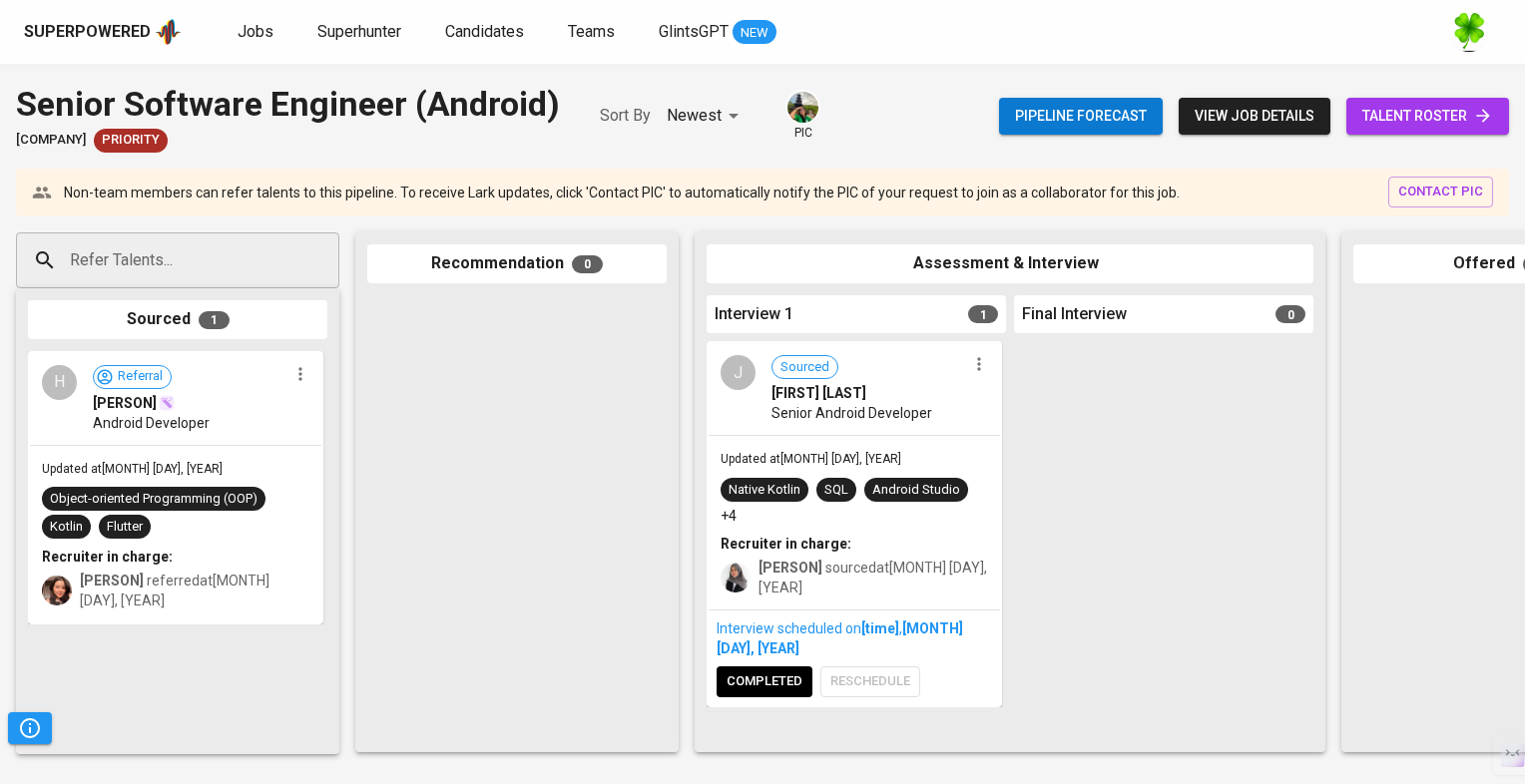 click on "Recruiter in charge:" at bounding box center (854, 544) 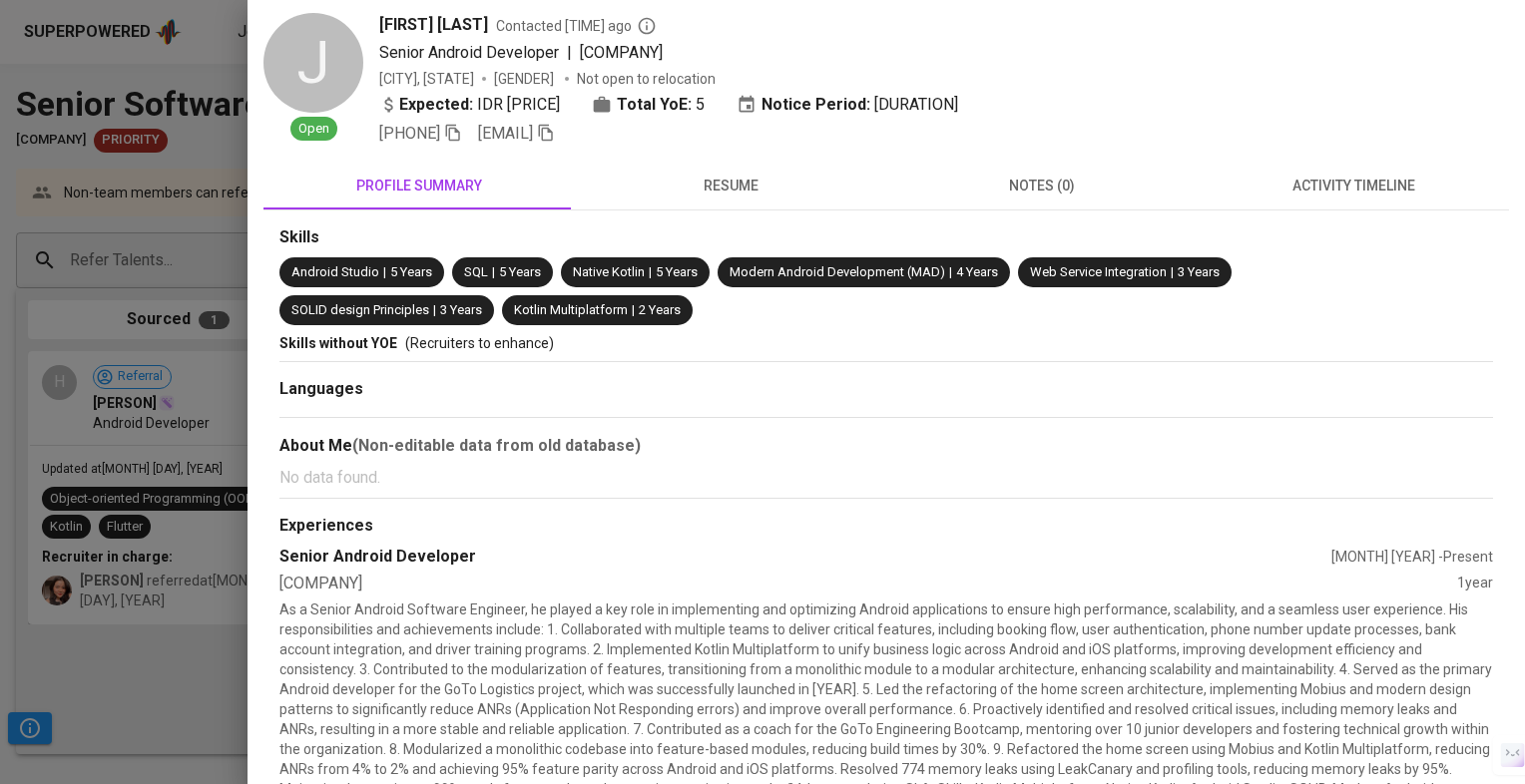 scroll, scrollTop: 100, scrollLeft: 0, axis: vertical 